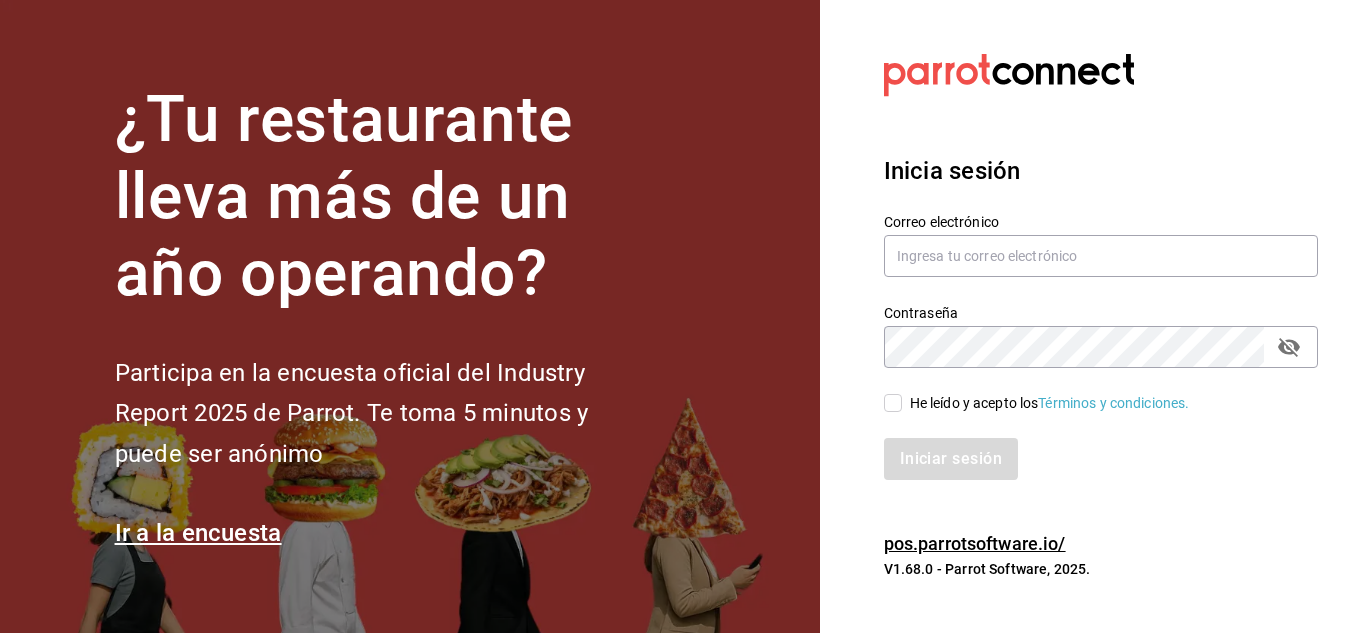 scroll, scrollTop: 0, scrollLeft: 0, axis: both 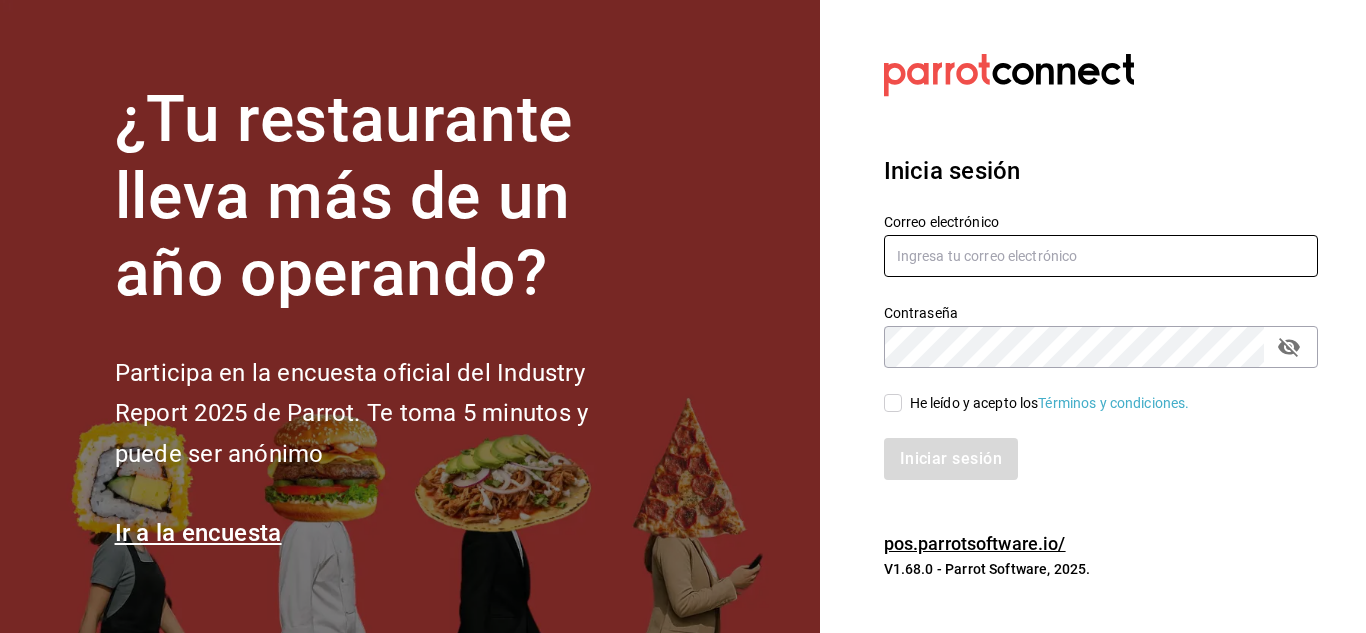 type on "[USERNAME]@[DOMAIN]" 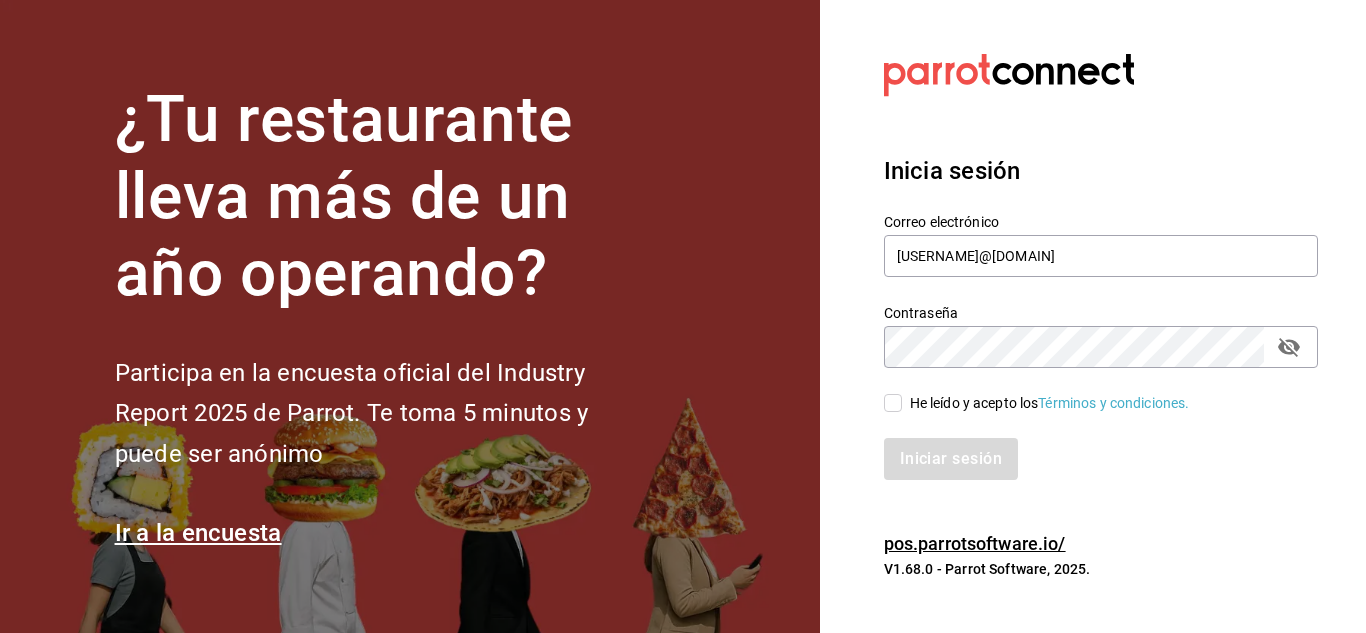 click on "He leído y acepto los  Términos y condiciones." at bounding box center (893, 403) 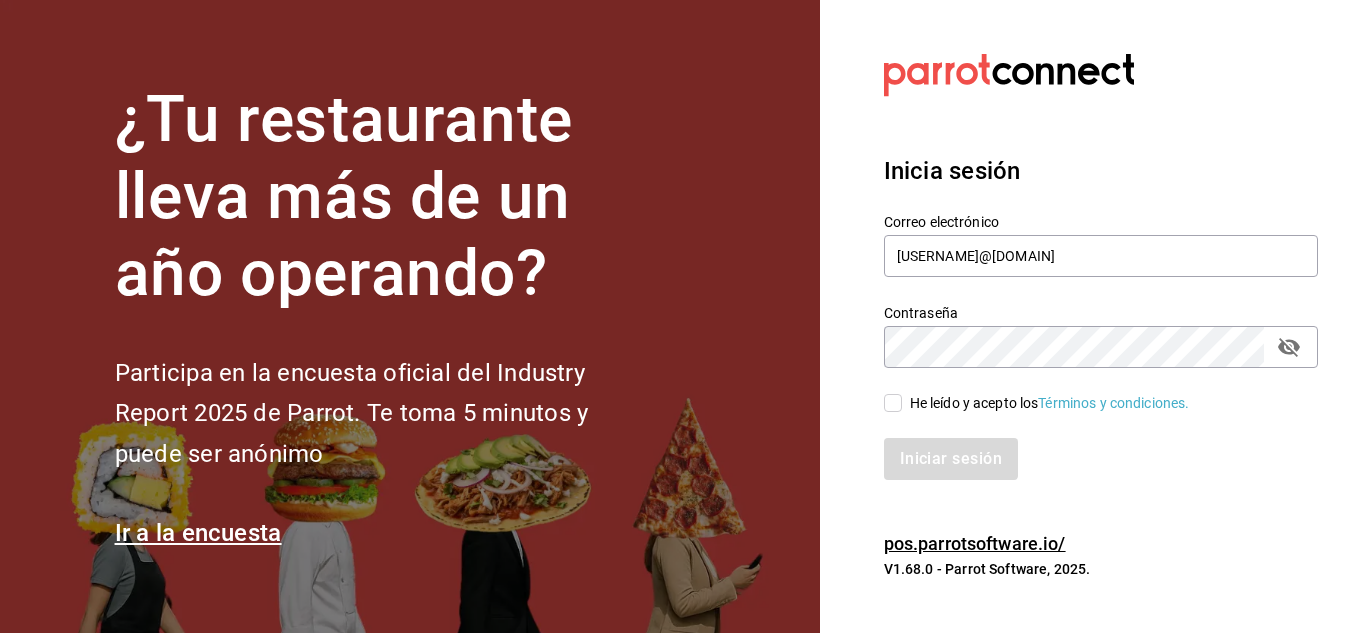 checkbox on "true" 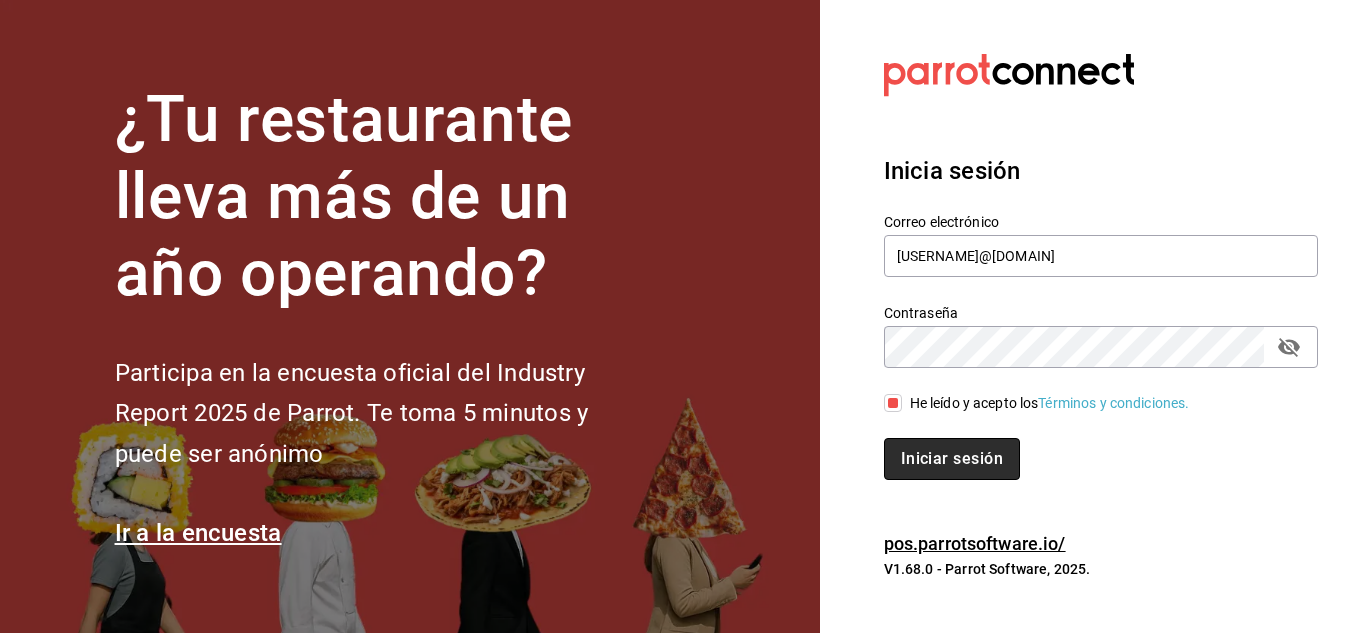 click on "Iniciar sesión" at bounding box center [952, 459] 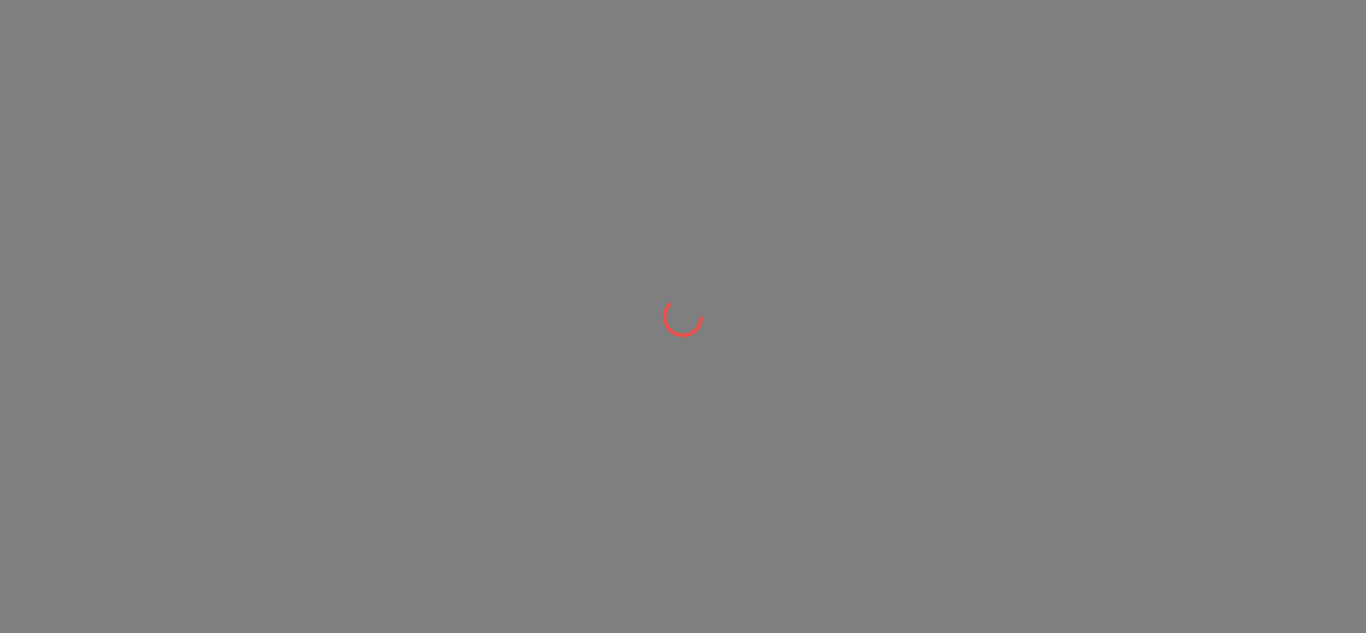scroll, scrollTop: 0, scrollLeft: 0, axis: both 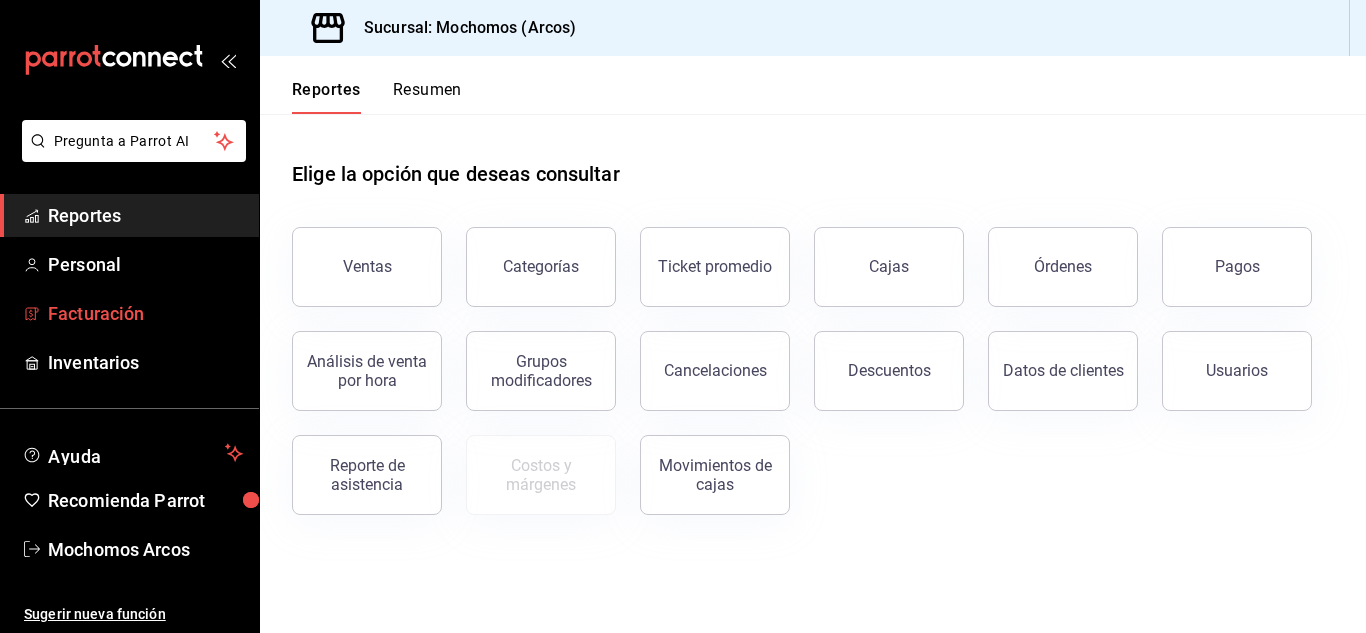 click on "Facturación" at bounding box center (145, 313) 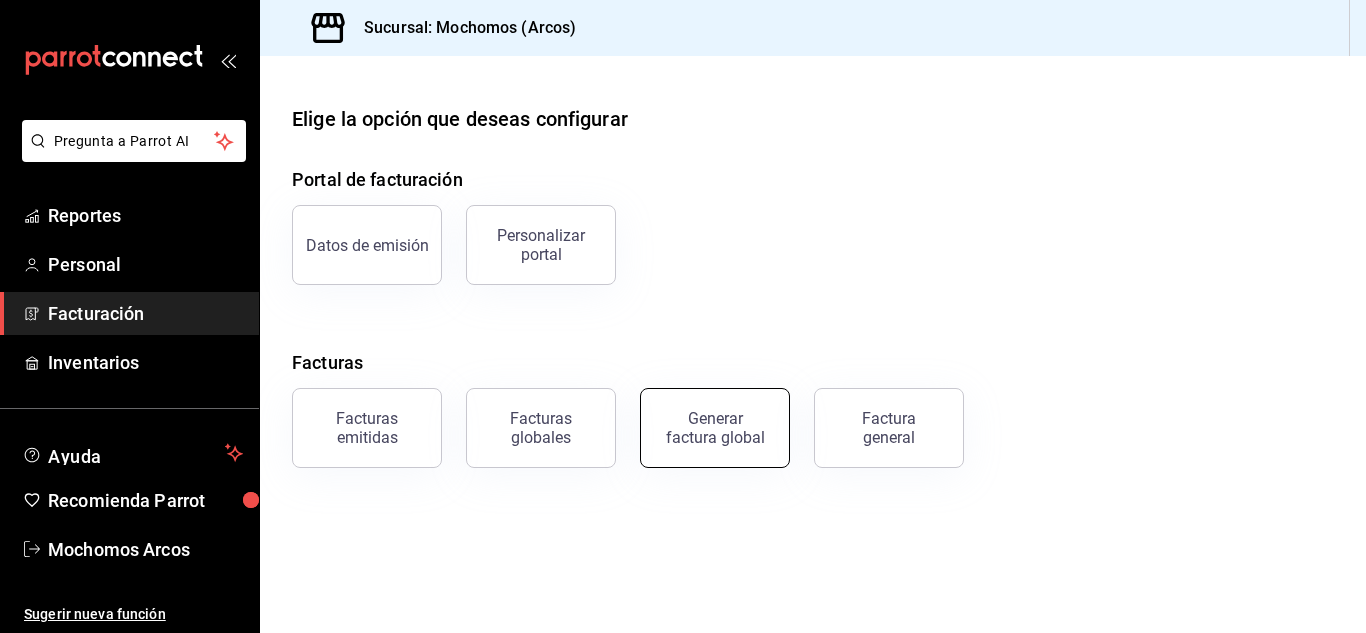 click on "Generar factura global" at bounding box center (715, 428) 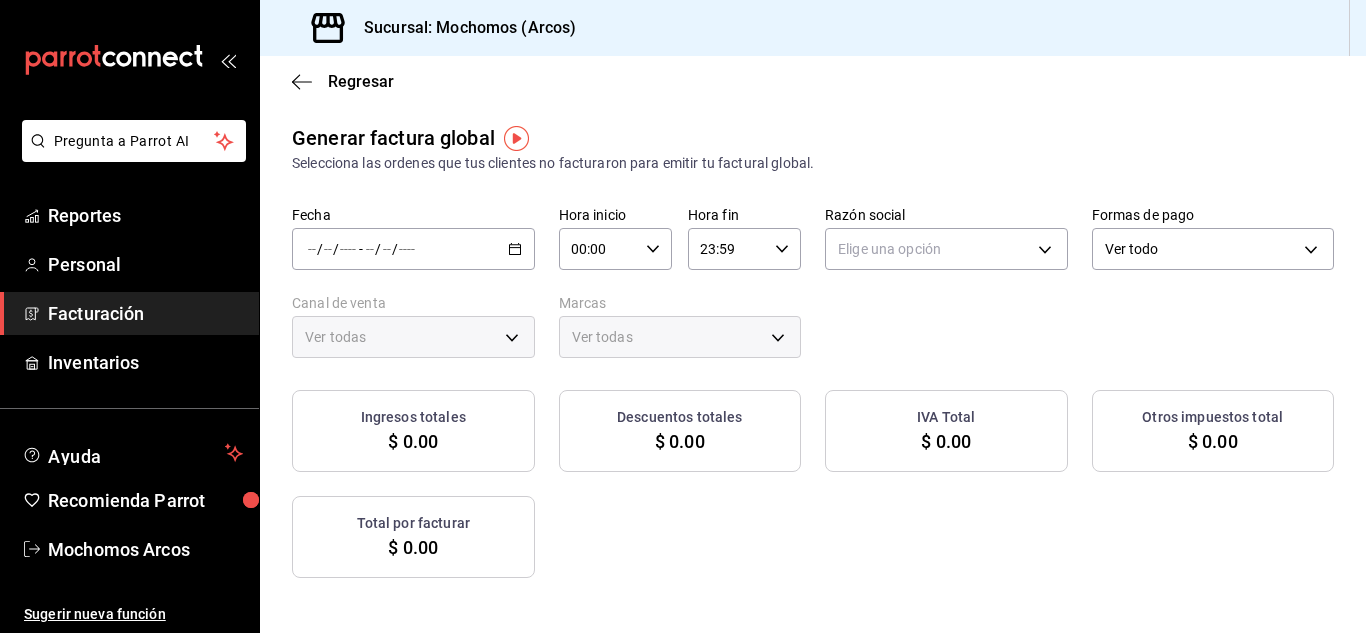 type on "PARROT,UBER_EATS,RAPPI,DIDI_FOOD,ONLINE" 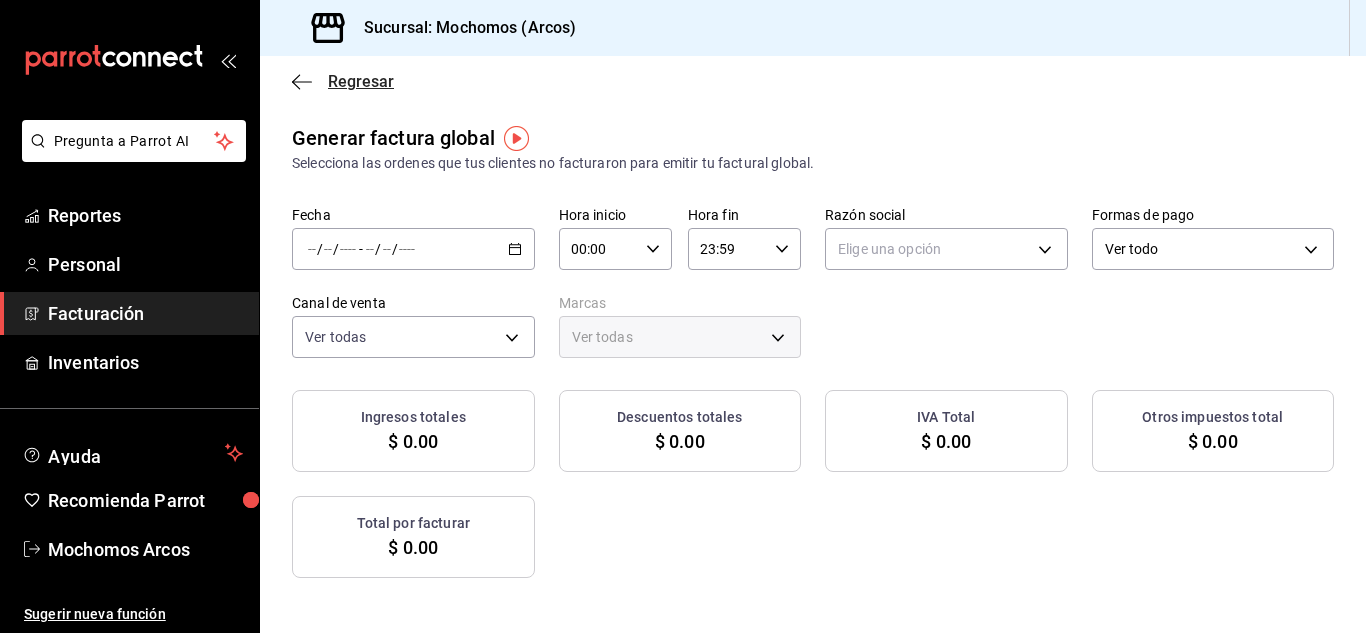 click 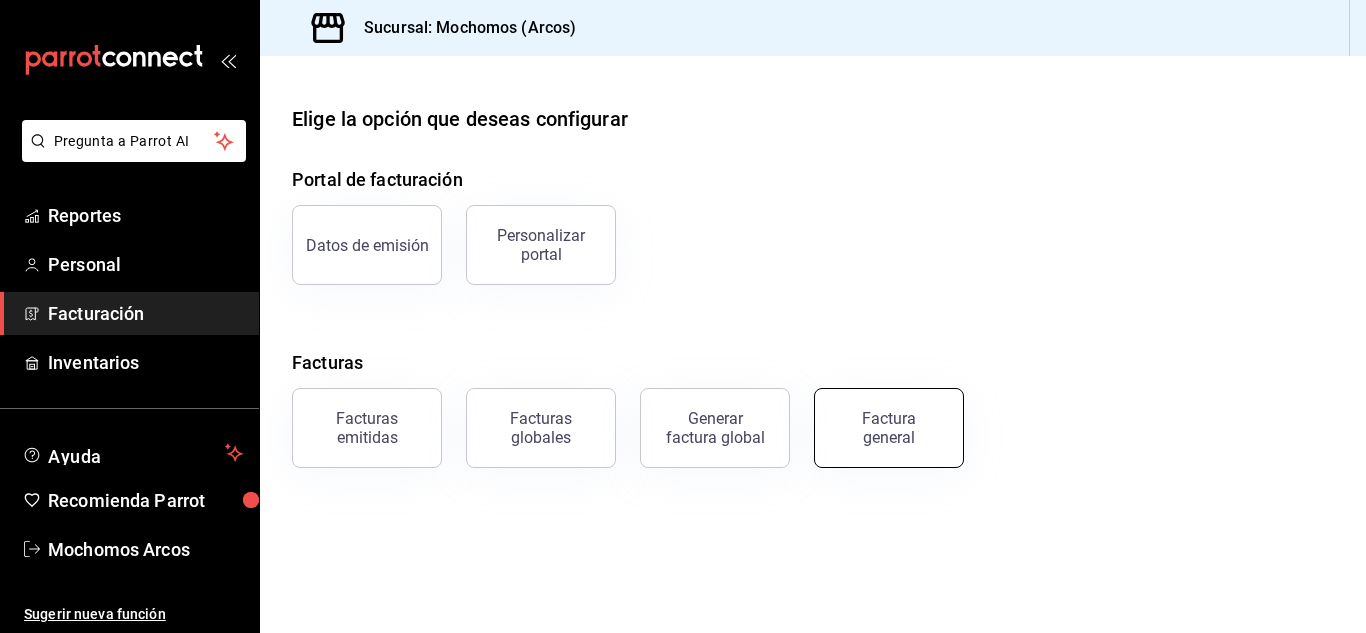 click on "Factura general" at bounding box center (889, 428) 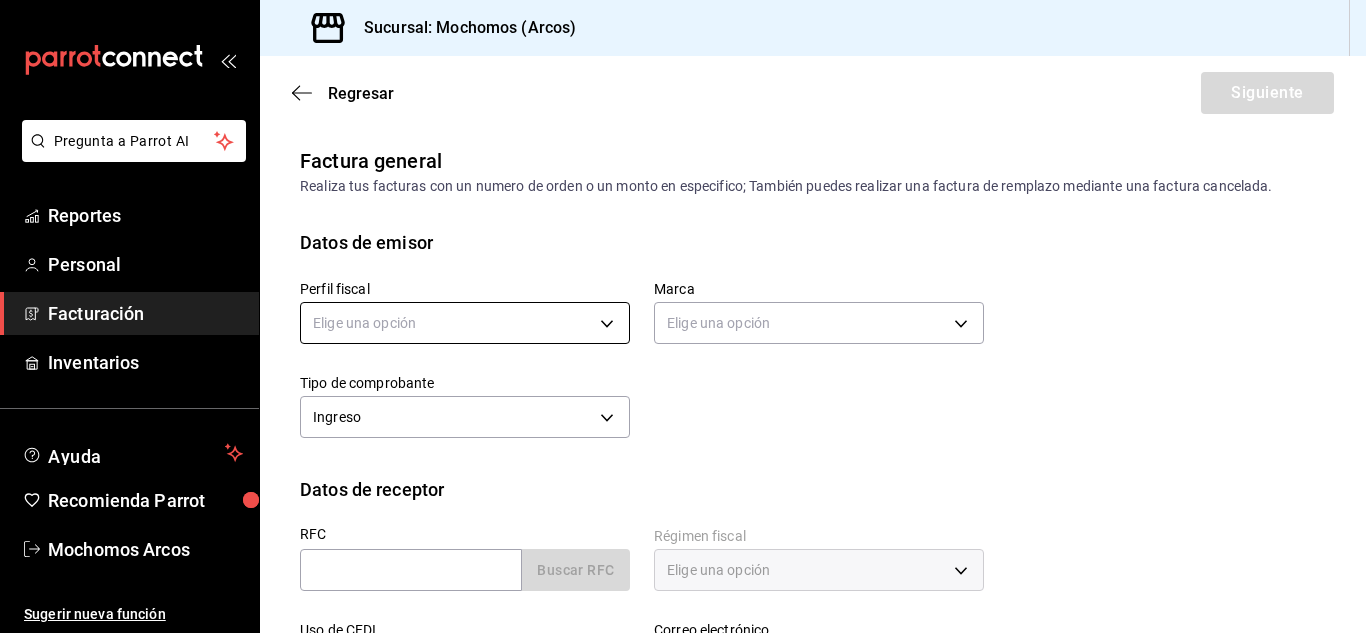 click on "Pregunta a Parrot AI Reportes   Personal   Facturación   Inventarios   Ayuda Recomienda Parrot   Mochomos Arcos   Sugerir nueva función   Sucursal: Mochomos (Arcos) Regresar Siguiente Factura general Realiza tus facturas con un numero de orden o un monto en especifico; También puedes realizar una factura de remplazo mediante una factura cancelada. Datos de emisor Perfil fiscal Elige una opción Marca Elige una opción Tipo de comprobante Ingreso I Datos de receptor RFC Buscar RFC Régimen fiscal Elige una opción Uso de CFDI Elige una opción Correo electrónico Dirección Calle # exterior # interior Código postal Estado ​ Municipio ​ Colonia ​ GANA 1 MES GRATIS EN TU SUSCRIPCIÓN AQUÍ ¿Recuerdas cómo empezó tu restaurante?
Hoy puedes ayudar a un colega a tener el mismo cambio que tú viviste.
Recomienda Parrot directamente desde tu Portal Administrador.
Es fácil y rápido.
🎁 Por cada restaurante que se una, ganas 1 mes gratis. Ver video tutorial Ir a video Pregunta a Parrot AI Reportes" at bounding box center [683, 316] 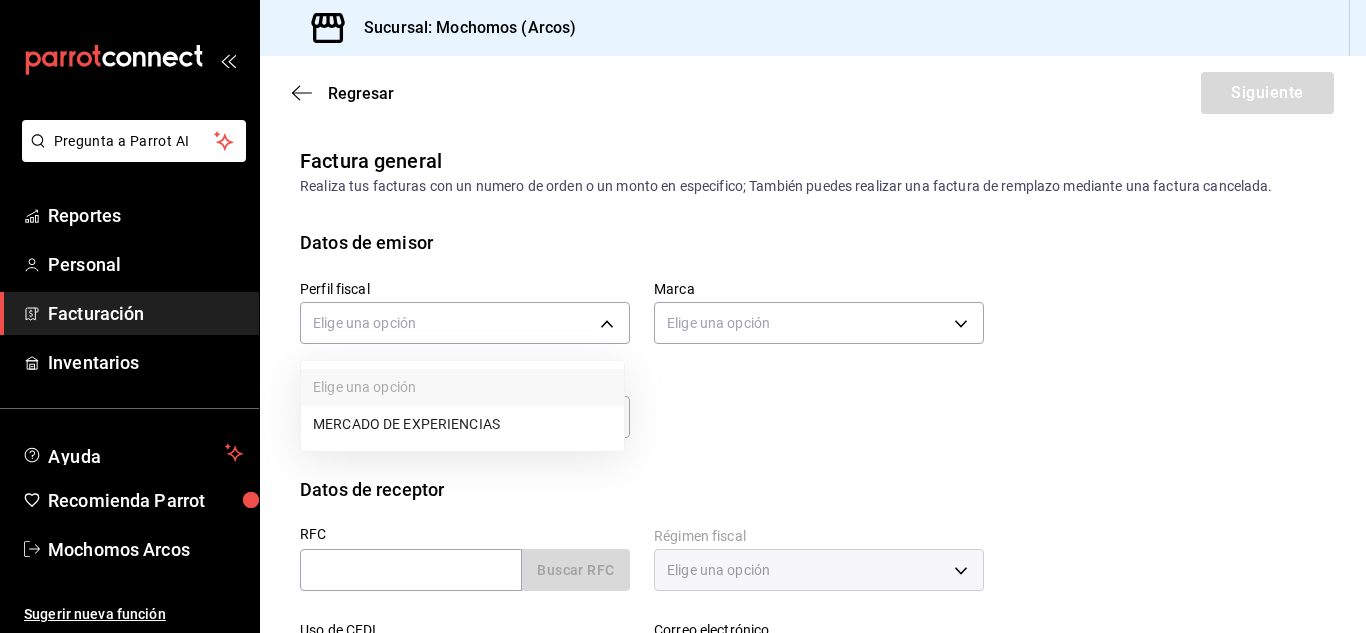 click on "MERCADO DE EXPERIENCIAS" at bounding box center (462, 424) 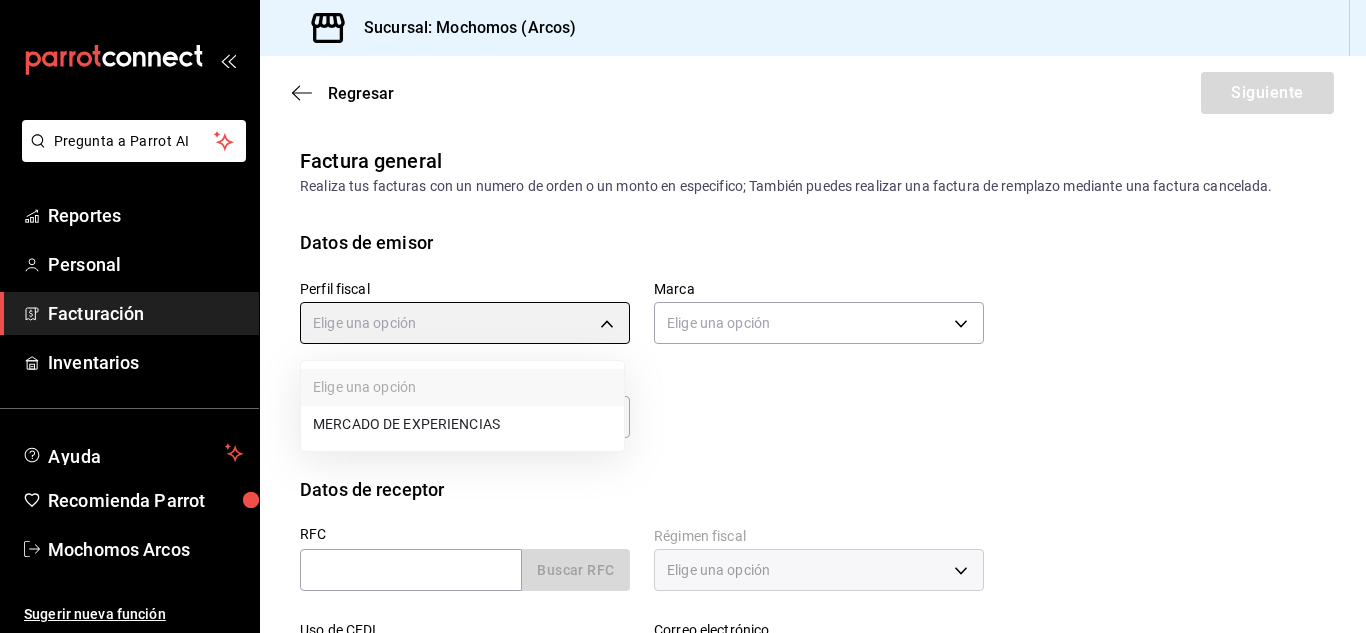 type on "0d9729ad-d774-4c6b-aaed-48863b9fa049" 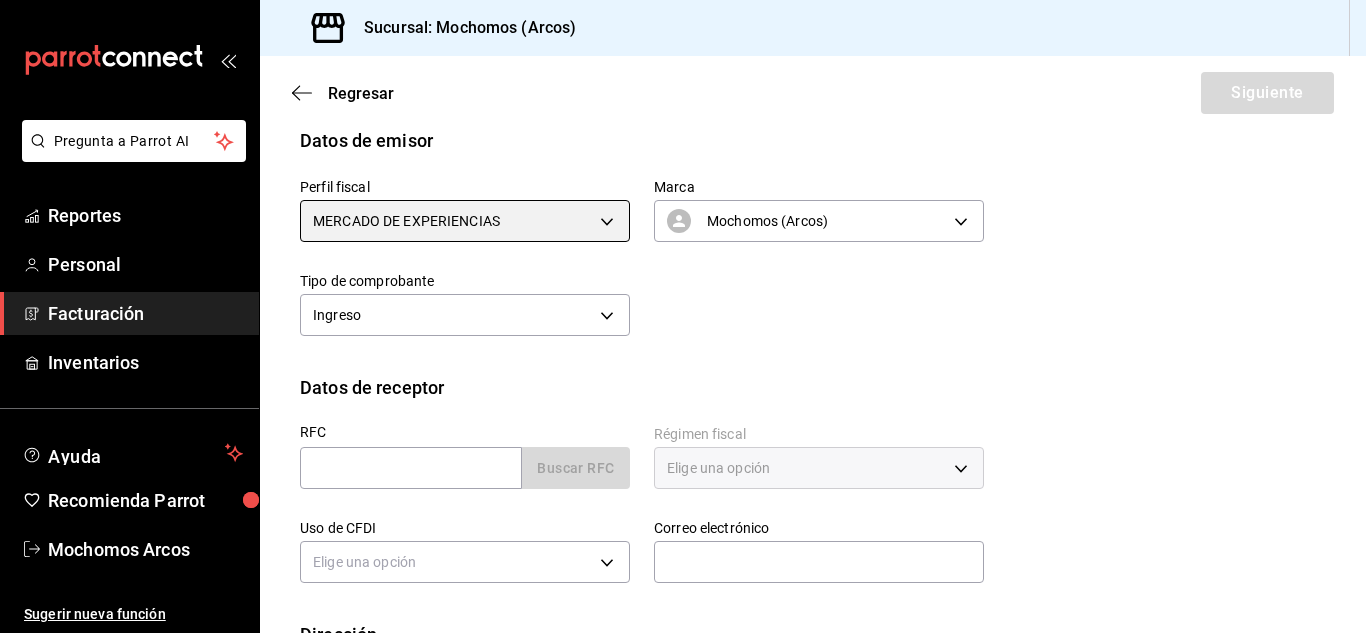 scroll, scrollTop: 240, scrollLeft: 0, axis: vertical 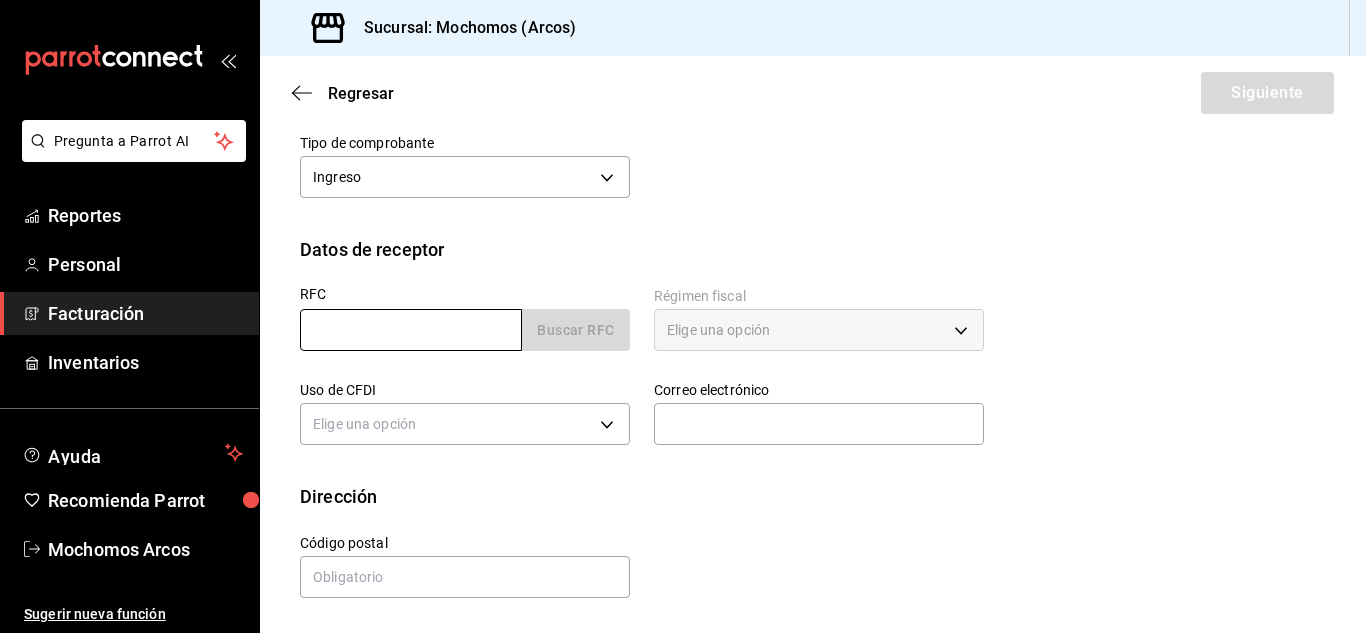 paste on "[RFC]" 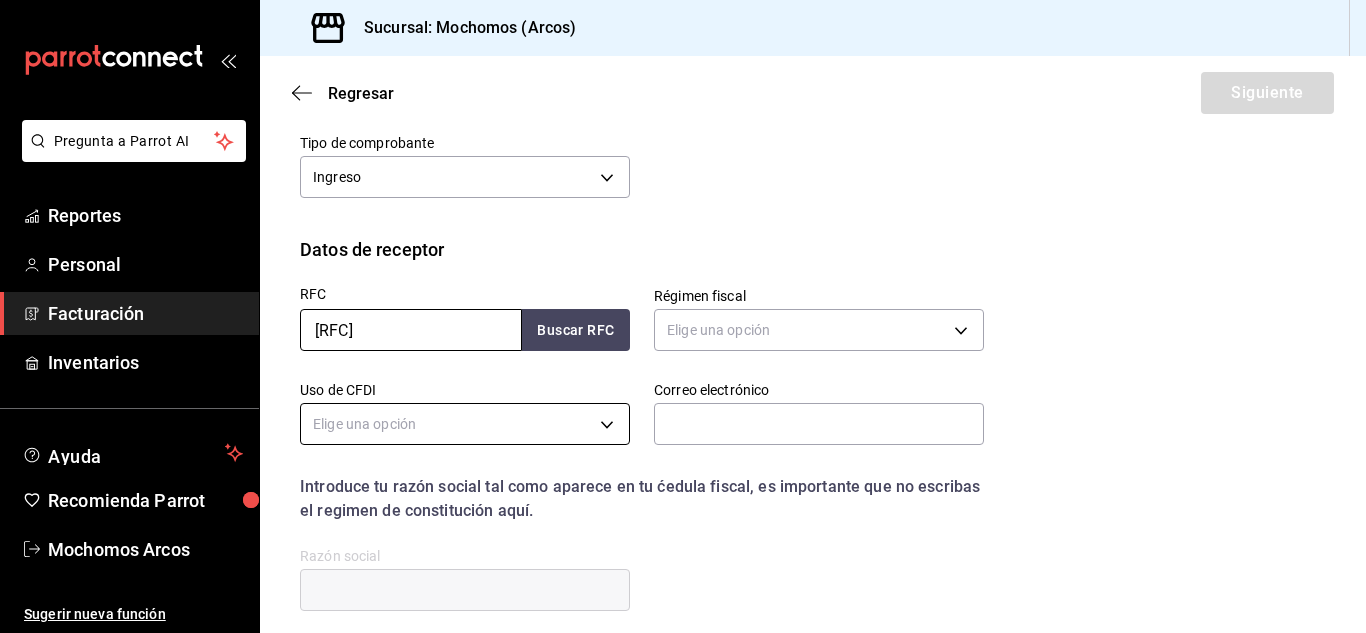 type on "[RFC]" 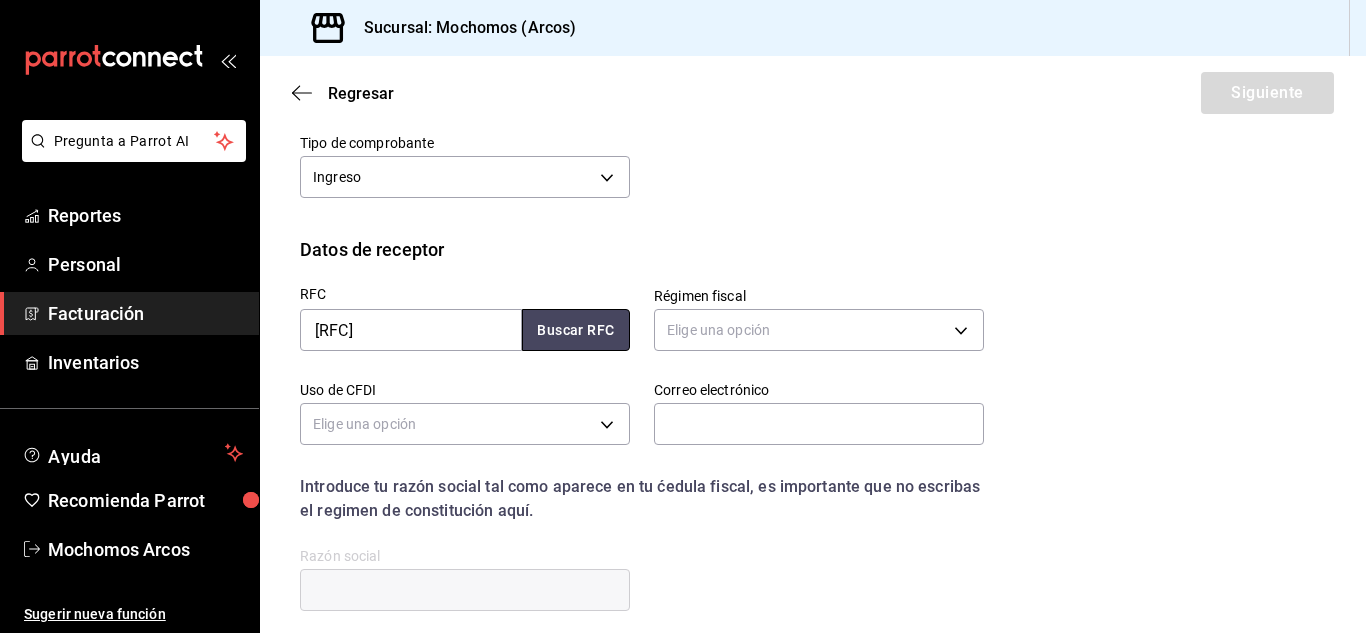 type 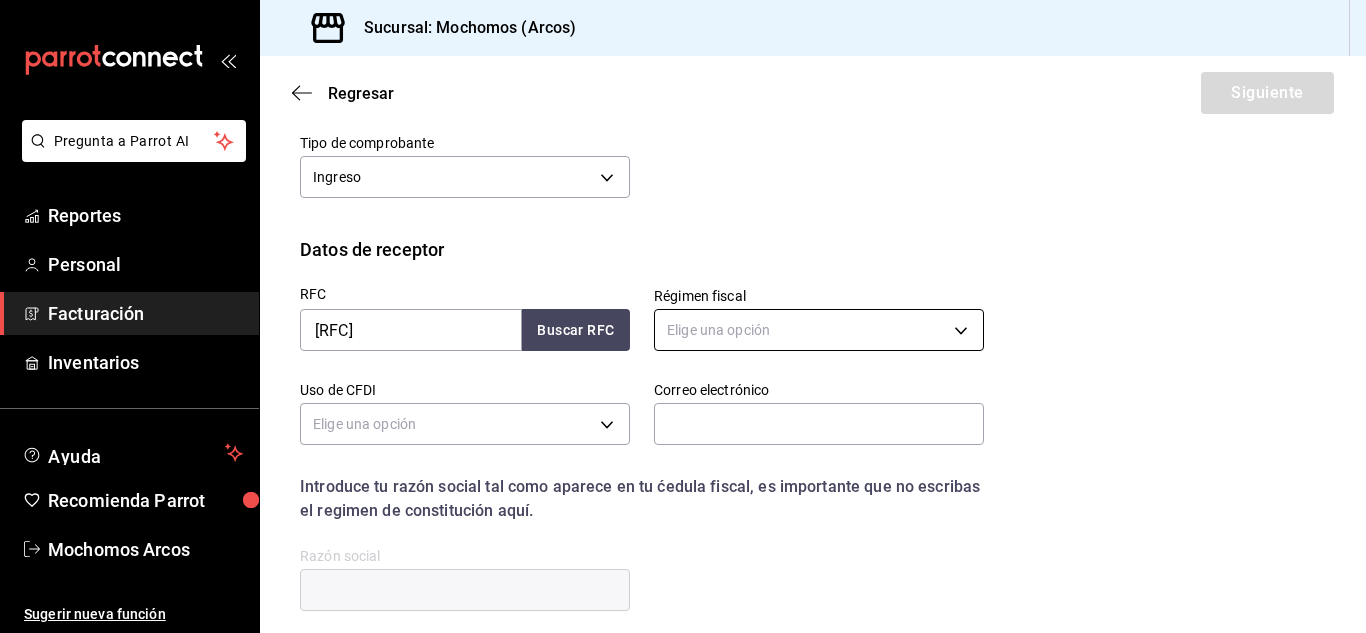 click on "Pregunta a Parrot AI Reportes   Personal   Facturación   Inventarios   Ayuda Recomienda Parrot   Mochomos Arcos   Sugerir nueva función   Sucursal: Mochomos (Arcos) Regresar Siguiente Factura general Realiza tus facturas con un numero de orden o un monto en especifico; También puedes realizar una factura de remplazo mediante una factura cancelada. Datos de emisor Perfil fiscal MERCADO DE EXPERIENCIAS [UUID] Marca Mochomos (Arcos) [UUID] Tipo de comprobante Ingreso I Datos de receptor RFC [RFC] Buscar RFC Régimen fiscal Elige una opción Uso de CFDI Elige una opción Correo electrónico Introduce tu razón social tal como aparece en tu ćedula fiscal, es importante que no escribas el regimen de constitución aquí. company Razón social Dirección Calle # exterior # interior Código postal Estado ​ Municipio ​ Colonia ​ GANA 1 MES GRATIS EN TU SUSCRIPCIÓN AQUÍ Ver video tutorial Ir a video Pregunta a Parrot AI Reportes   Personal" at bounding box center [683, 316] 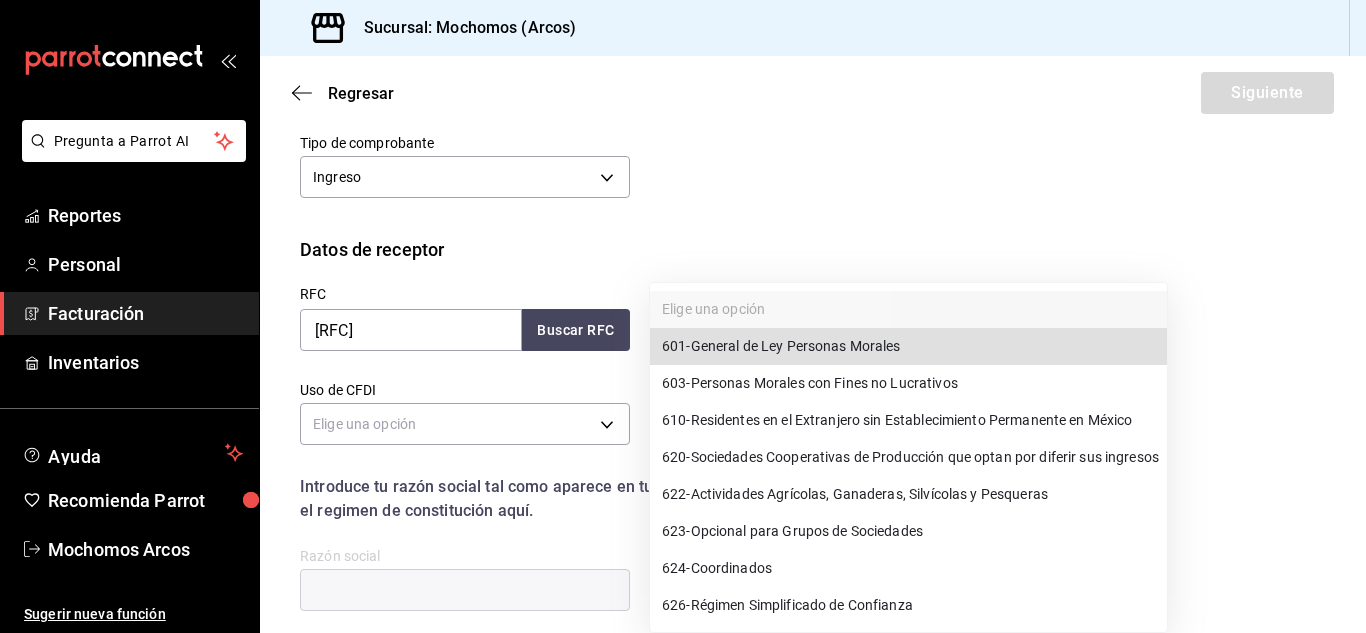click on "601  -  General de Ley Personas Morales" at bounding box center [781, 346] 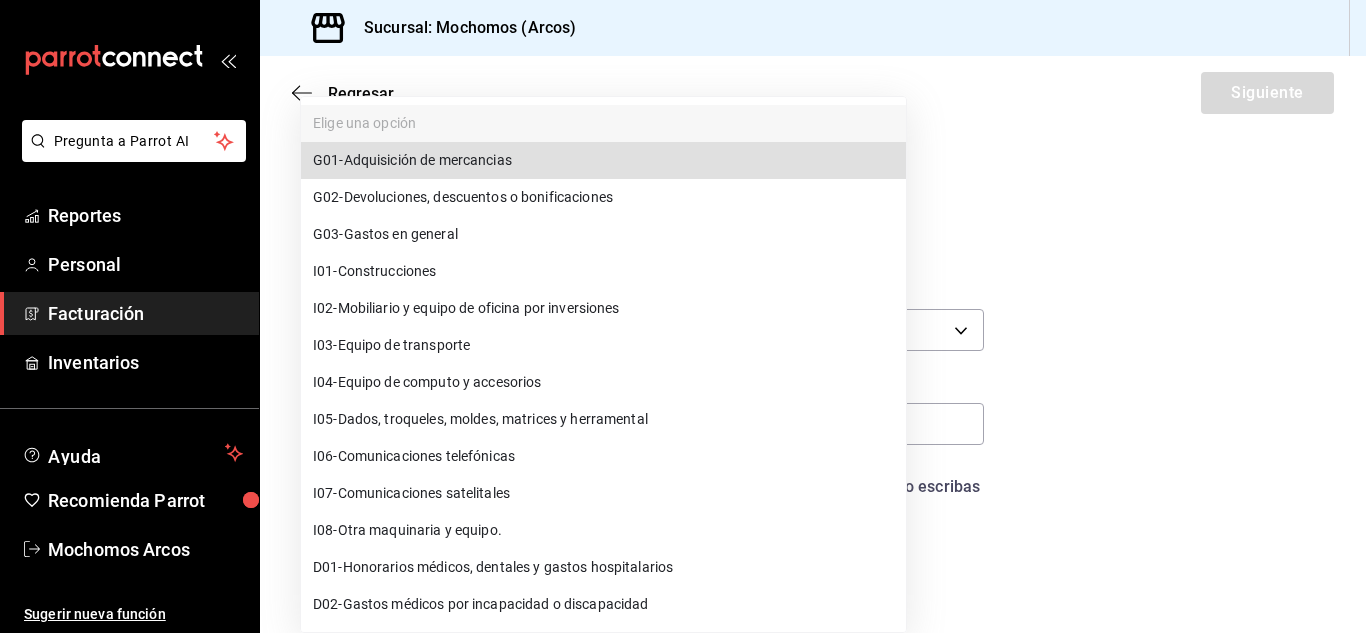 click on "Pregunta a Parrot AI Reportes   Personal   Facturación   Inventarios   Ayuda Recomienda Parrot   Mochomos Arcos   Sugerir nueva función   Sucursal: Mochomos (Arcos) Regresar Siguiente Factura general Realiza tus facturas con un numero de orden o un monto en especifico; También puedes realizar una factura de remplazo mediante una factura cancelada. Datos de emisor Perfil fiscal Elige una opción Marca Elige una opción Tipo de comprobante Ingreso I Datos de receptor RFC Buscar RFC Régimen fiscal Elige una opción Uso de CFDI Elige una opción Correo electrónico Dirección Calle # exterior # interior Código postal Estado ​ Municipio ​ Colonia ​ GANA 1 MES GRATIS EN TU SUSCRIPCIÓN AQUÍ ¿Recuerdas cómo empezó tu restaurante?
Hoy puedes ayudar a un colega a tener el mismo cambio que tú viviste.
Recomienda Parrot directamente desde tu Portal Administrador.
Es fácil y rápido.
🎁 Por cada restaurante que se una, ganas 1 mes gratis. Pregunta a Parrot AI Reportes   Personal   Facturación" at bounding box center (683, 316) 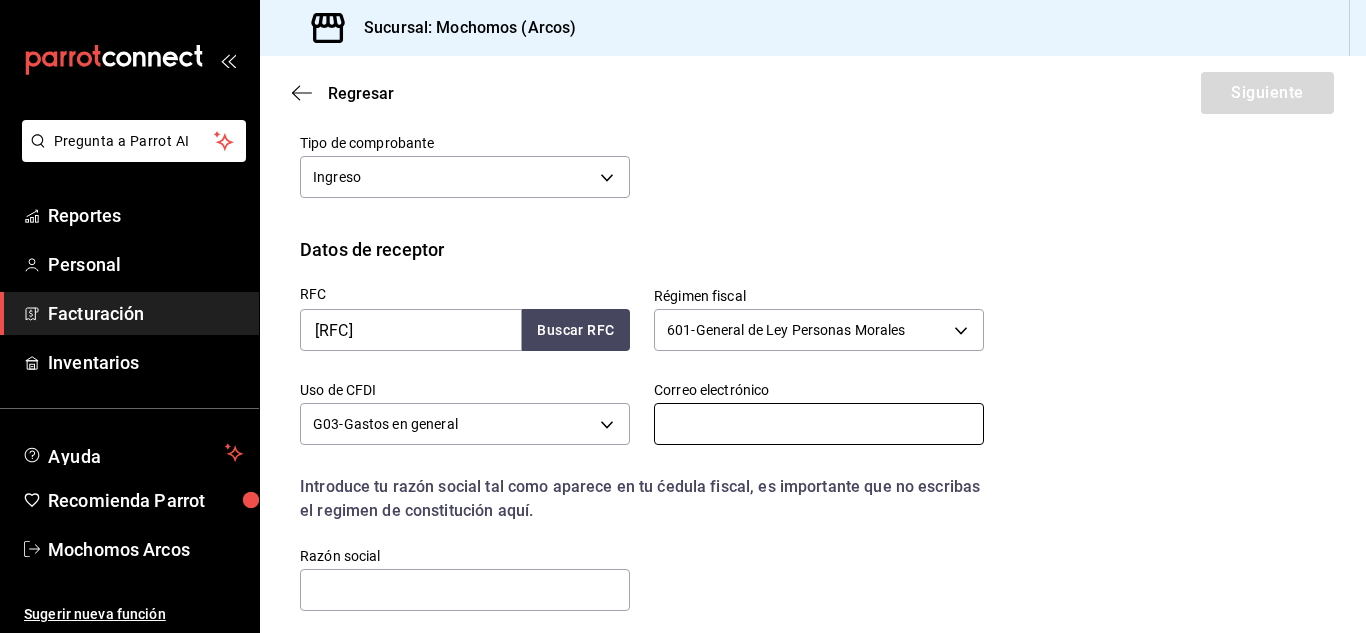 paste on "[LAST], [FIRST] <[EMAIL]>" 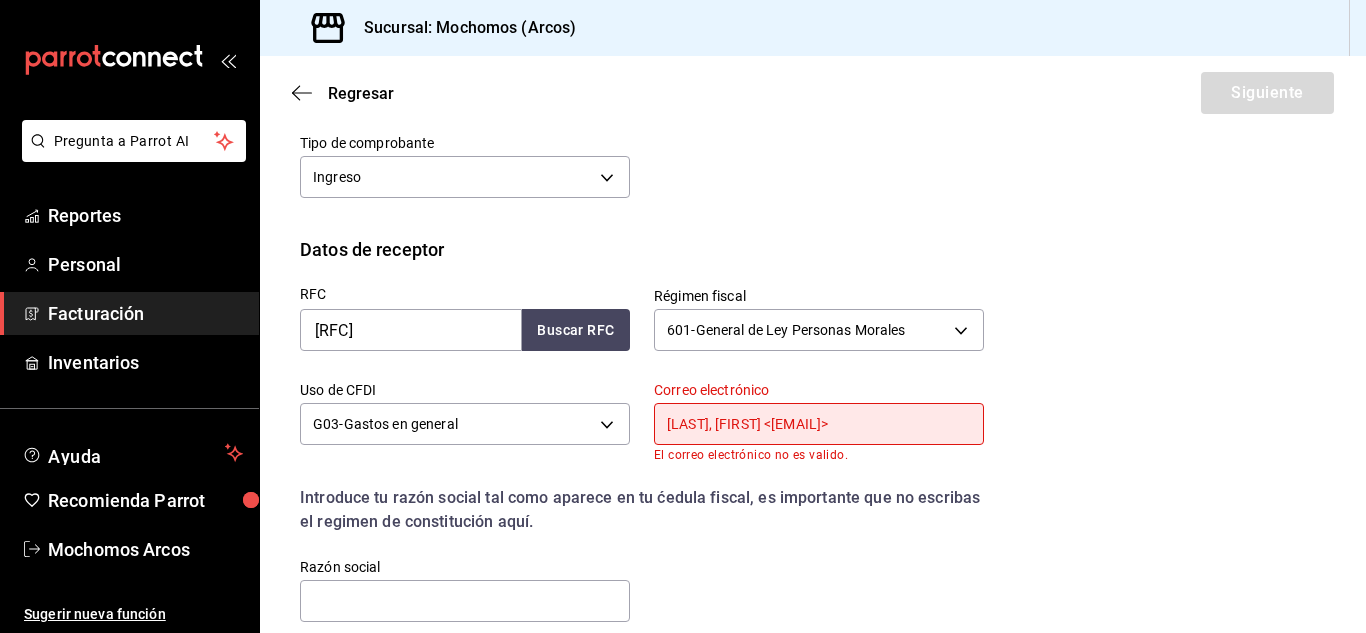 click on "[LAST], [FIRST] <[EMAIL]>" at bounding box center (819, 424) 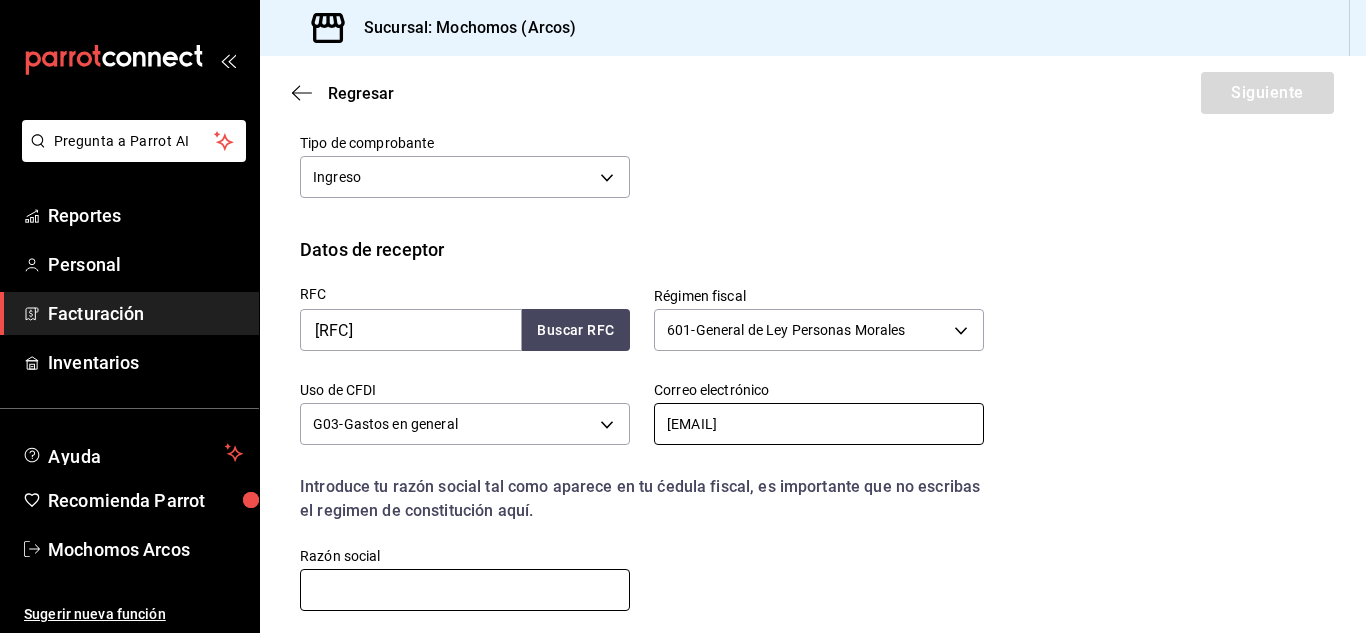 type on "[EMAIL]" 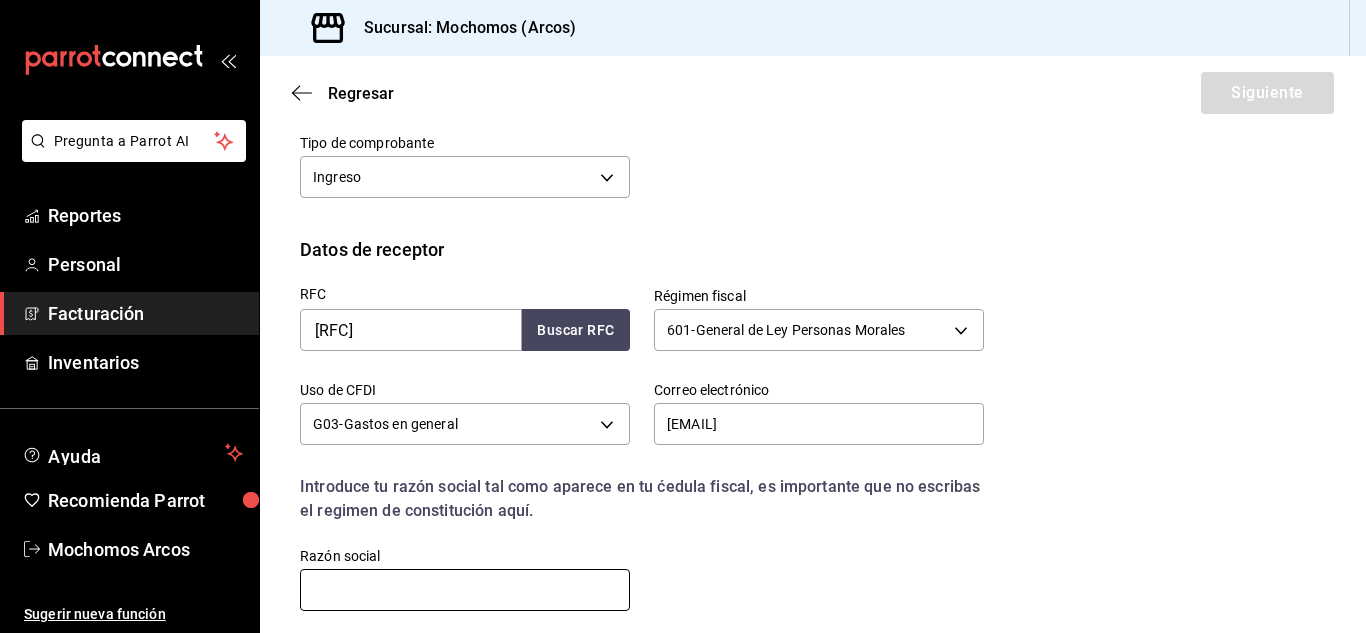 click at bounding box center [465, 590] 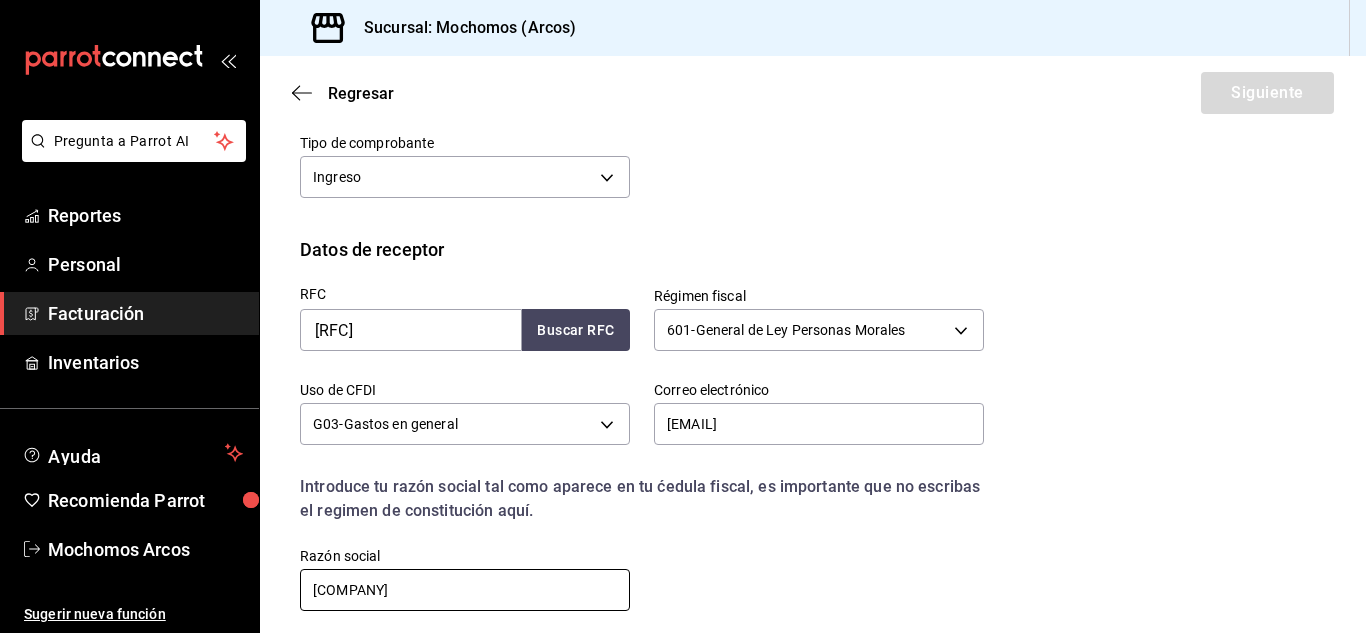 type on "[COMPANY]" 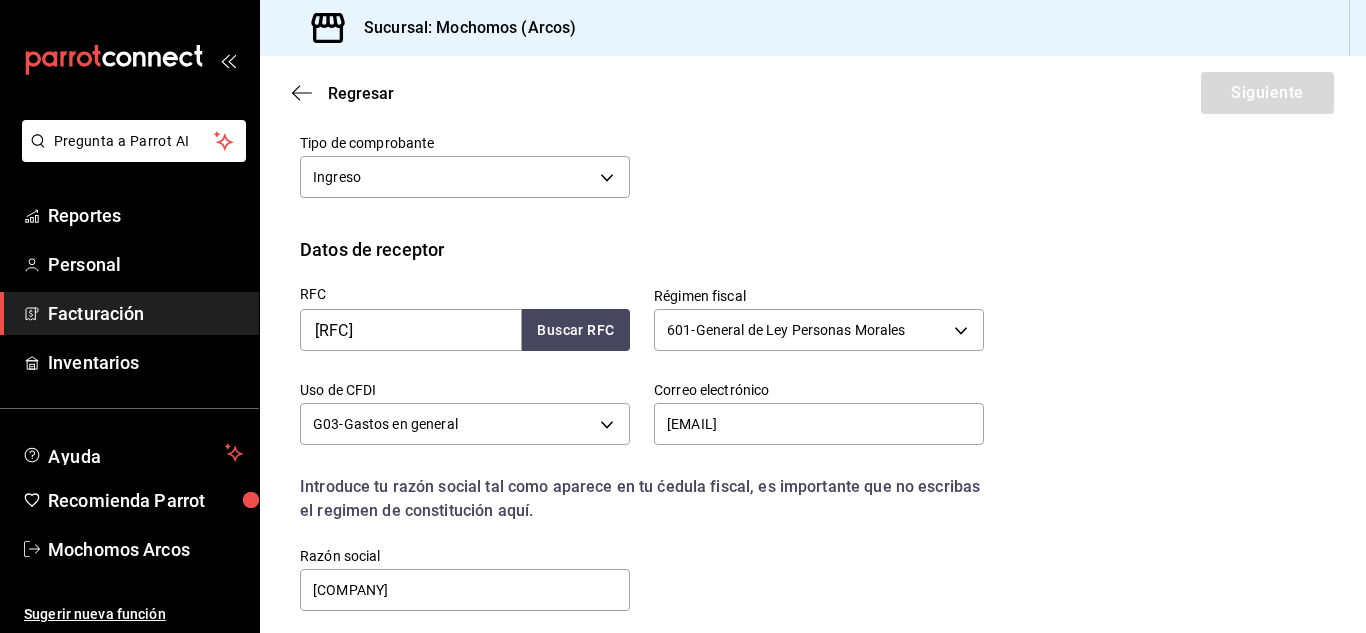 scroll, scrollTop: 403, scrollLeft: 0, axis: vertical 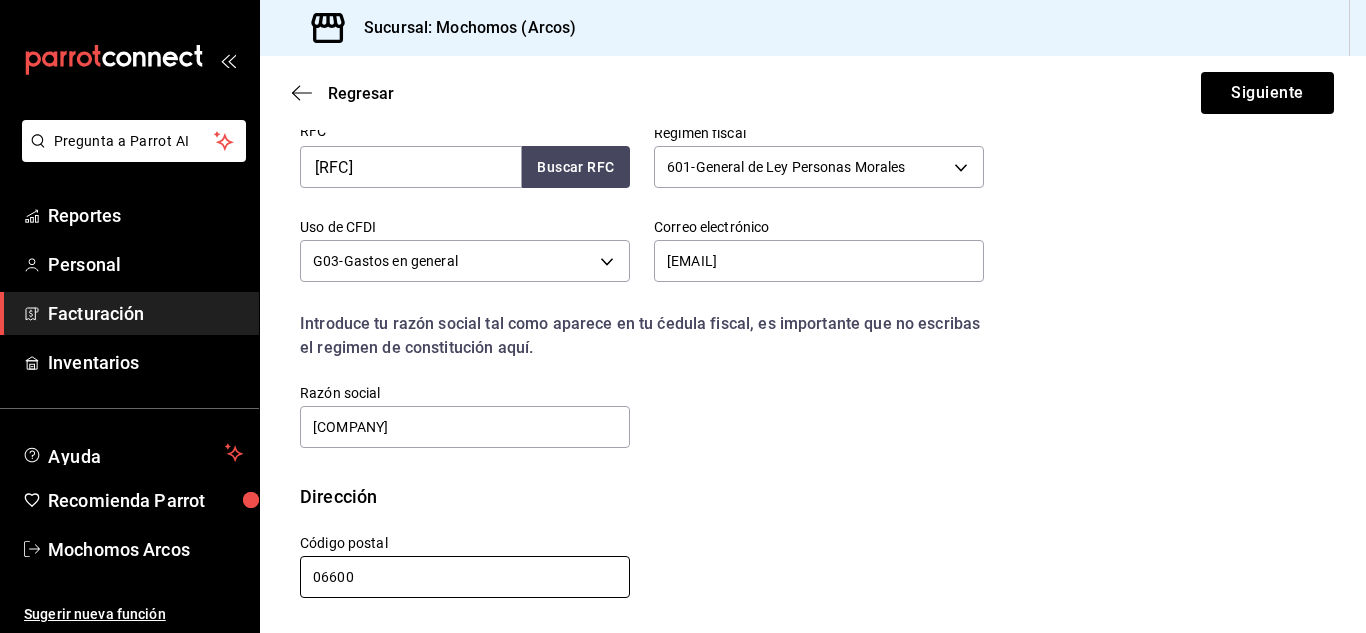 type on "06600" 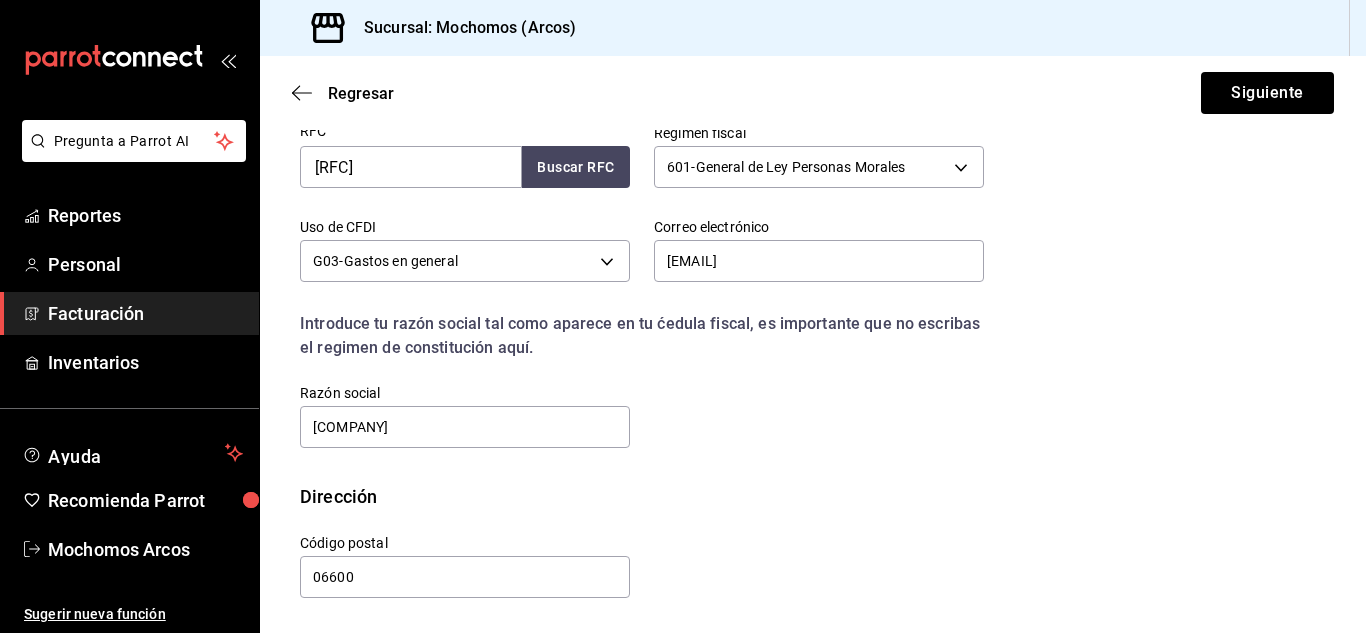 click on "[STREET] [NUMBER] [NUMBER] [POSTAL_CODE] [STATE] ​ [CITY] ​ [NEIGHBORHOOD] ​" at bounding box center [630, 555] 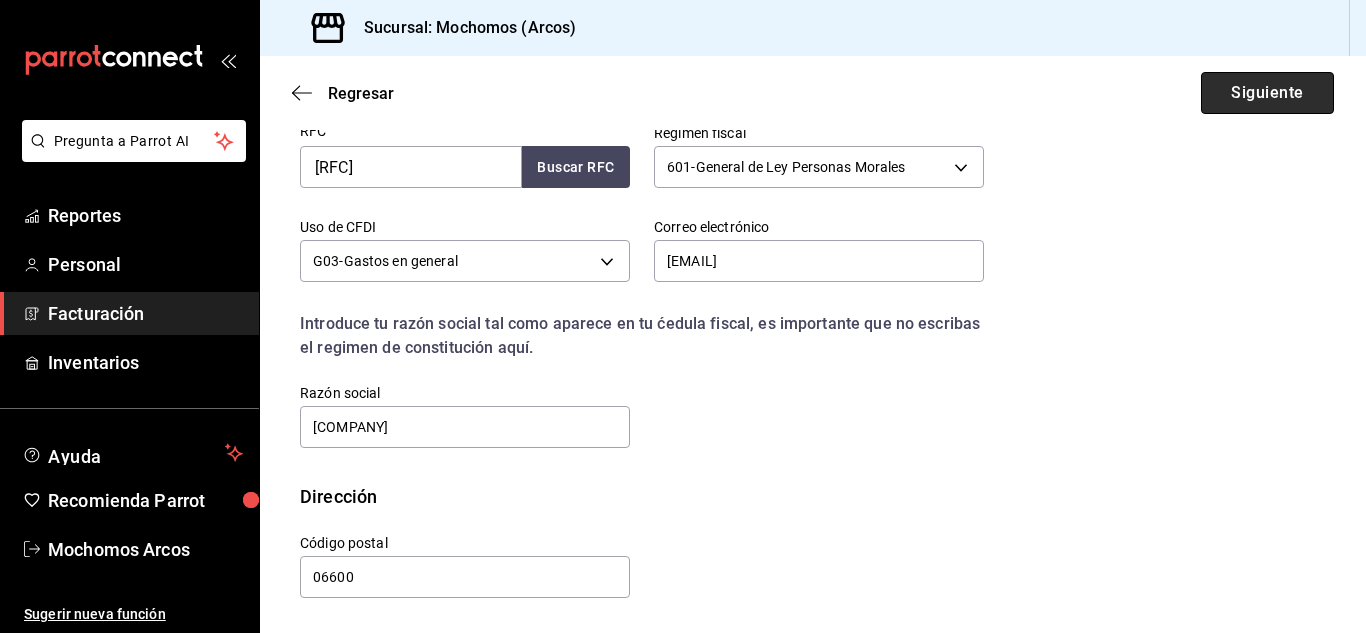 click on "Siguiente" at bounding box center [1267, 93] 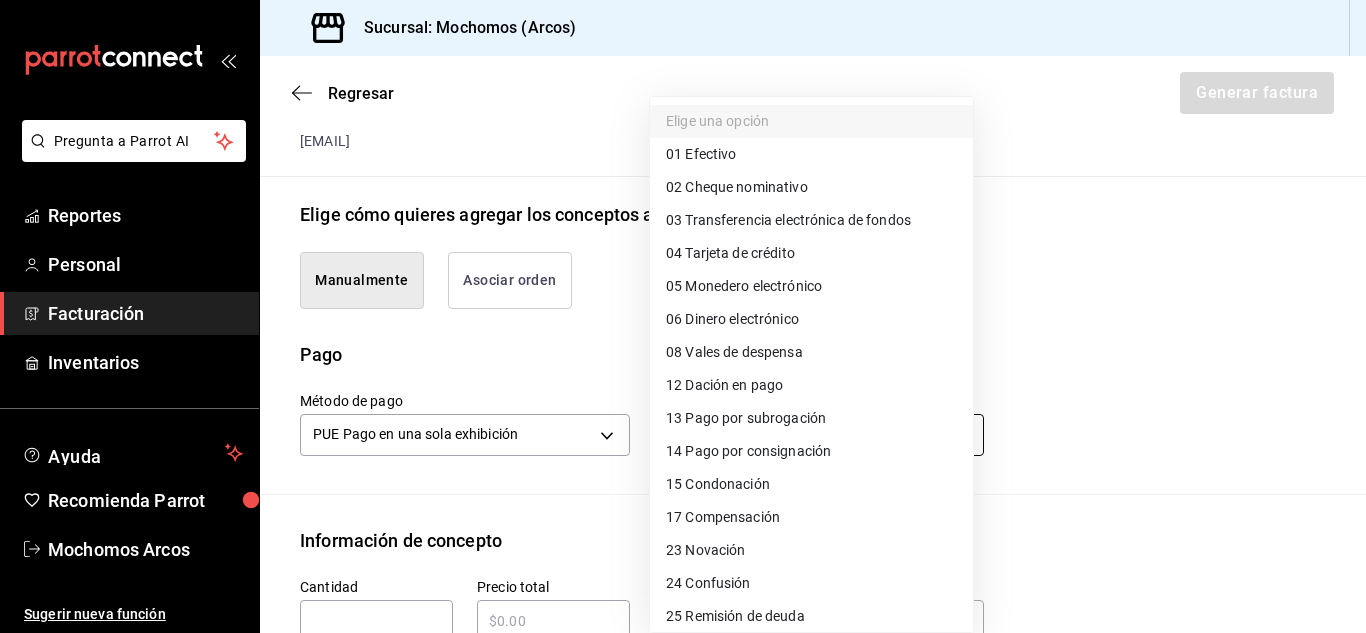 click on "Pregunta a Parrot AI Reportes   Personal   Facturación   Inventarios   Ayuda Recomienda Parrot   Mochomos Arcos   Sugerir nueva función   Sucursal: Mochomos (Arcos) Regresar Generar factura Emisor Perfil fiscal MERCADO DE EXPERIENCIAS Tipo de comprobante Ingreso Receptor Nombre / Razón social [COMPANY] RFC Receptor [RFC] Régimen fiscal General de Ley Personas Morales Uso de CFDI G03: Gastos en general Correo electrónico [EMAIL] Elige cómo quieres agregar los conceptos a tu factura Manualmente Asociar orden Pago Método de pago PUE   Pago en una sola exhibición PUE Forma de pago Elige una opción Información de concepto Cantidad ​ Precio total ​ Impuestos Elige una opción Clave de Producto de Servicio 90101500 - Establecimientos para comer y beber ​ Unidad E48 - Unidad de Servicio ​ Descripción Agregar IVA Total $0.00 IEPS Total $0.00 Subtotal $0.00 Total $0.00 Orden Cantidad Clave Unidad Monto Impuesto Subtotal Total GANA 1 MES GRATIS EN TU SUSCRIPCIÓN AQUÍ" at bounding box center (683, 316) 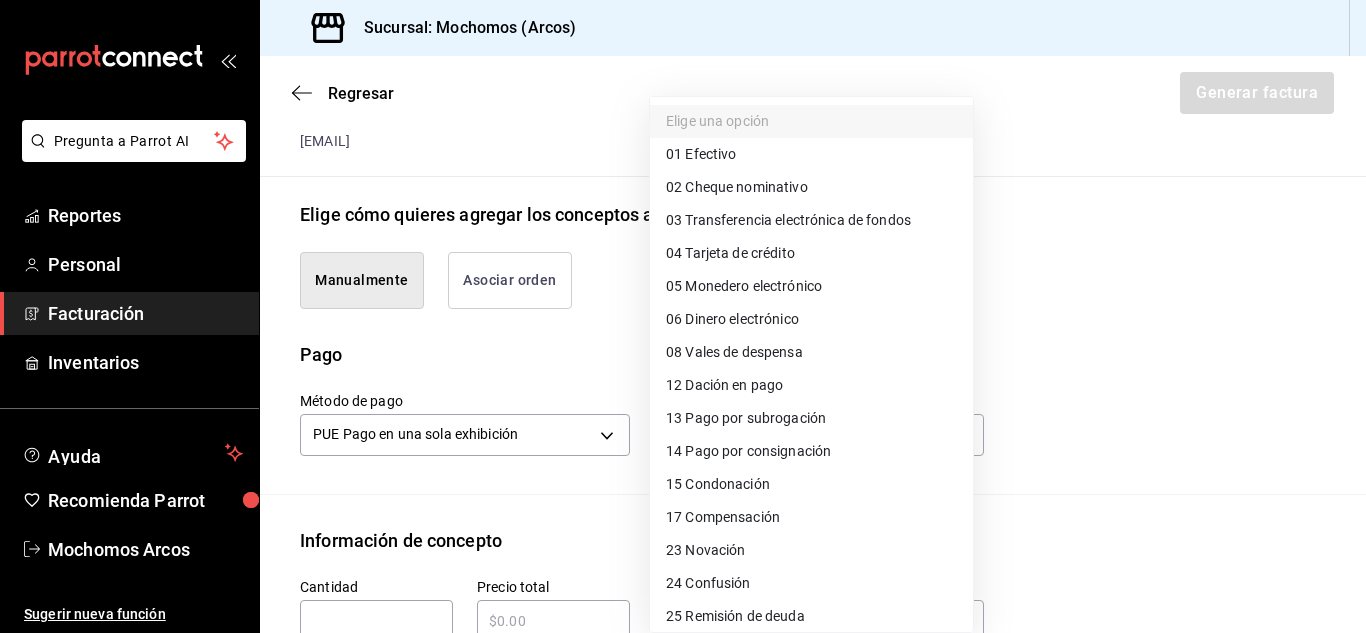 click on "04   Tarjeta de crédito" at bounding box center [730, 253] 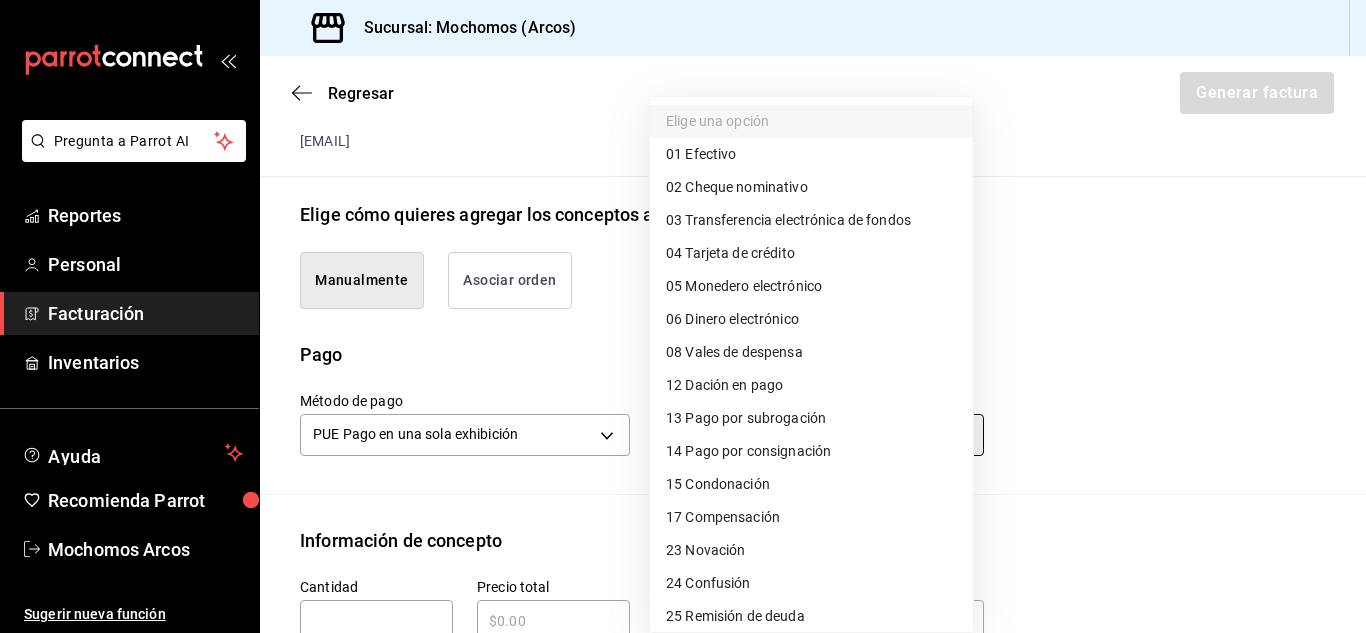 type on "04" 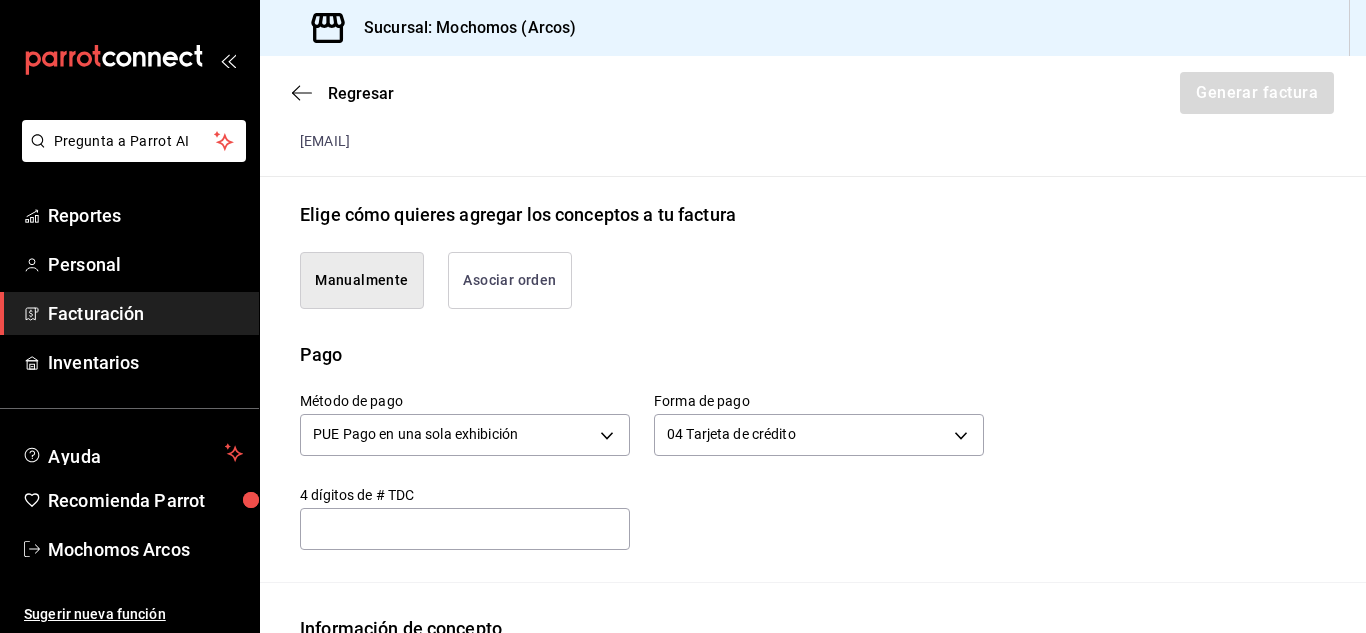 click on "Método de pago PUE   Pago en una sola exhibición PUE Forma de pago 04   Tarjeta de crédito 04 4 dígitos de # TDC ​" at bounding box center (630, 459) 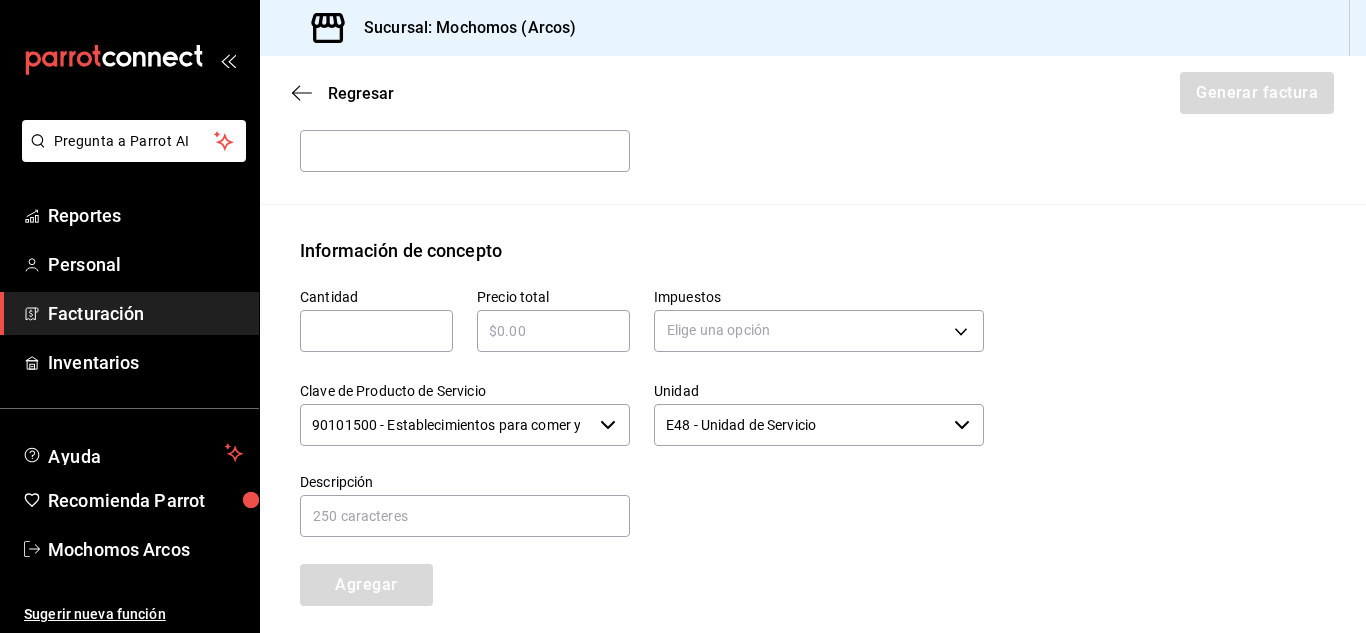 scroll, scrollTop: 803, scrollLeft: 0, axis: vertical 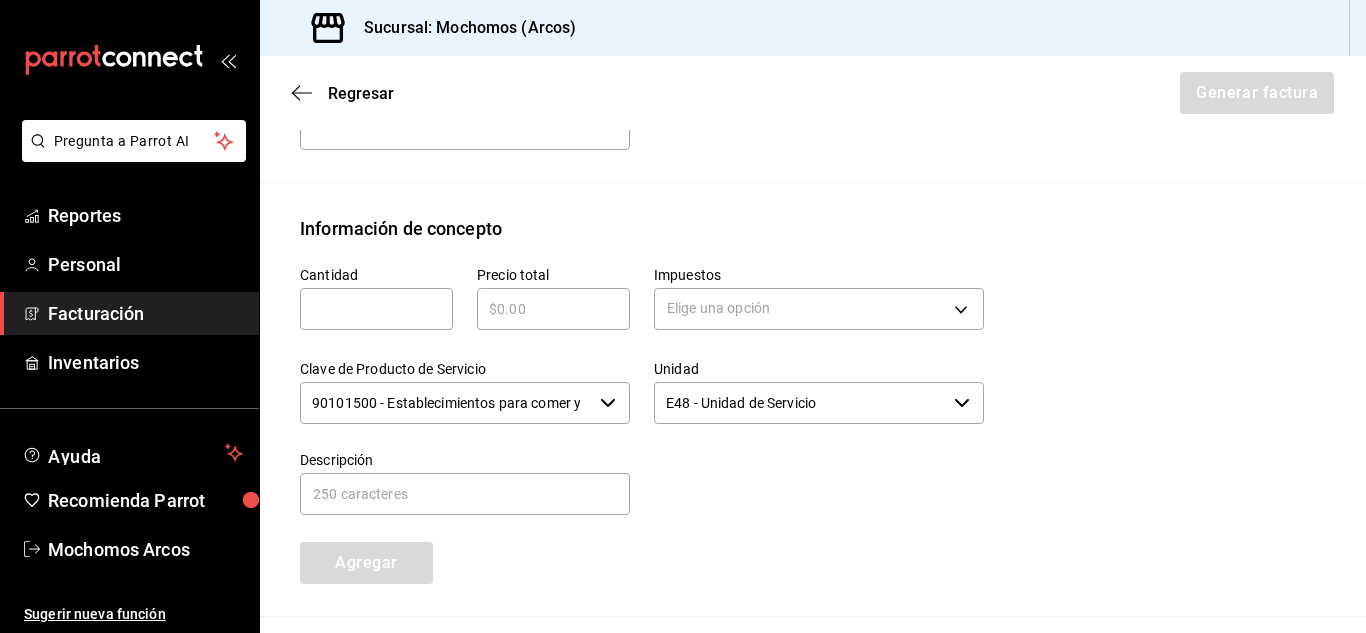 click at bounding box center (376, 309) 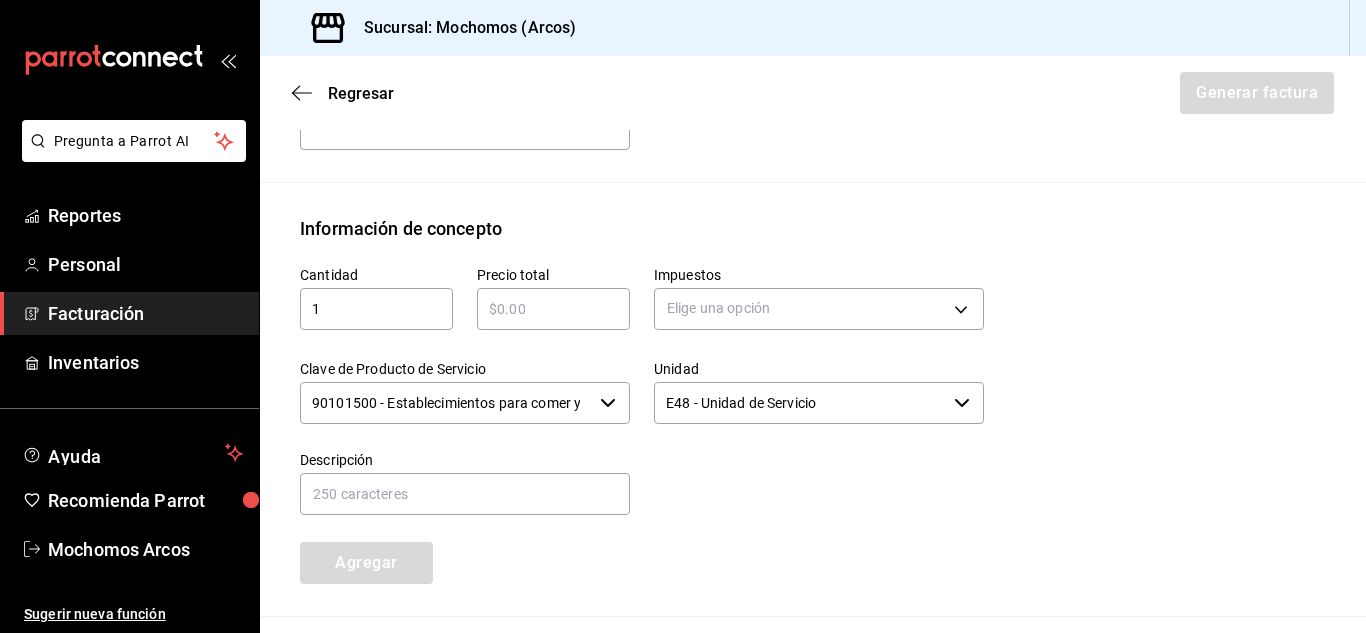 type on "1" 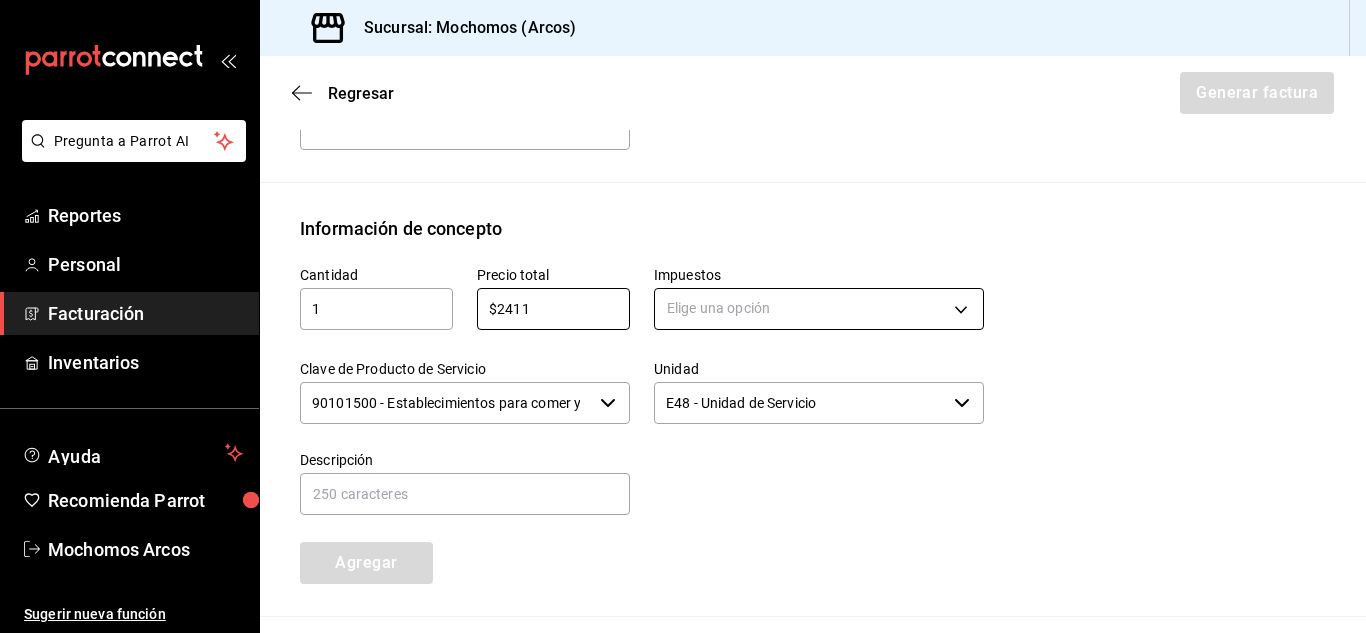 type on "$2411" 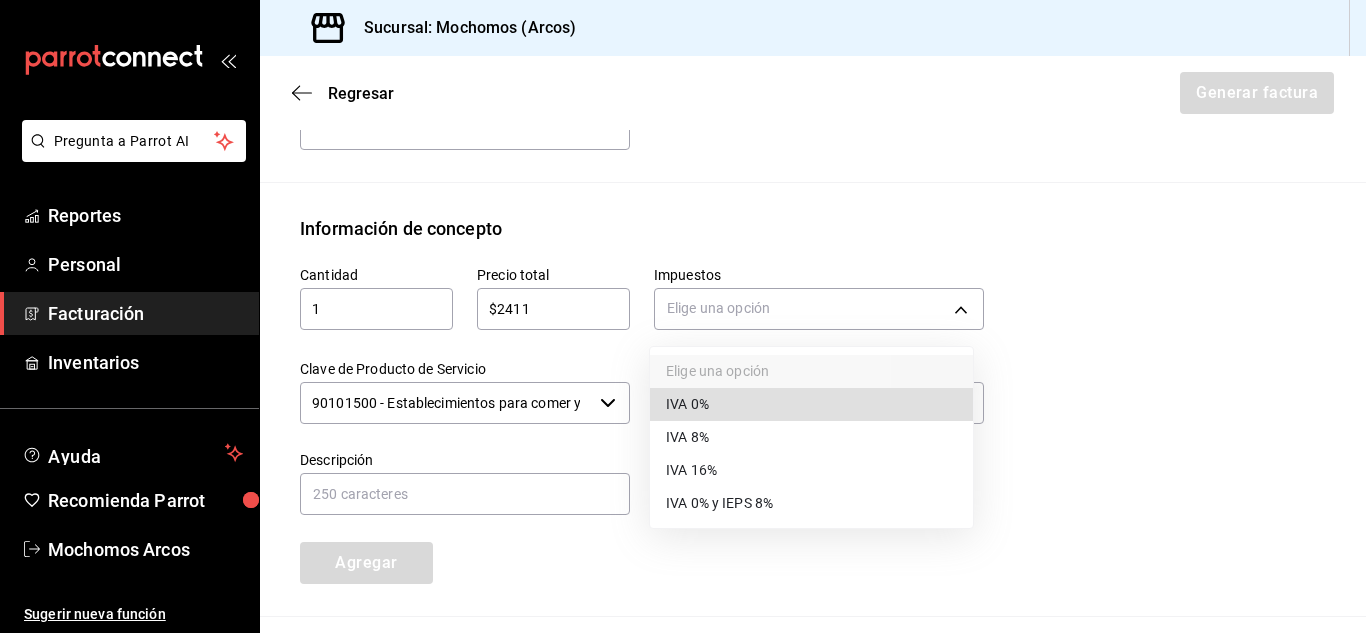 click on "IVA 16%" at bounding box center (811, 470) 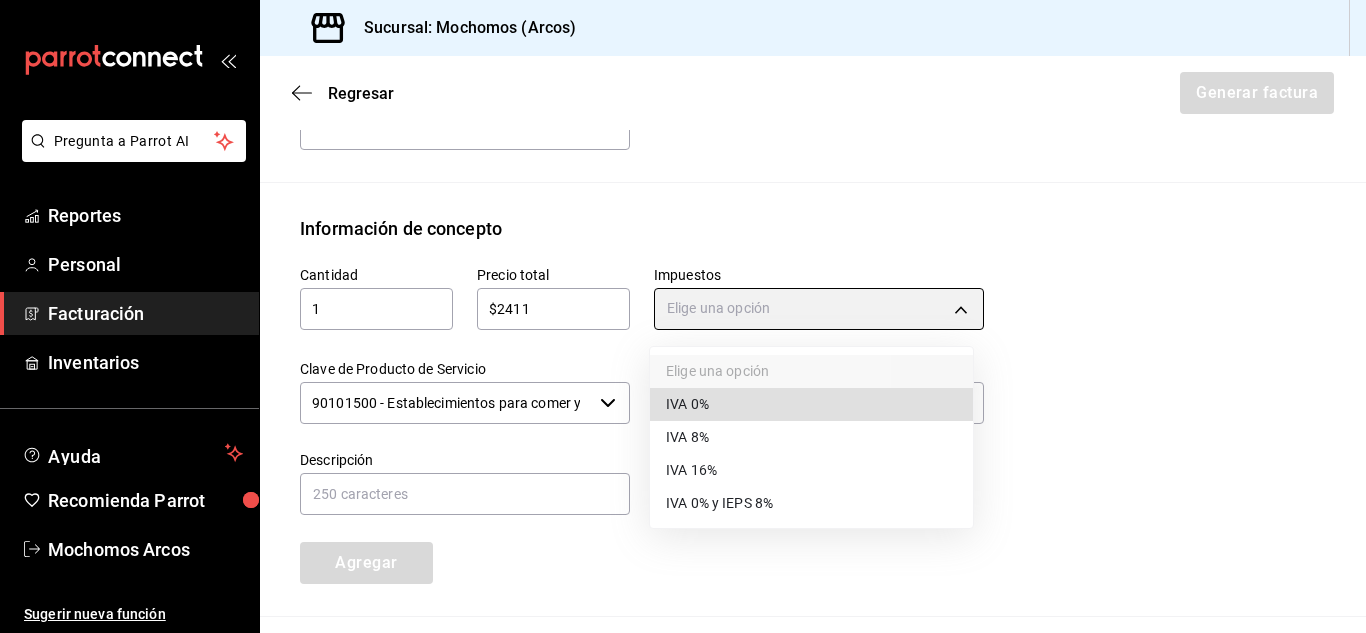 type on "IVA_16" 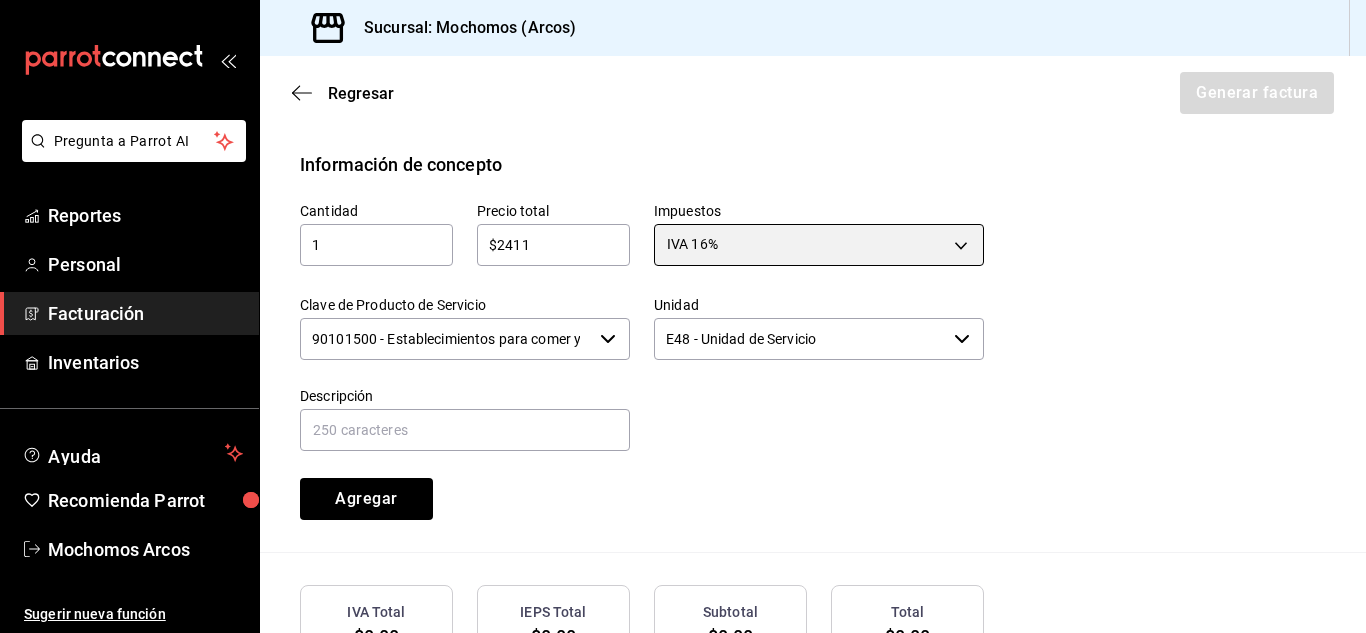 scroll, scrollTop: 903, scrollLeft: 0, axis: vertical 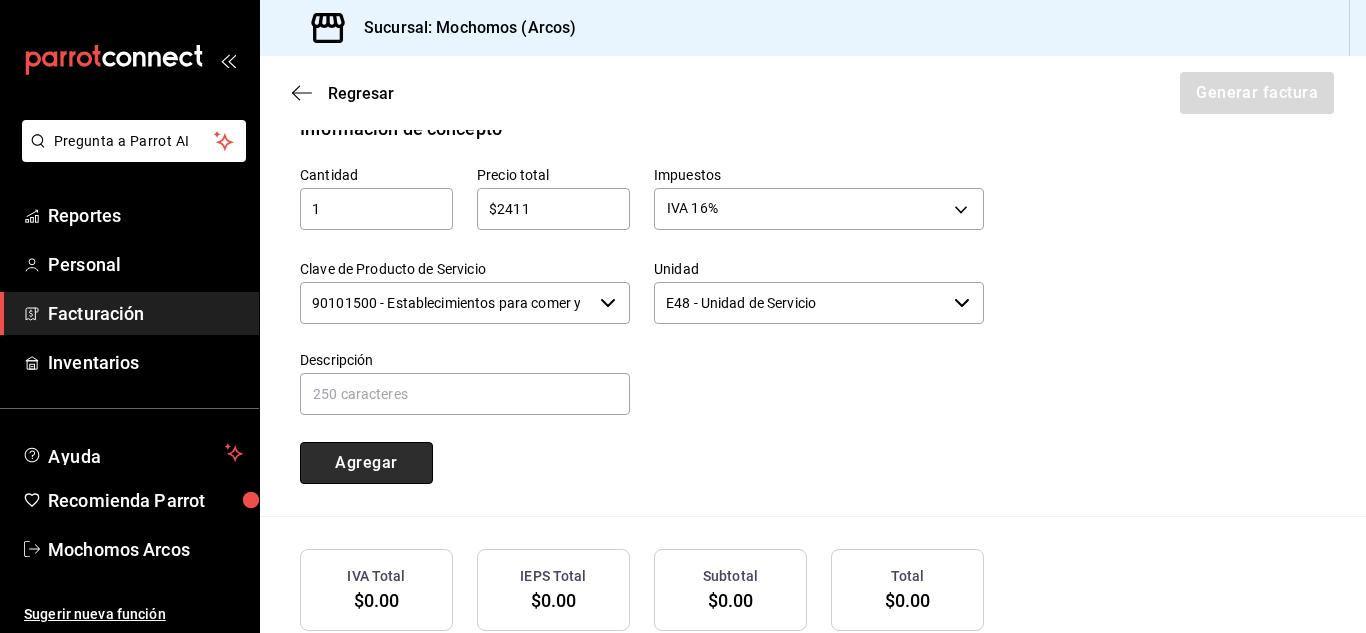 click on "Agregar" at bounding box center [366, 463] 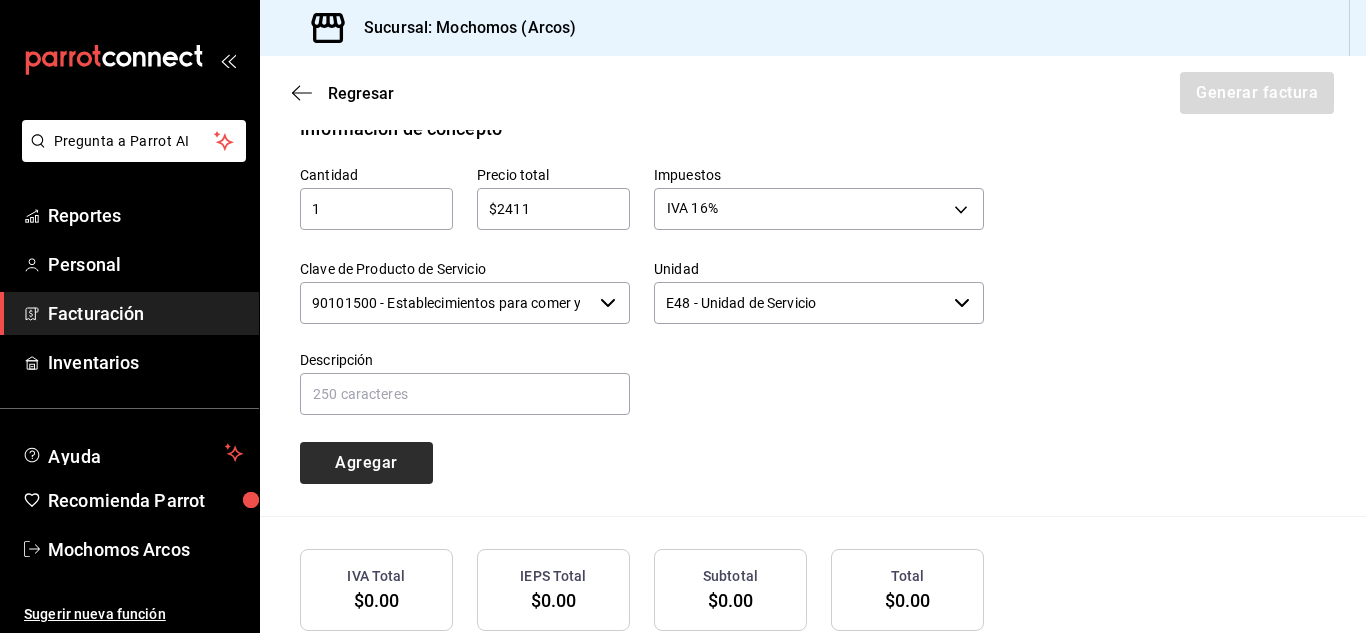 type 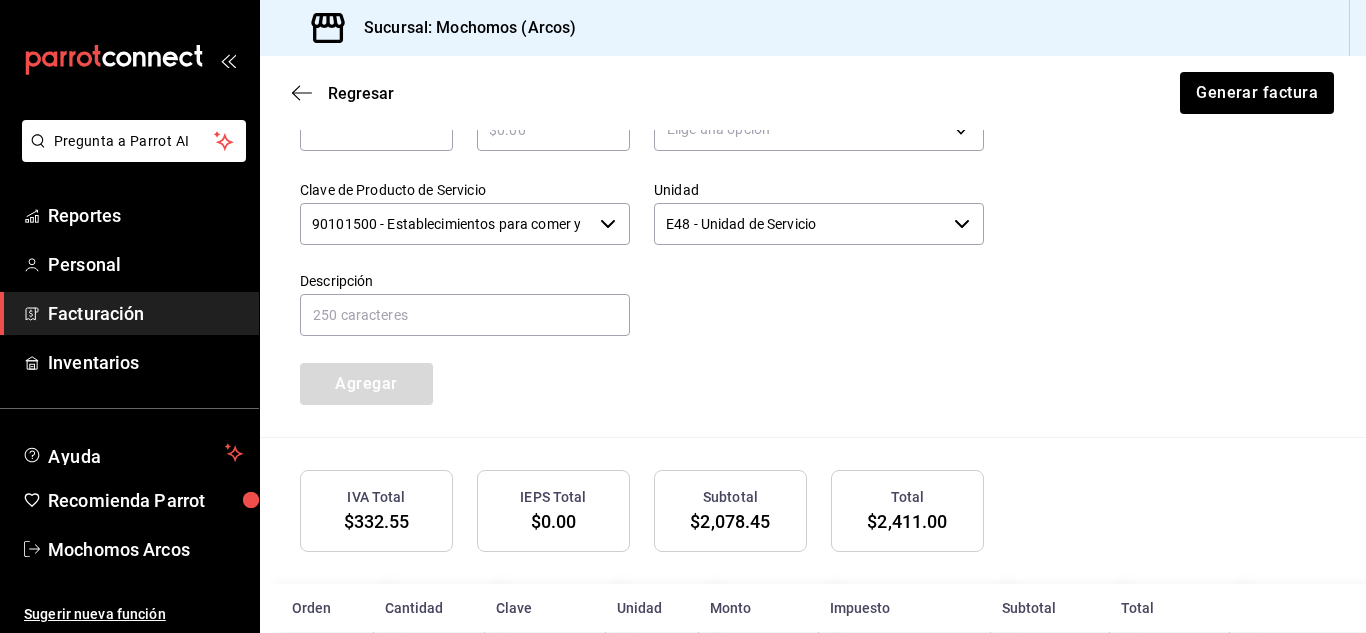scroll, scrollTop: 1072, scrollLeft: 0, axis: vertical 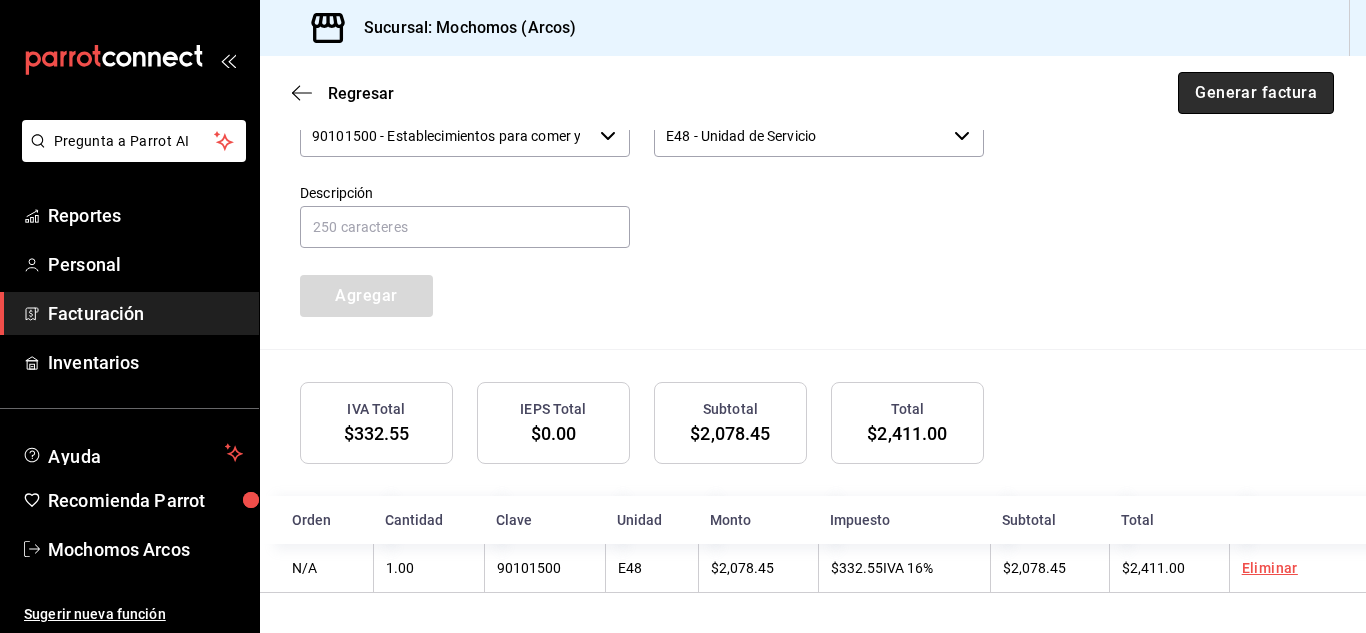 click on "Generar factura" at bounding box center (1256, 93) 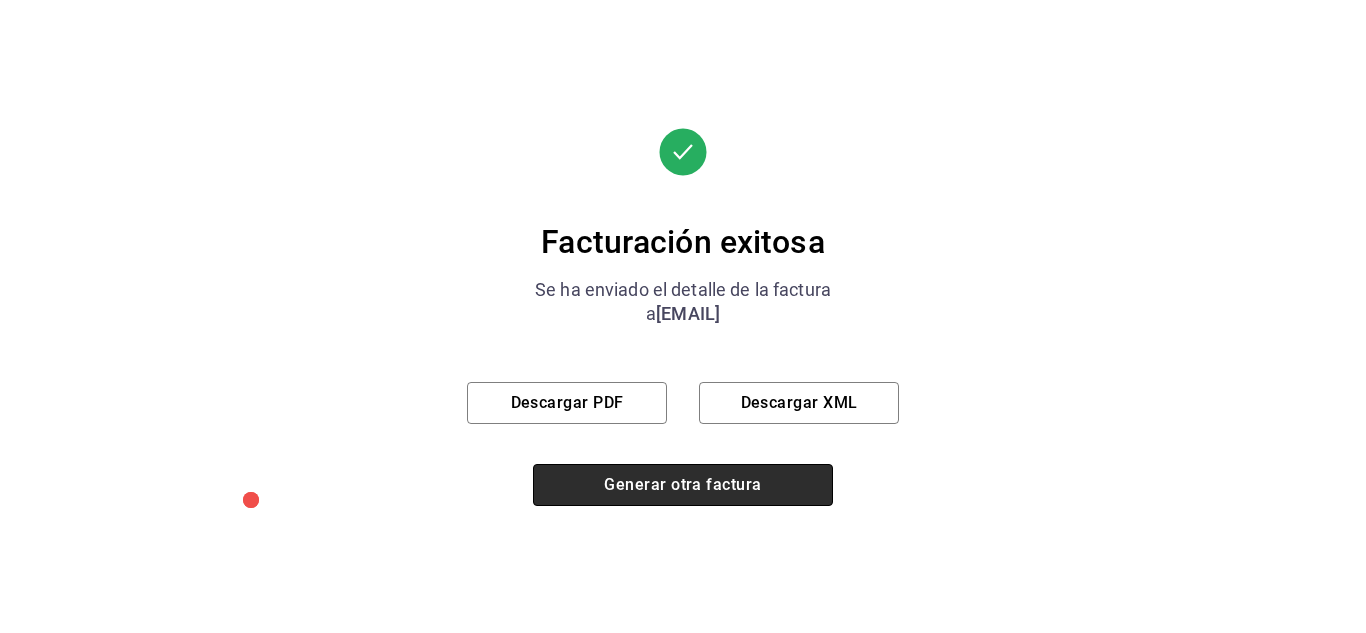 click on "Generar otra factura" at bounding box center [683, 485] 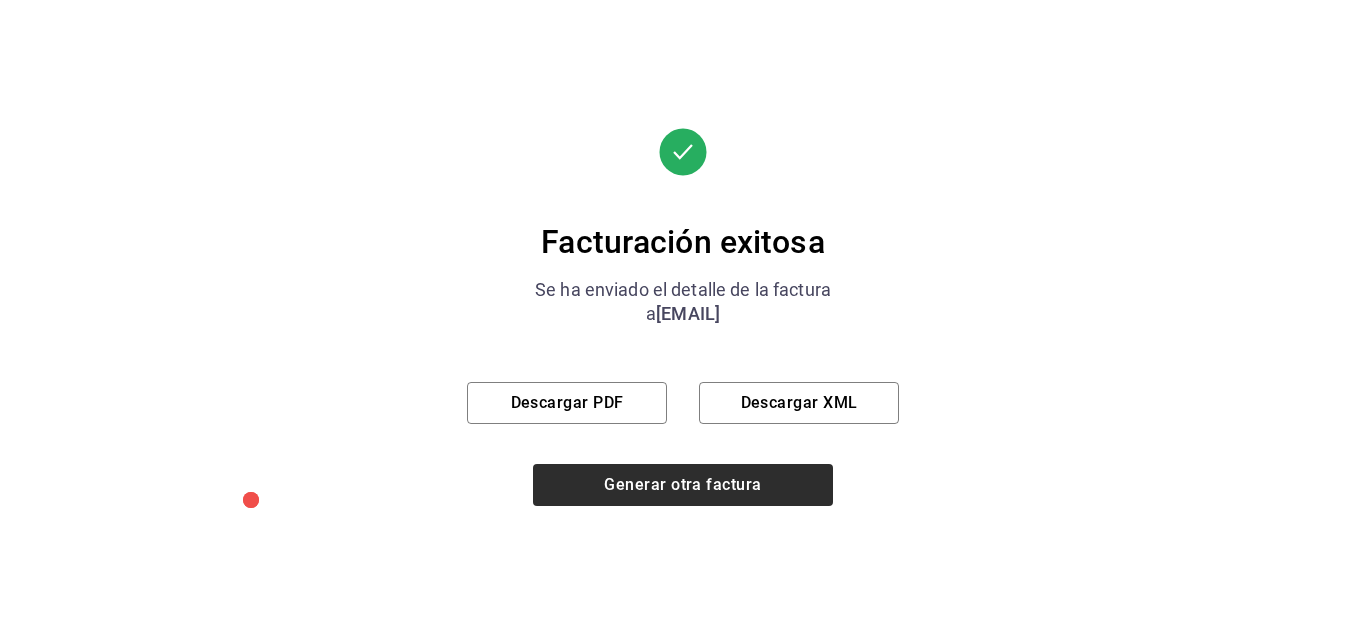 scroll, scrollTop: 240, scrollLeft: 0, axis: vertical 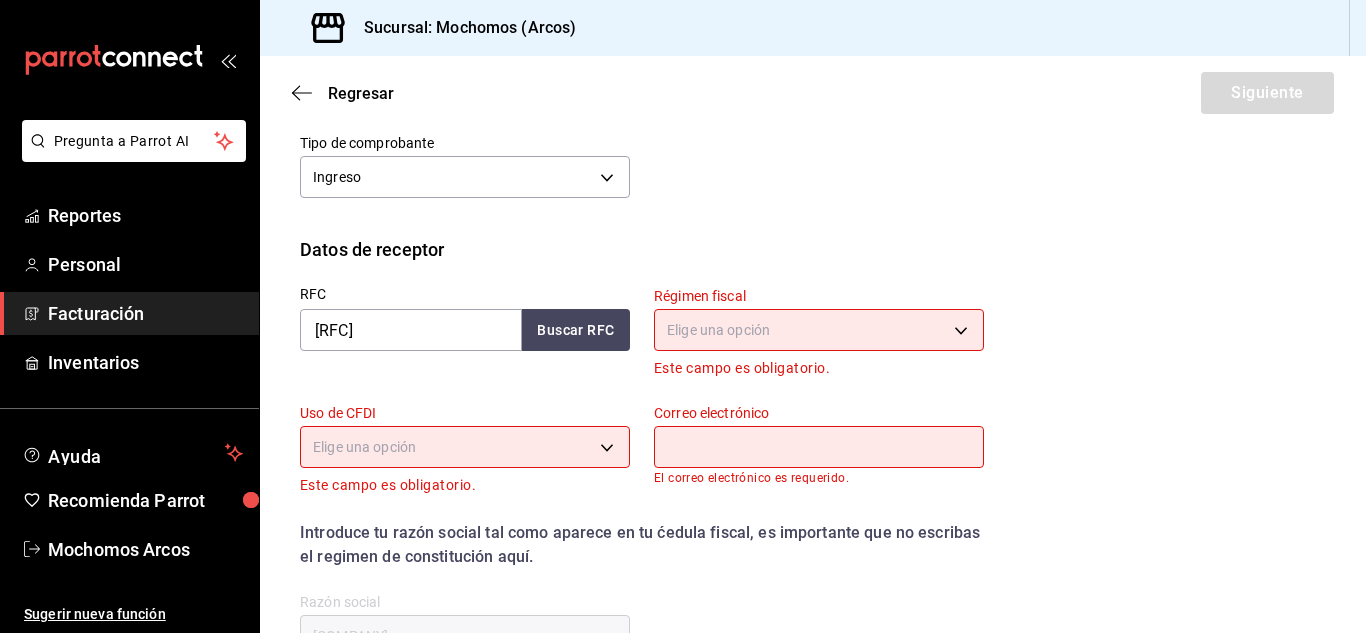 click on "Facturación" at bounding box center (129, 313) 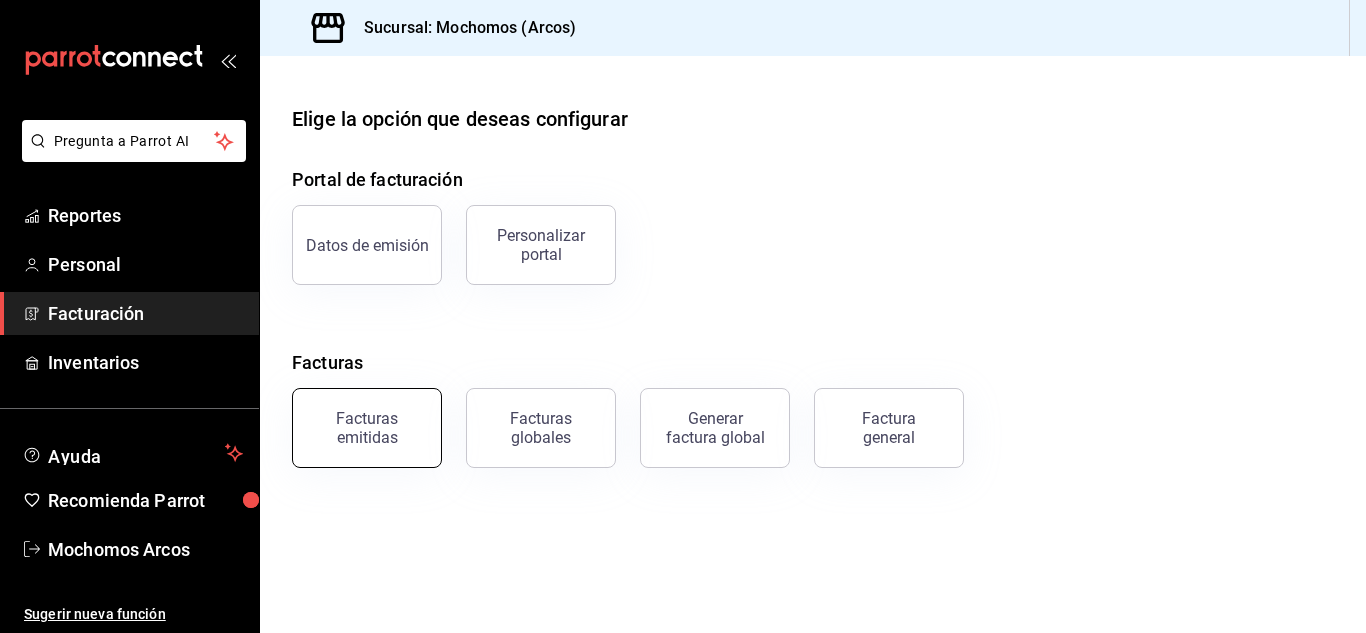 click on "Facturas emitidas" at bounding box center (367, 428) 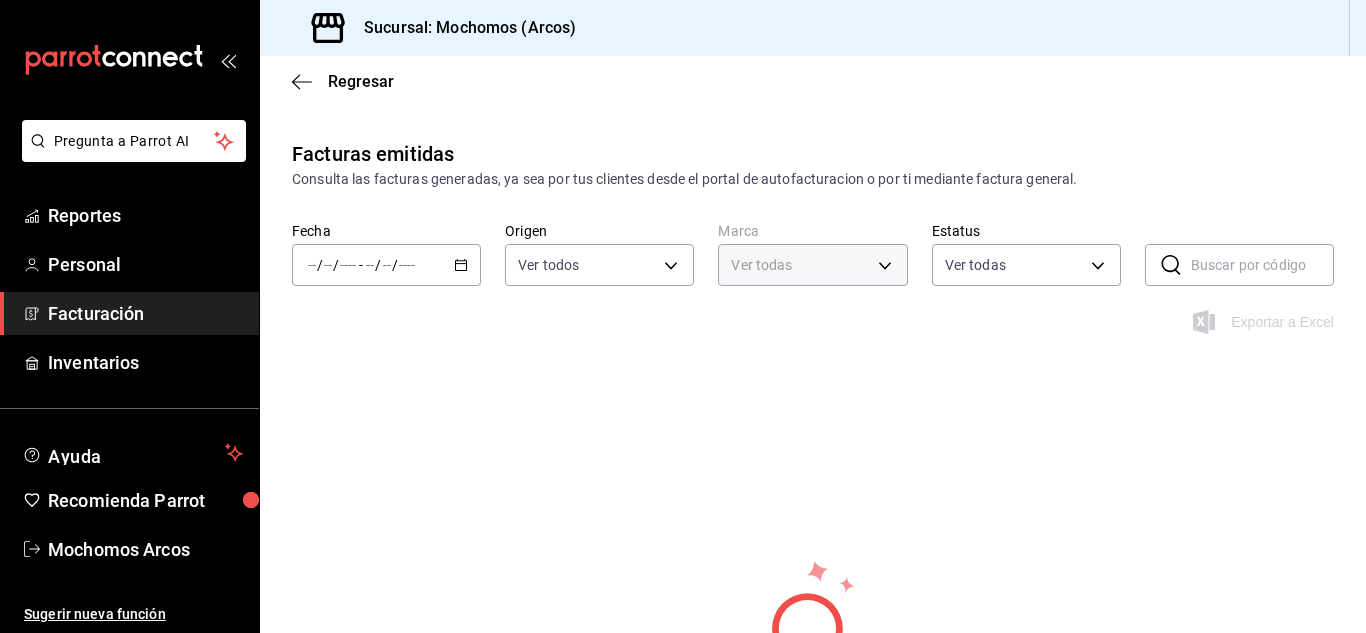 type on "dd36a3dd-8c35-4563-bc3a-0ae6137ce787" 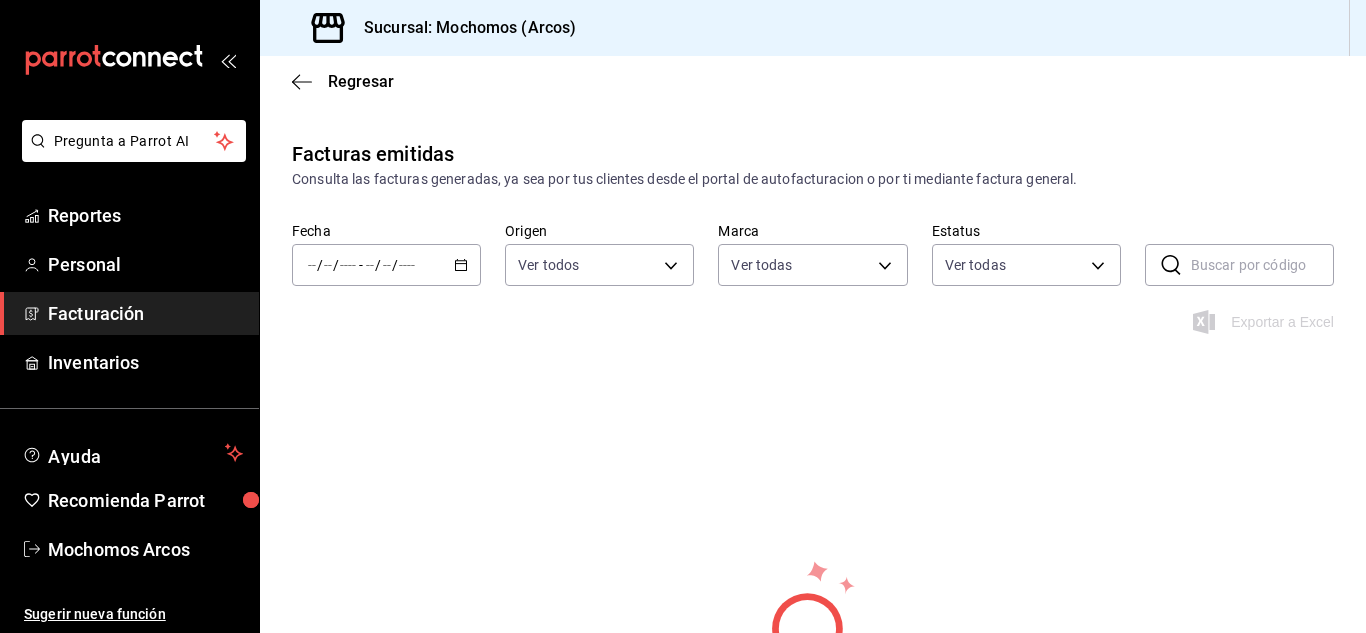 click 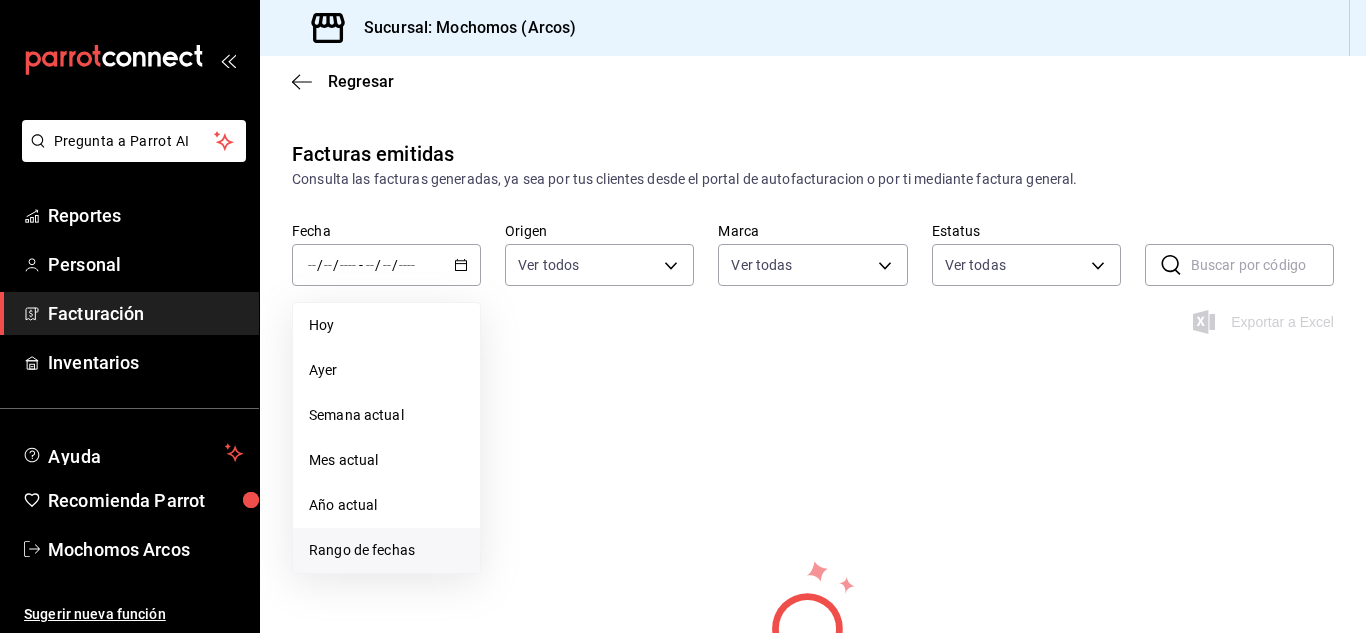 click on "Rango de fechas" at bounding box center [386, 550] 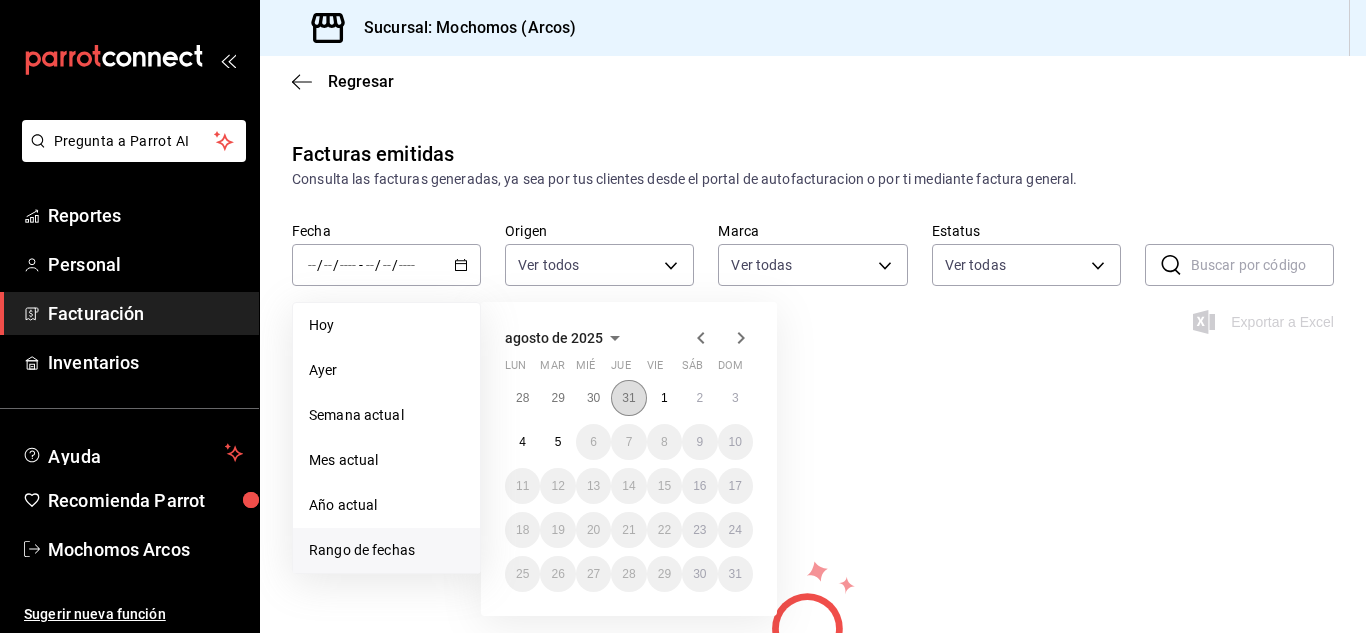 click on "31" at bounding box center [628, 398] 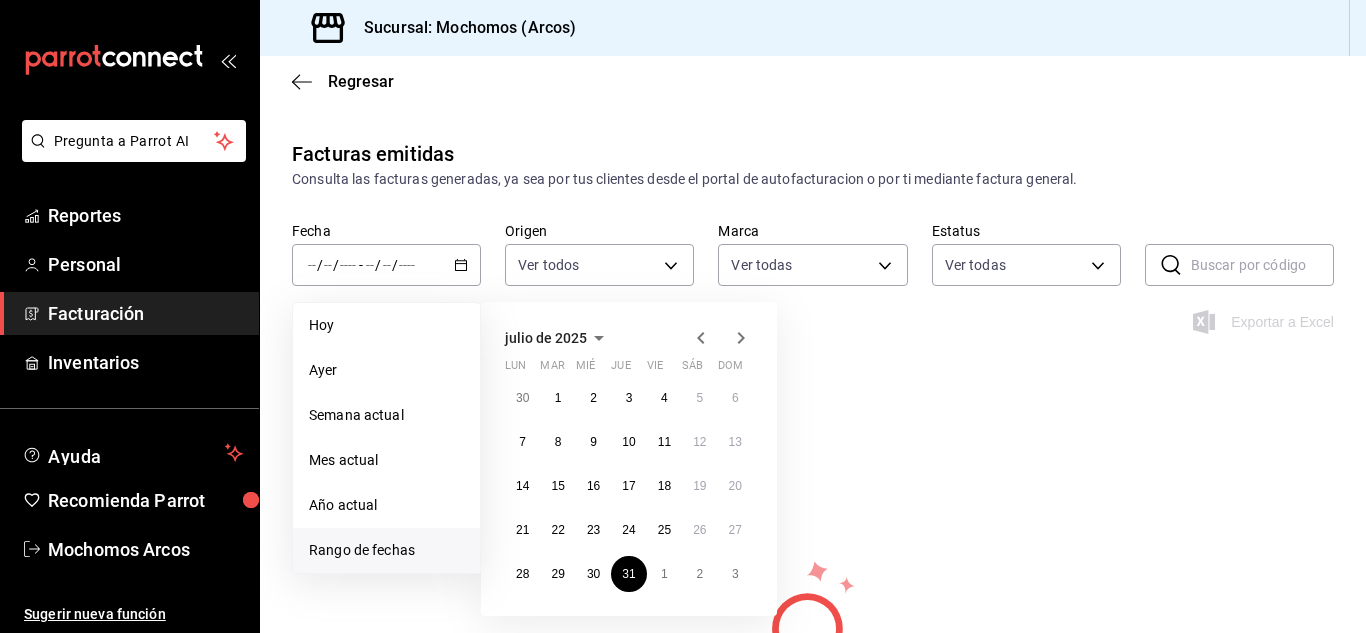 click 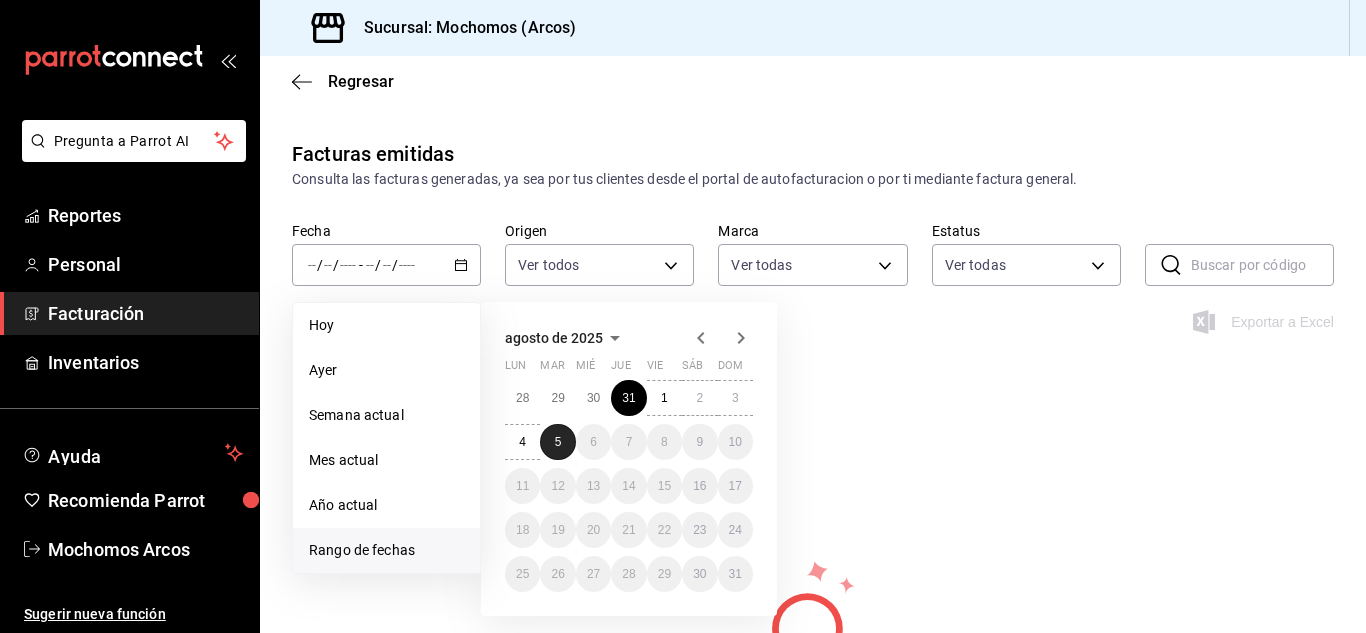 click on "5" at bounding box center [558, 442] 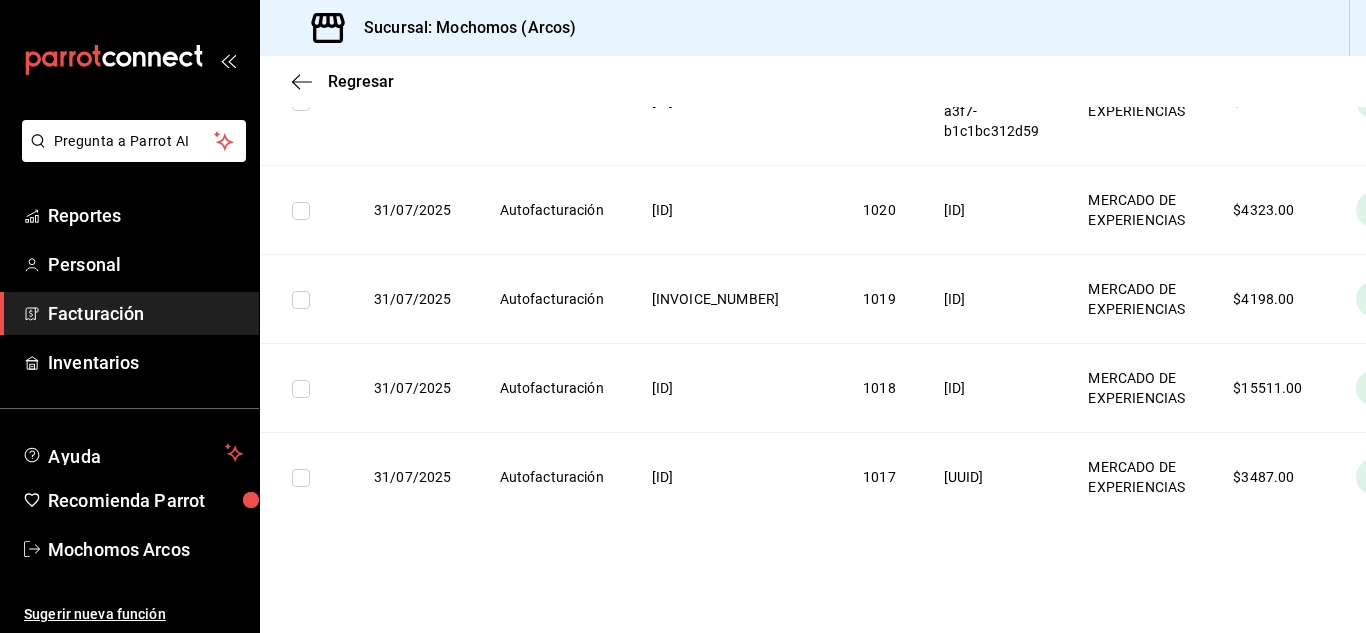 scroll, scrollTop: 3557, scrollLeft: 0, axis: vertical 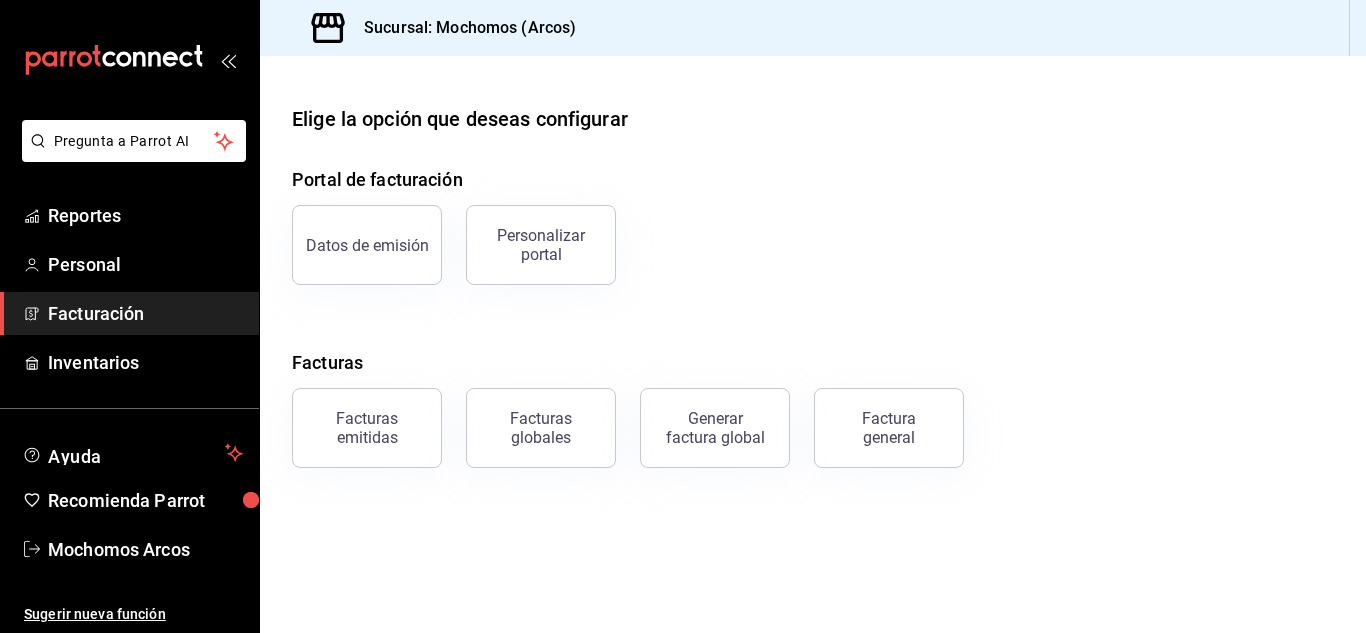 click on "Facturación" at bounding box center (145, 313) 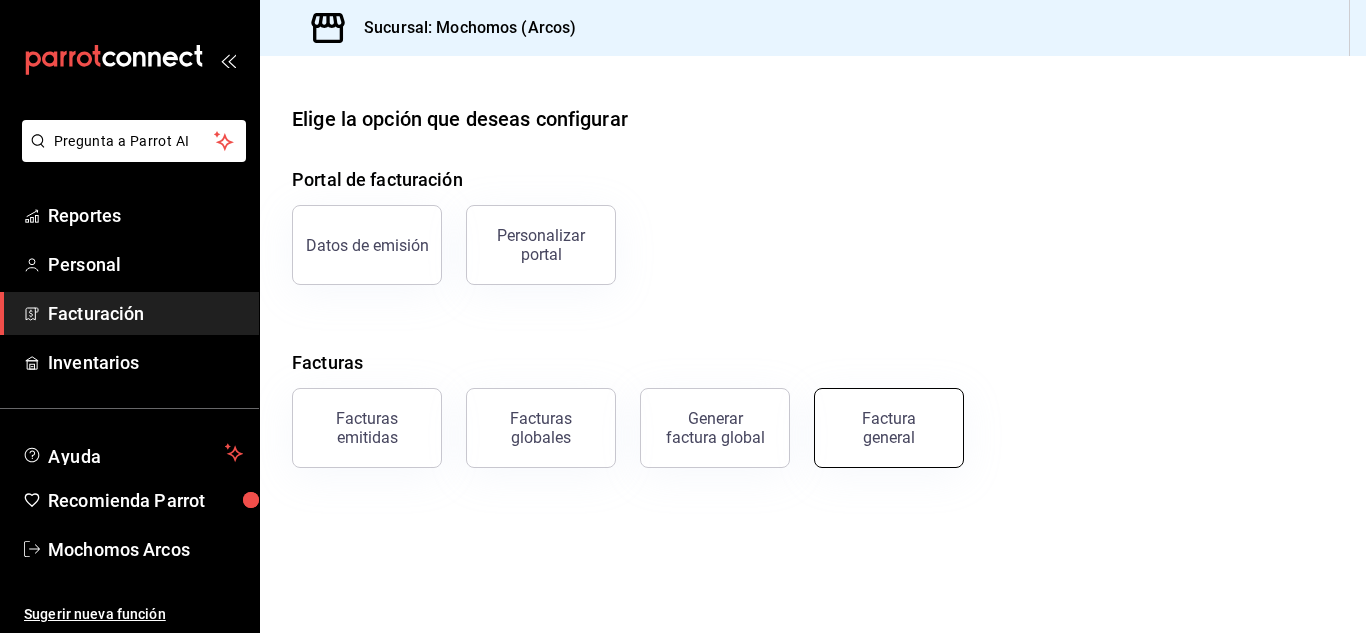 click on "Factura general" at bounding box center [889, 428] 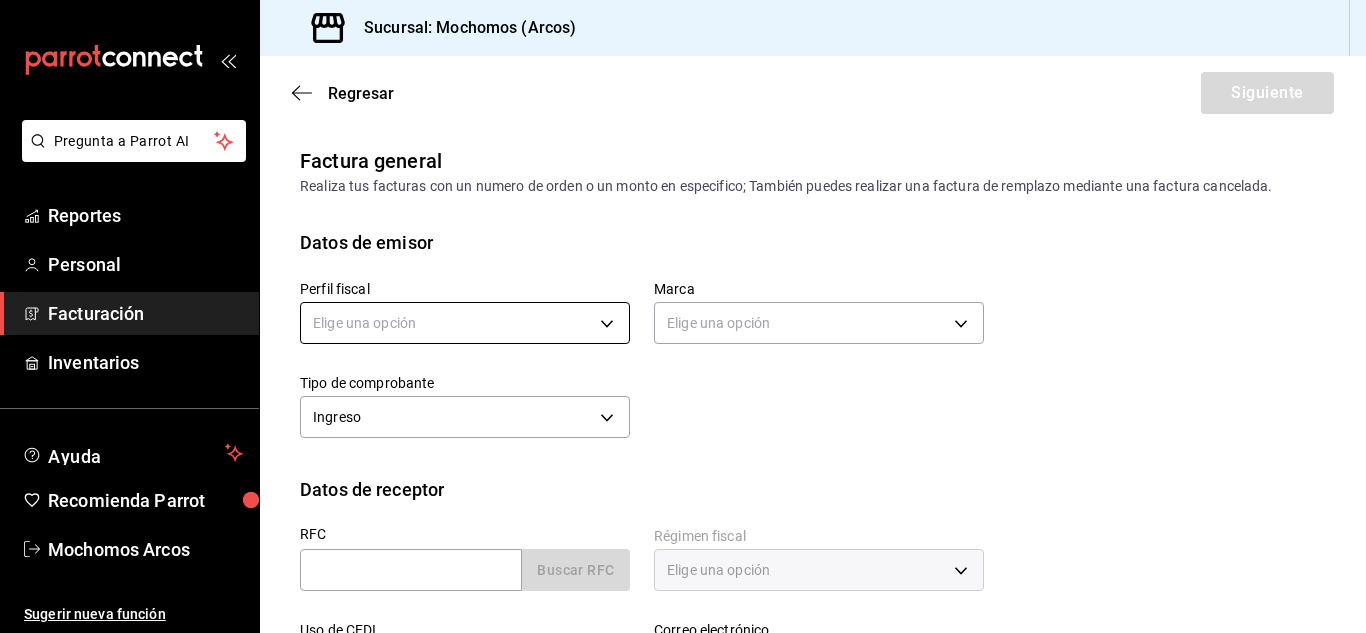 click on "Pregunta a Parrot AI Reportes   Personal   Facturación   Inventarios   Ayuda Recomienda Parrot   Mochomos Arcos   Sugerir nueva función   Sucursal: Mochomos (Arcos) Regresar Siguiente Factura general Realiza tus facturas con un numero de orden o un monto en especifico; También puedes realizar una factura de remplazo mediante una factura cancelada. Datos de emisor Perfil fiscal Elige una opción Marca Elige una opción Tipo de comprobante Ingreso I Datos de receptor RFC Buscar RFC Régimen fiscal Elige una opción Uso de CFDI Elige una opción Correo electrónico Dirección Calle # exterior # interior Código postal Estado ​ Municipio ​ Colonia ​ GANA 1 MES GRATIS EN TU SUSCRIPCIÓN AQUÍ ¿Recuerdas cómo empezó tu restaurante?
Hoy puedes ayudar a un colega a tener el mismo cambio que tú viviste.
Recomienda Parrot directamente desde tu Portal Administrador.
Es fácil y rápido.
🎁 Por cada restaurante que se una, ganas 1 mes gratis. Pregunta a Parrot AI Reportes   Personal   Facturación" at bounding box center [683, 316] 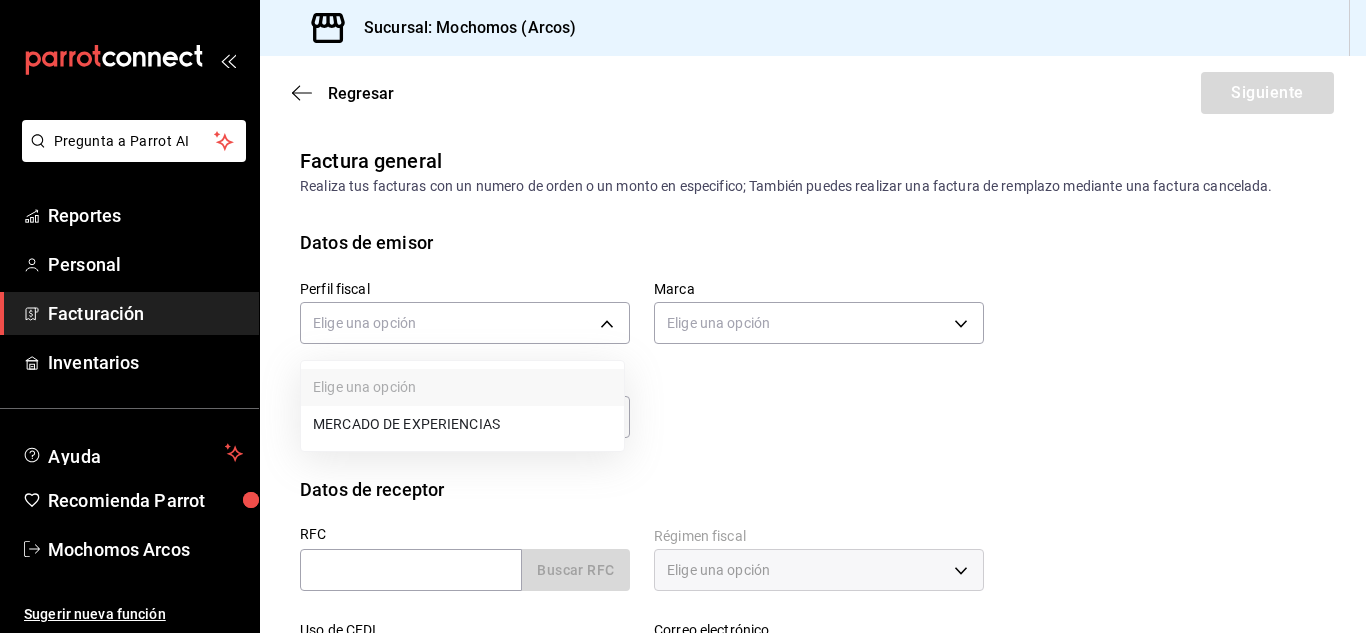 click on "MERCADO DE EXPERIENCIAS" at bounding box center (462, 424) 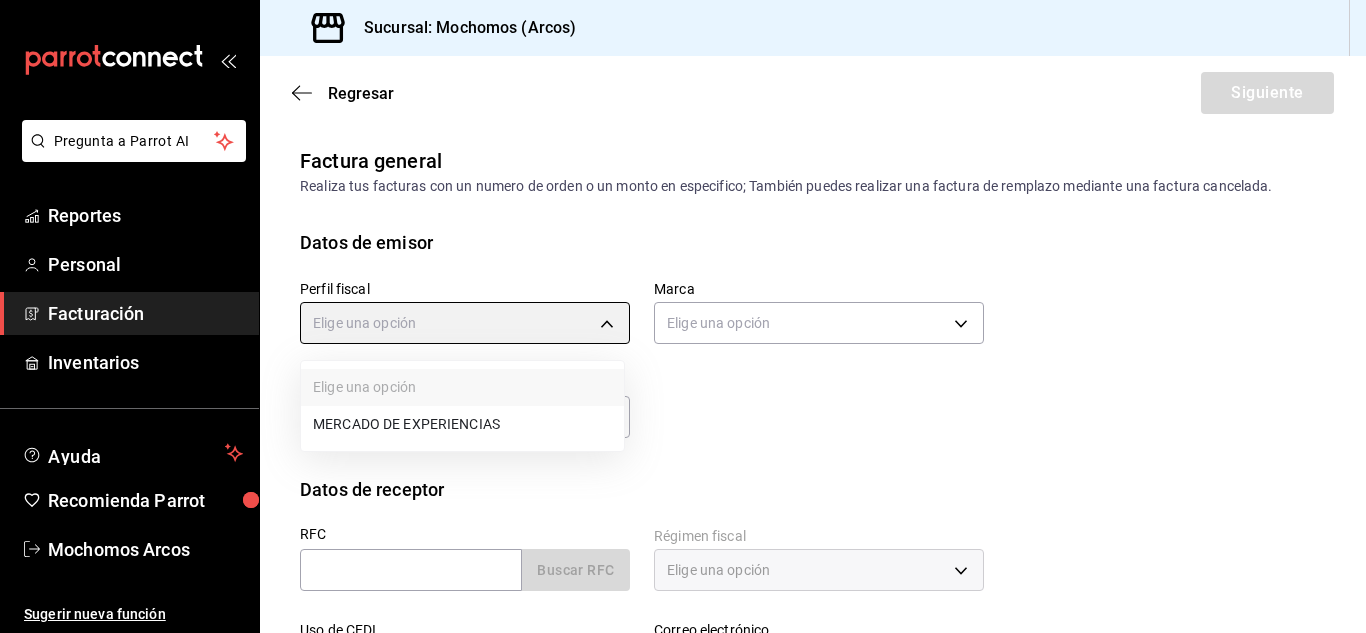 type on "0d9729ad-d774-4c6b-aaed-48863b9fa049" 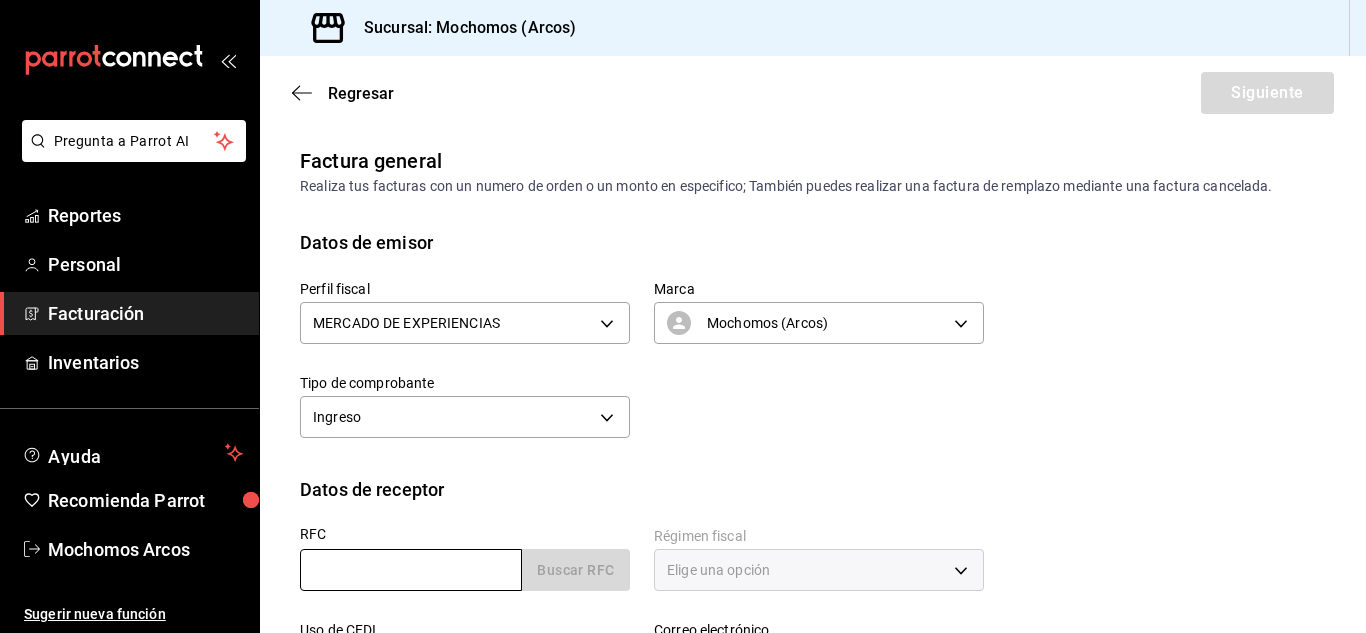 paste on "[RFC]" 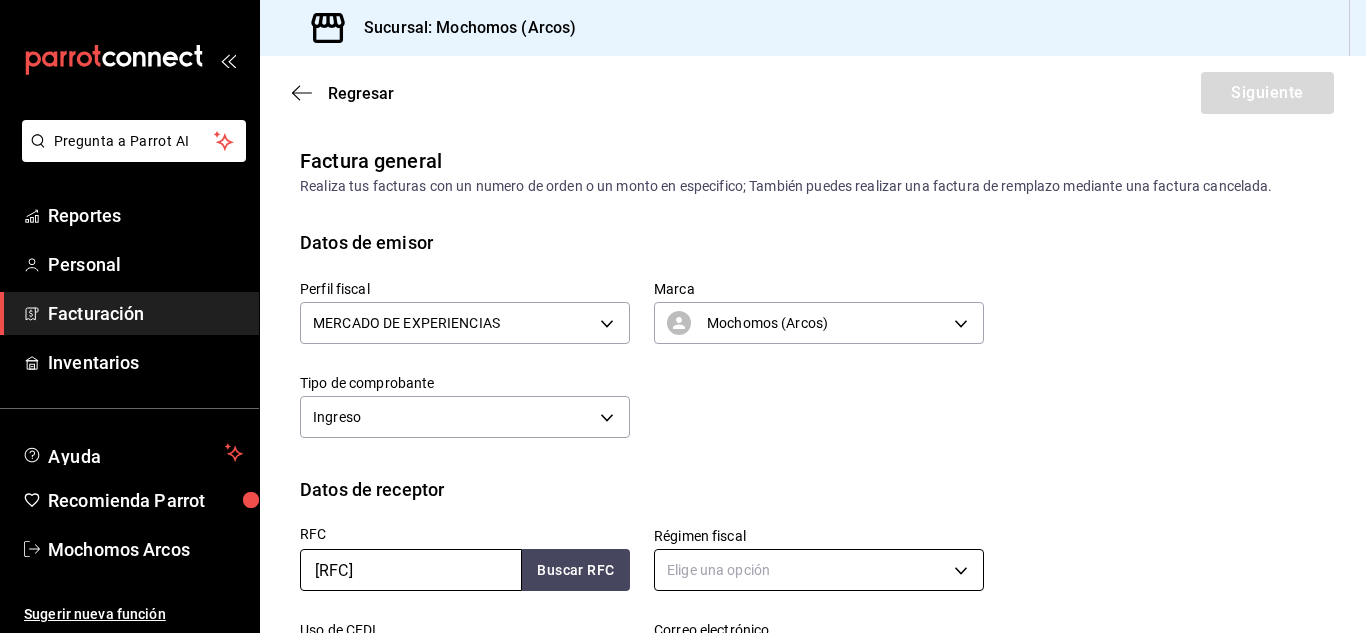 type on "[RFC]" 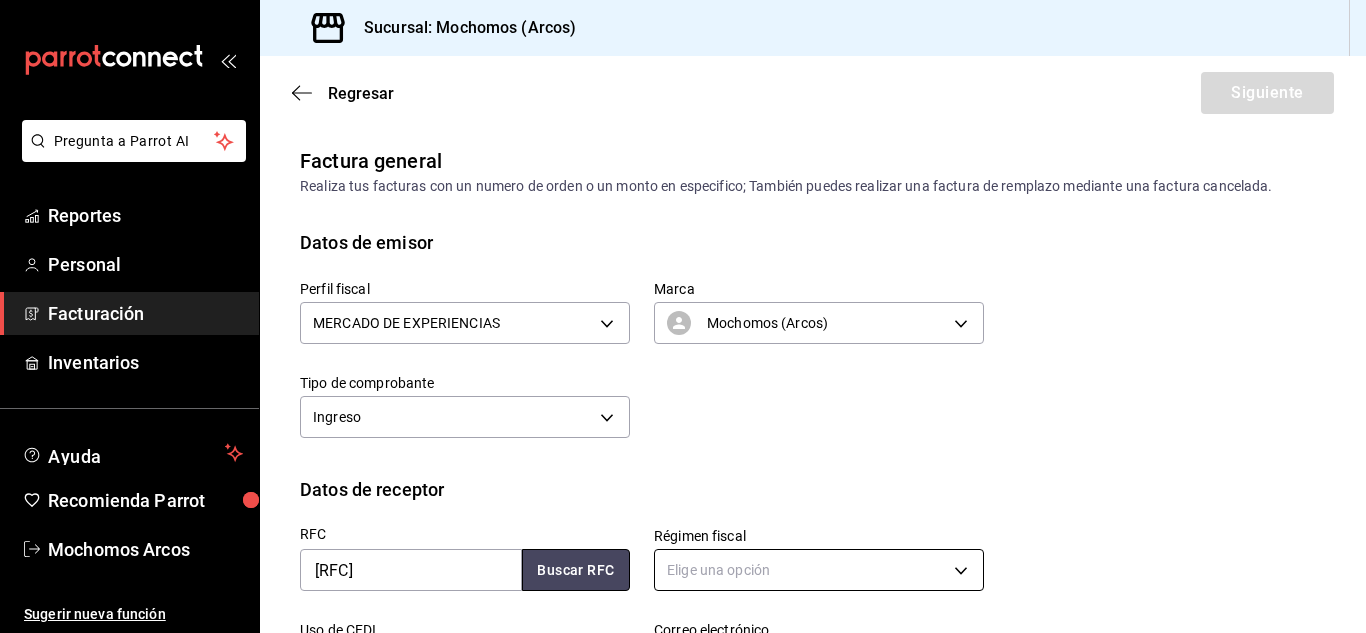 type 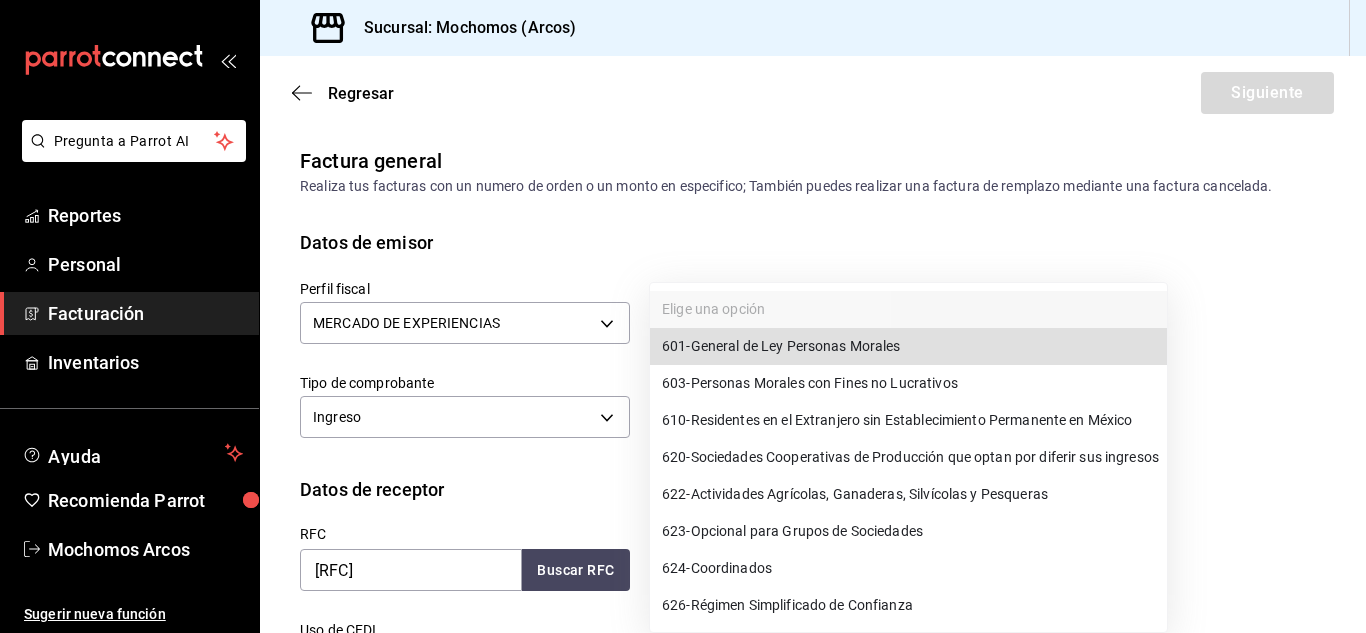 click on "Pregunta a Parrot AI Reportes   Personal   Facturación   Inventarios   Ayuda Recomienda Parrot   Mochomos Arcos   Sugerir nueva función   Sucursal: Mochomos (Arcos) Regresar Siguiente Factura general Realiza tus facturas con un numero de orden o un monto en especifico; También puedes realizar una factura de remplazo mediante una factura cancelada. Datos de emisor Perfil fiscal MERCADO DE EXPERIENCIAS [UUID] Marca Mochomos (Arcos) [UUID] Tipo de comprobante Ingreso I Datos de receptor RFC [RFC] Buscar RFC Régimen fiscal Elige una opción Uso de CFDI Elige una opción Correo electrónico Introduce tu razón social tal como aparece en tu ćedula fiscal, es importante que no escribas el regimen de constitución aquí. company Razón social Dirección Calle # exterior # interior Código postal Estado ​ Municipio ​ Colonia ​ GANA 1 MES GRATIS EN TU SUSCRIPCIÓN AQUÍ Pregunta a Parrot AI Reportes   Personal   Facturación   Inventarios" at bounding box center [683, 316] 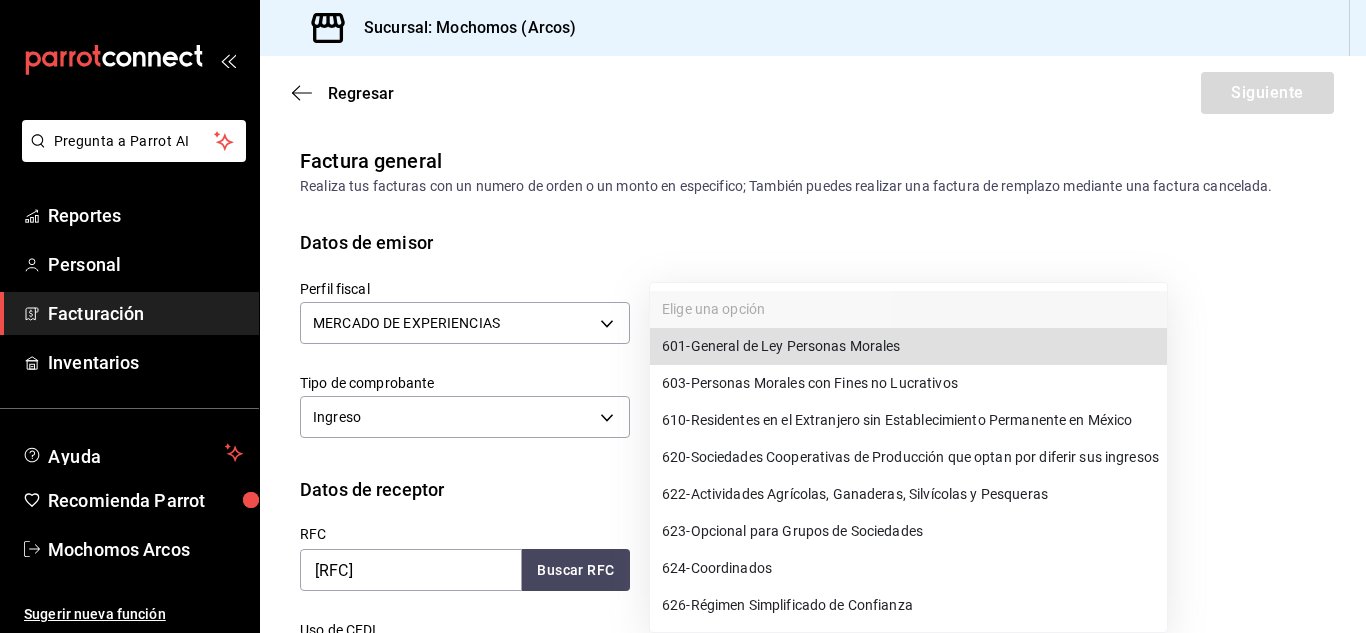 click on "601  -  General de Ley Personas Morales" at bounding box center (781, 346) 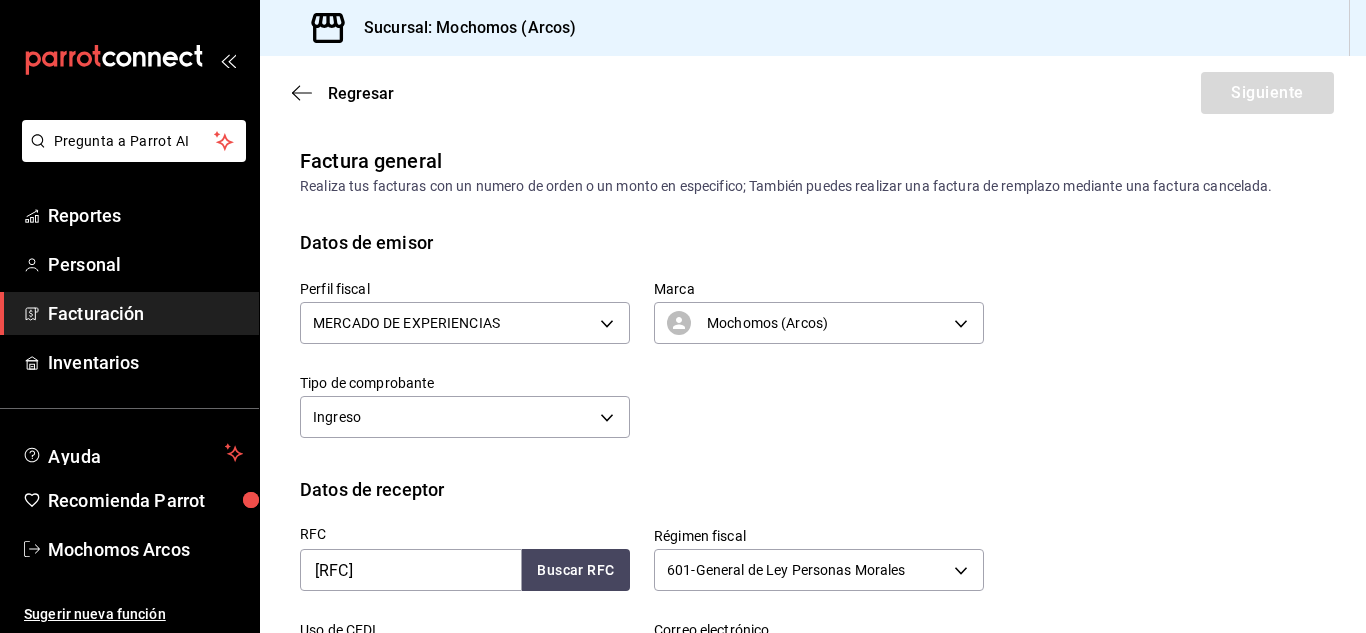 click on "Datos de receptor" at bounding box center (813, 489) 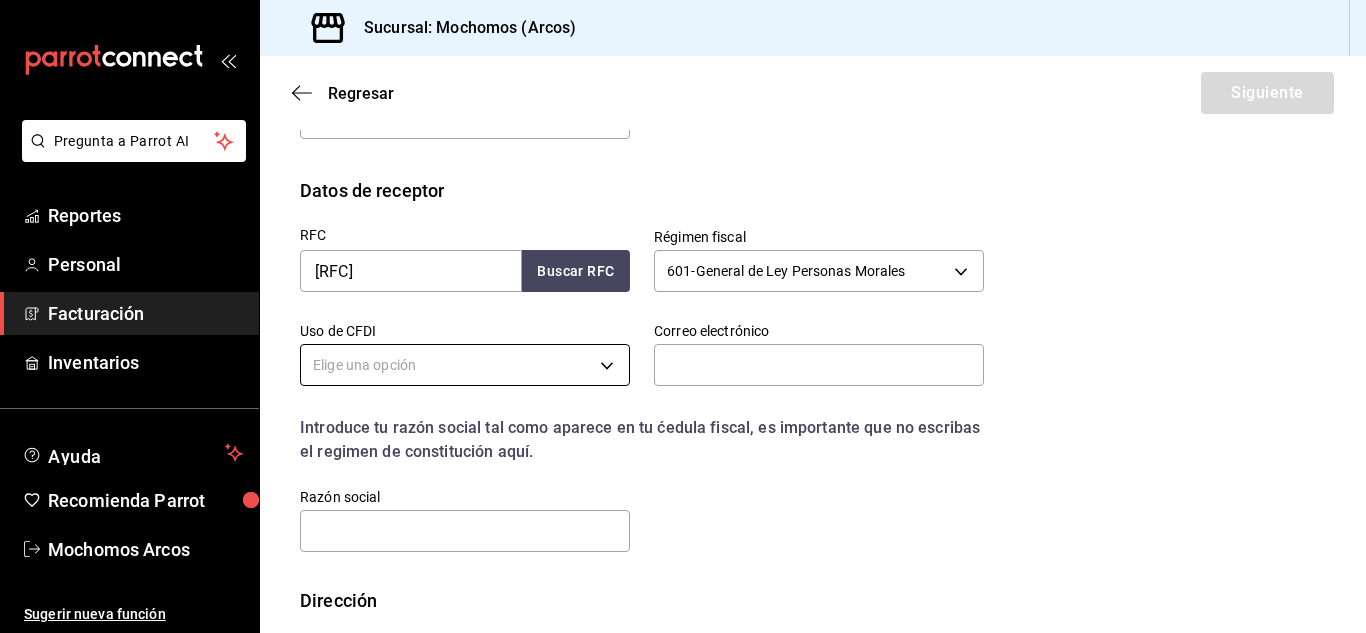 scroll, scrollTop: 300, scrollLeft: 0, axis: vertical 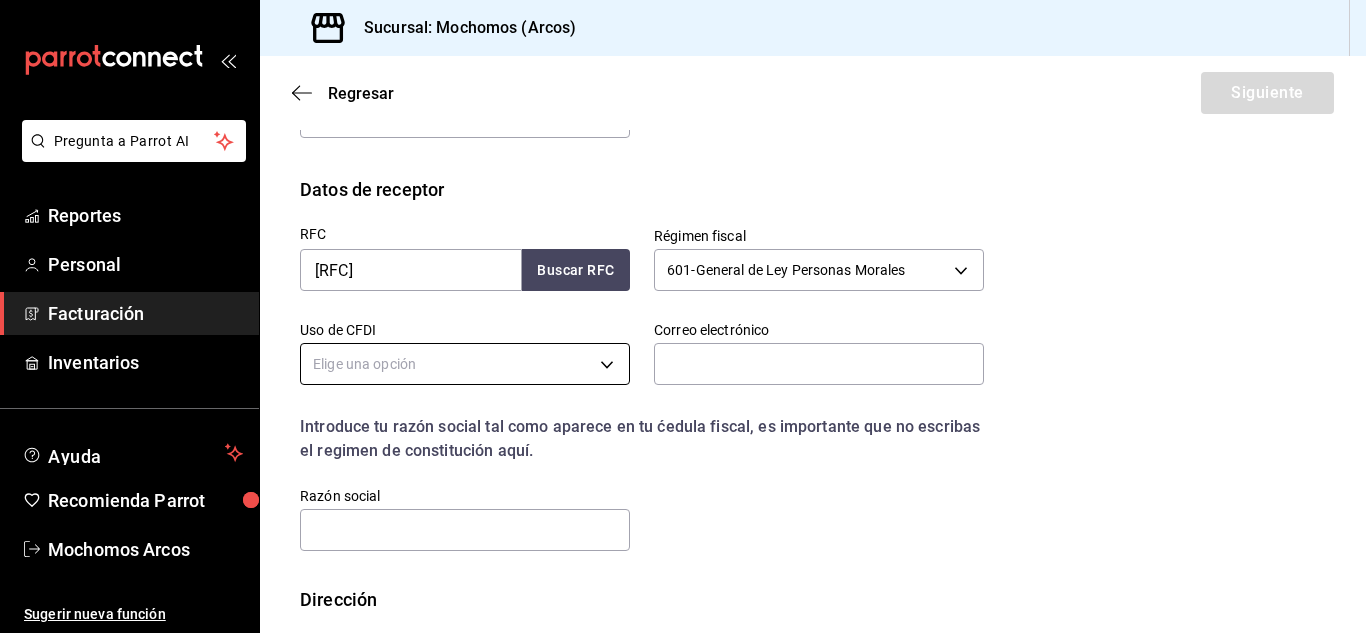 click on "Pregunta a Parrot AI Reportes   Personal   Facturación   Inventarios   Ayuda Recomienda Parrot   Mochomos Arcos   Sugerir nueva función   Sucursal: Mochomos (Arcos) Regresar Siguiente Factura general Realiza tus facturas con un numero de orden o un monto en especifico; También puedes realizar una factura de remplazo mediante una factura cancelada. Datos de emisor Perfil fiscal MERCADO DE EXPERIENCIAS [ID] Marca Mochomos (Arcos) [ID] Tipo de comprobante Ingreso I Datos de receptor RFC [RFC] Buscar RFC Régimen fiscal 601  -  General de Ley Personas Morales 601 Uso de CFDI Elige una opción Correo electrónico Introduce tu razón social tal como aparece en tu ćedula fiscal, es importante que no escribas el regimen de constitución aquí. company Razón social Dirección Calle # exterior # interior Código postal Estado ​ Municipio ​ Colonia ​ GANA 1 MES GRATIS EN TU SUSCRIPCIÓN AQUÍ Pregunta a Parrot AI Reportes   Personal" at bounding box center [683, 316] 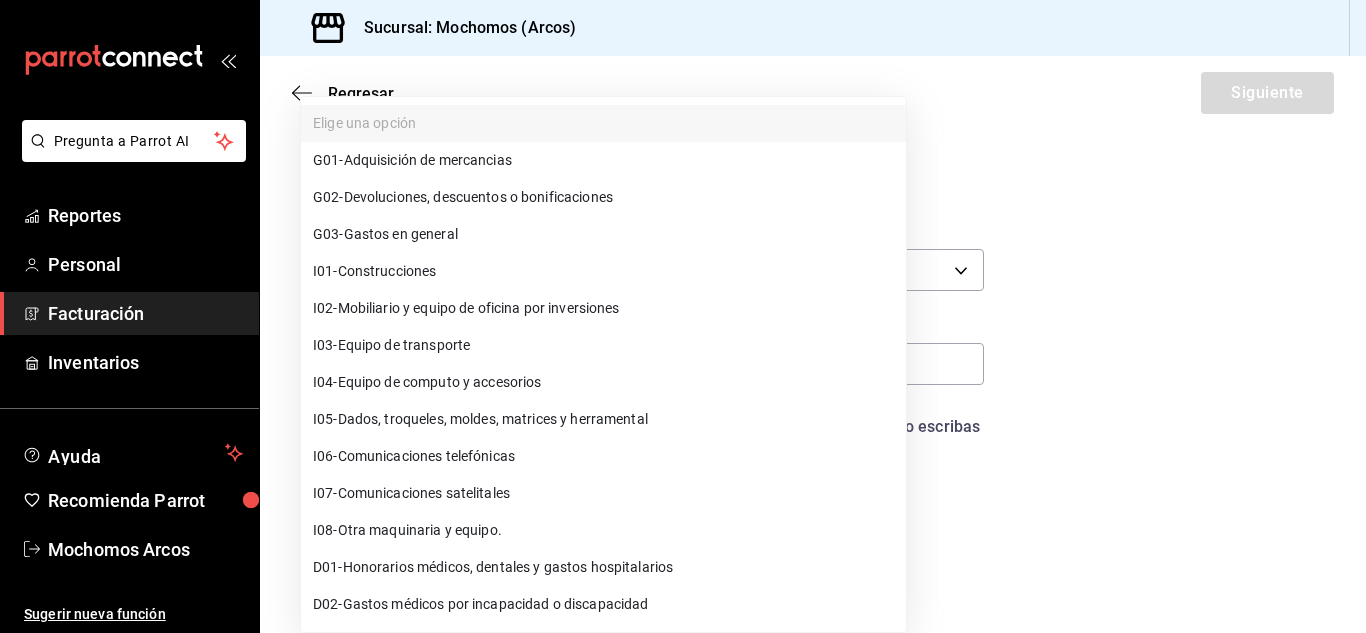 click on "G03  -  Gastos en general" at bounding box center (385, 234) 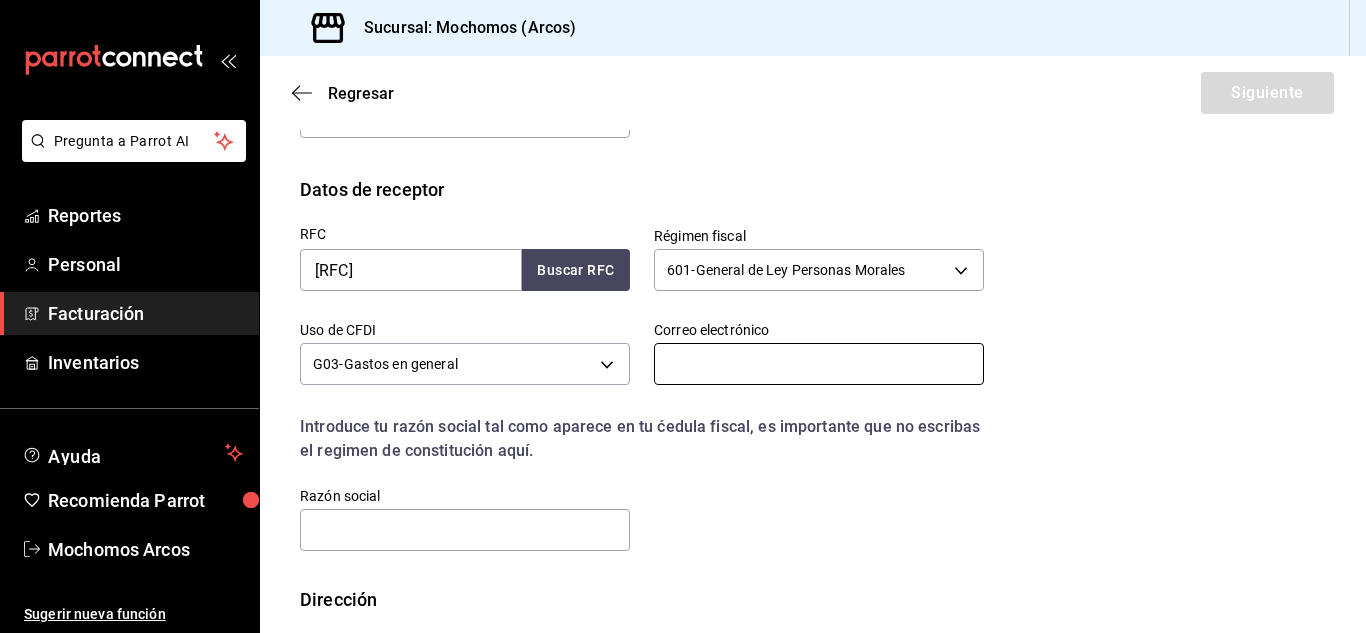 drag, startPoint x: 704, startPoint y: 338, endPoint x: 687, endPoint y: 364, distance: 31.06445 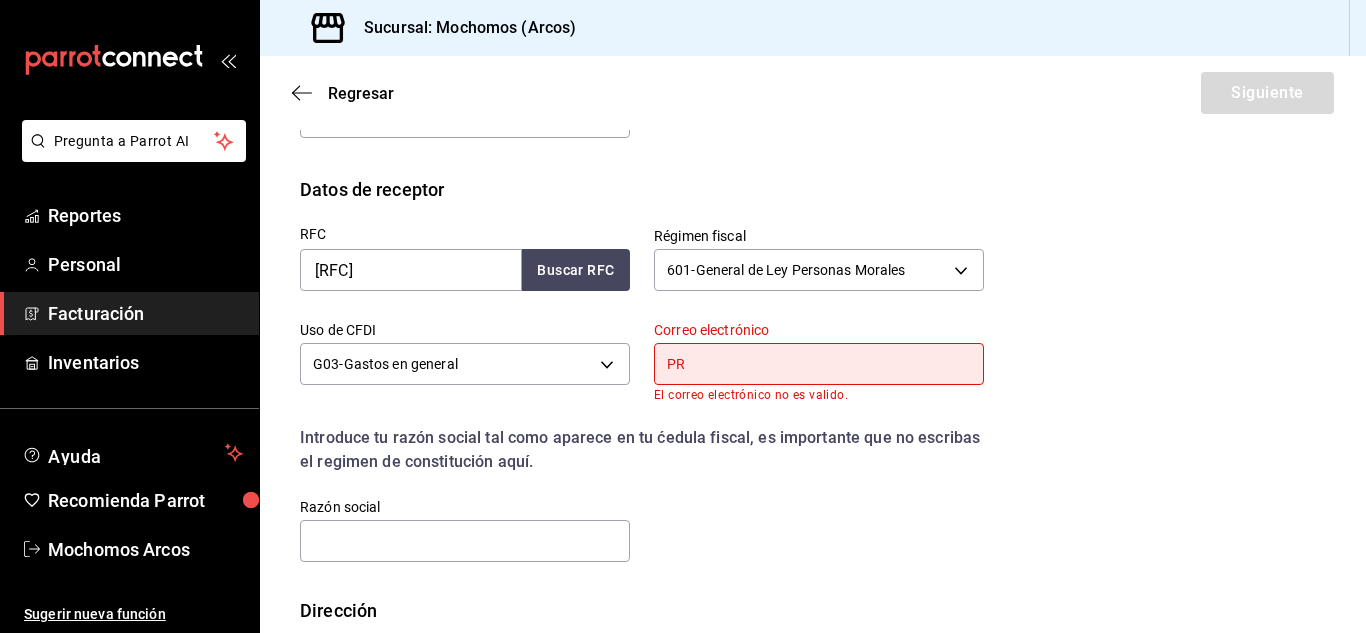 type on "P" 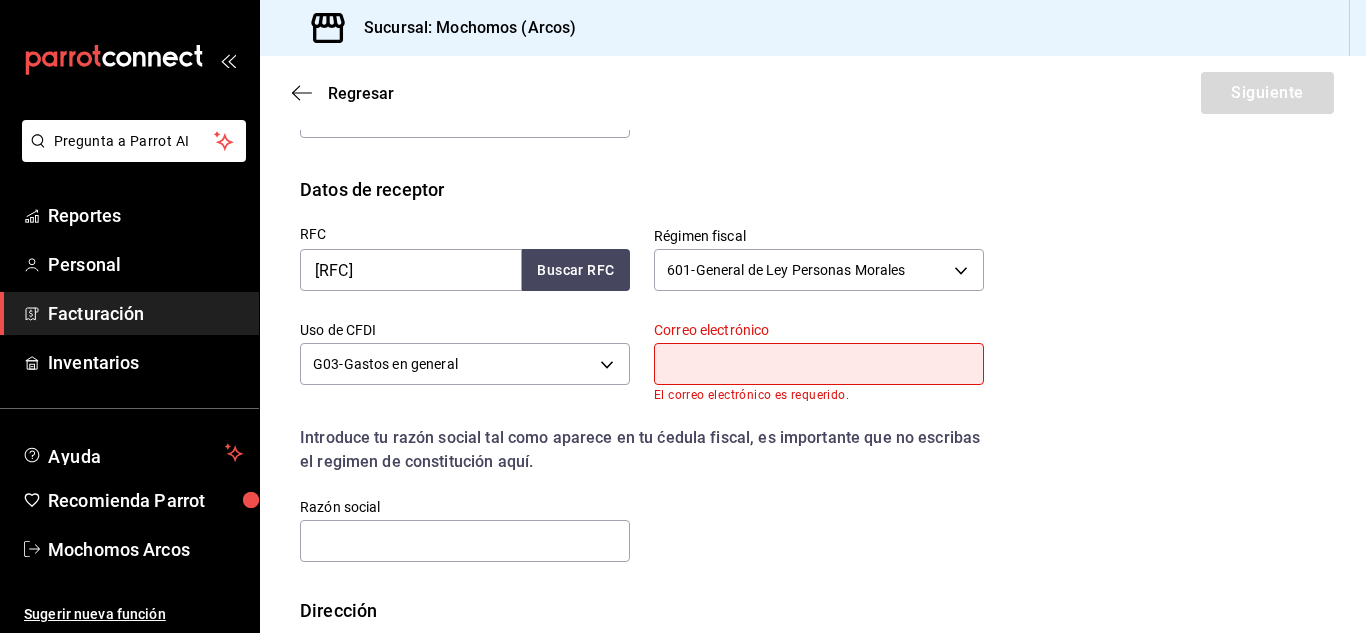 paste on "[FIRST] de [LAST] [LAST] [EMAIL]" 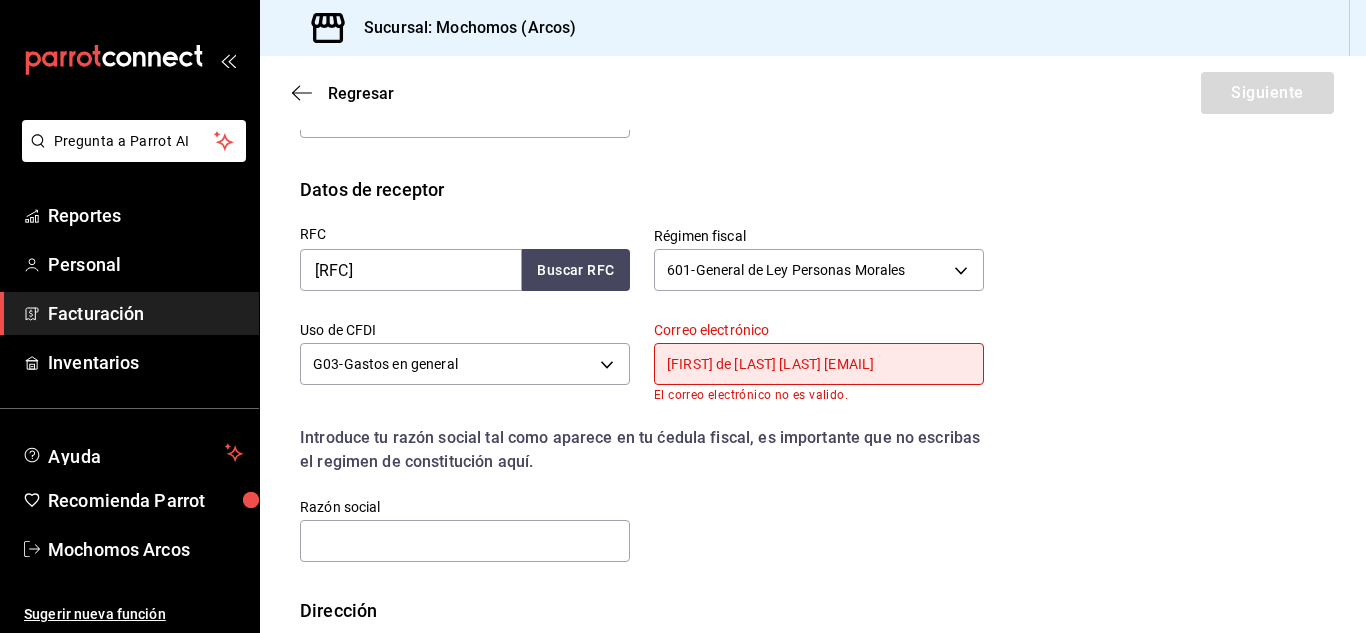 scroll, scrollTop: 0, scrollLeft: 139, axis: horizontal 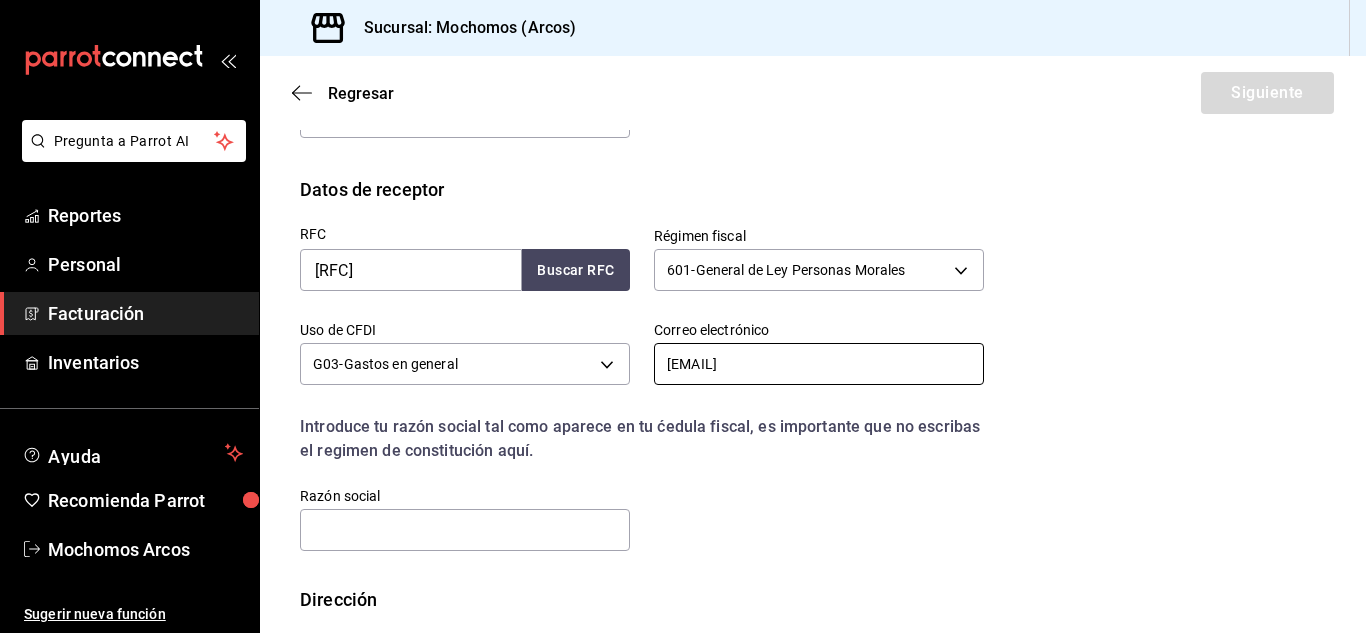 type on "[EMAIL]" 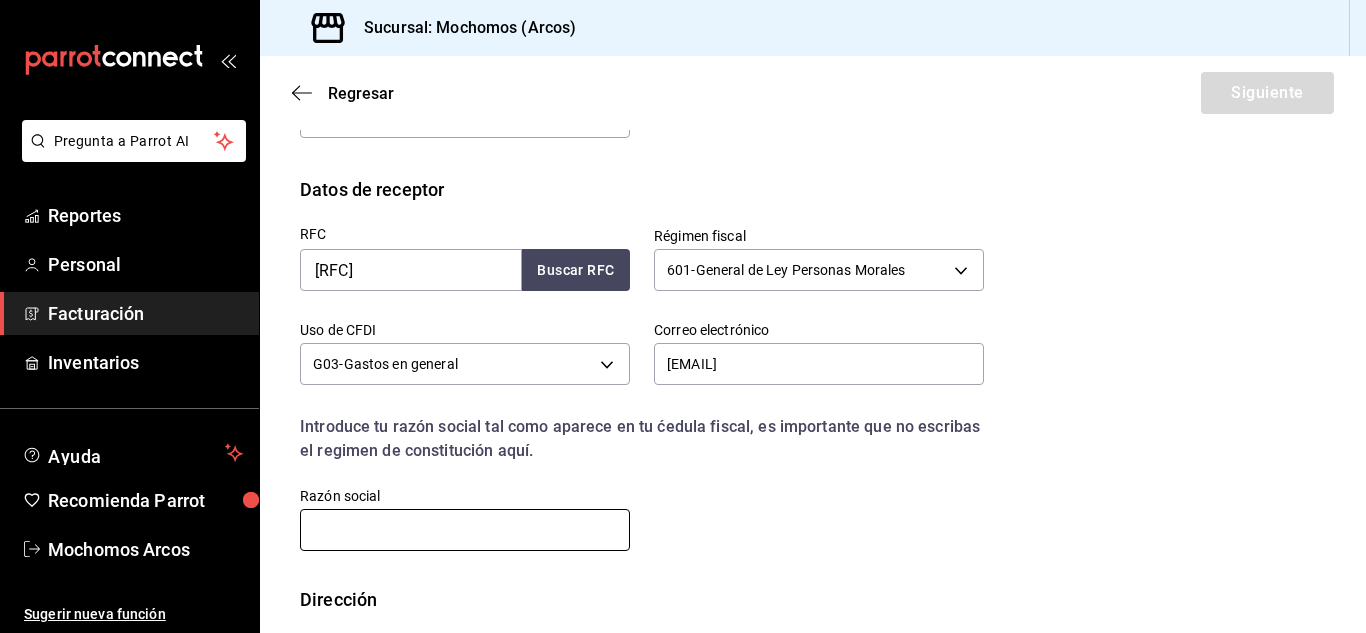 paste on "PRICEWATERHOUSECOOPERS" 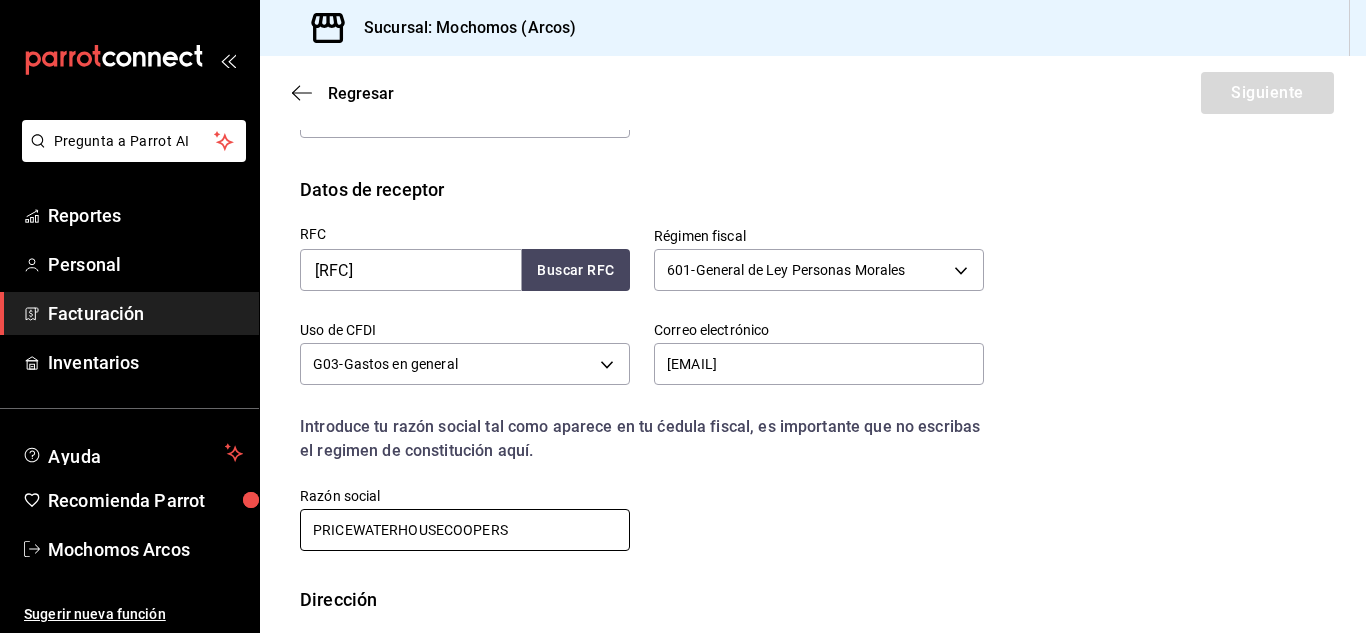 type on "PRICEWATERHOUSECOOPERS" 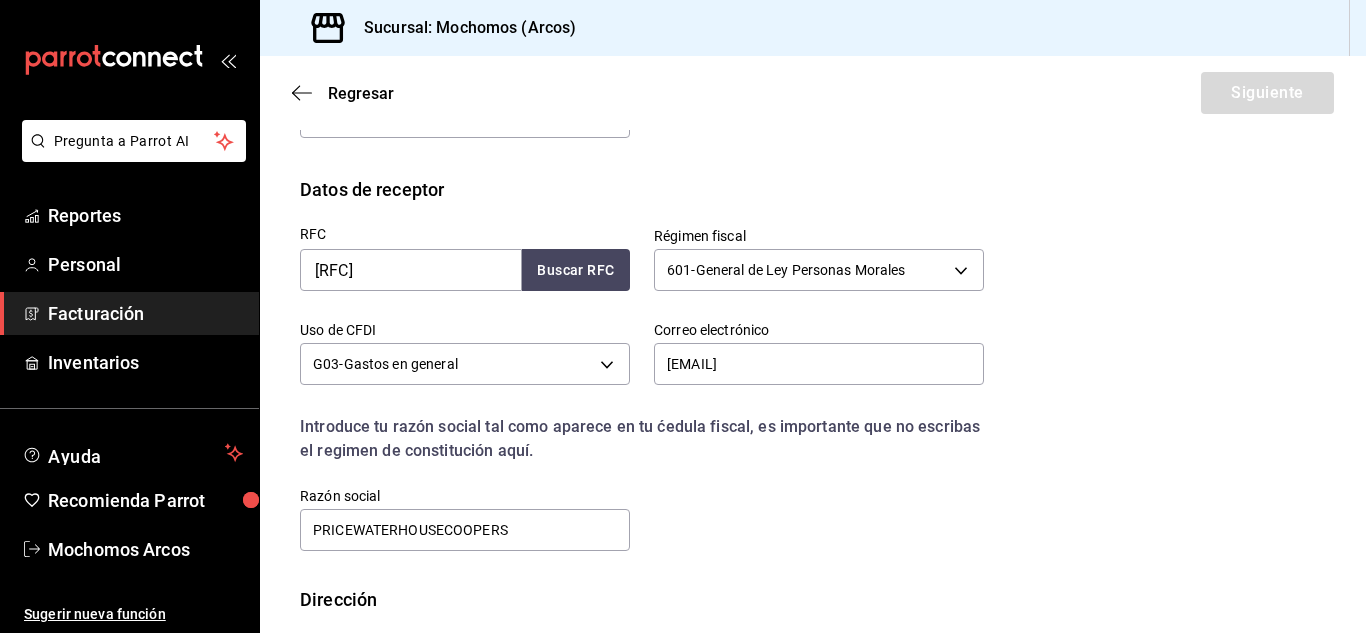 click on "RFC [RFC] Buscar RFC Régimen fiscal 601  -  General de Ley Personas Morales 601 Uso de CFDI G03  -  Gastos en general G03 Correo electrónico [EMAIL] Introduce tu razón social tal como aparece en tu ćedula fiscal, es importante que no escribas el regimen de constitución aquí. company Razón social [COMPANY]" at bounding box center [813, 394] 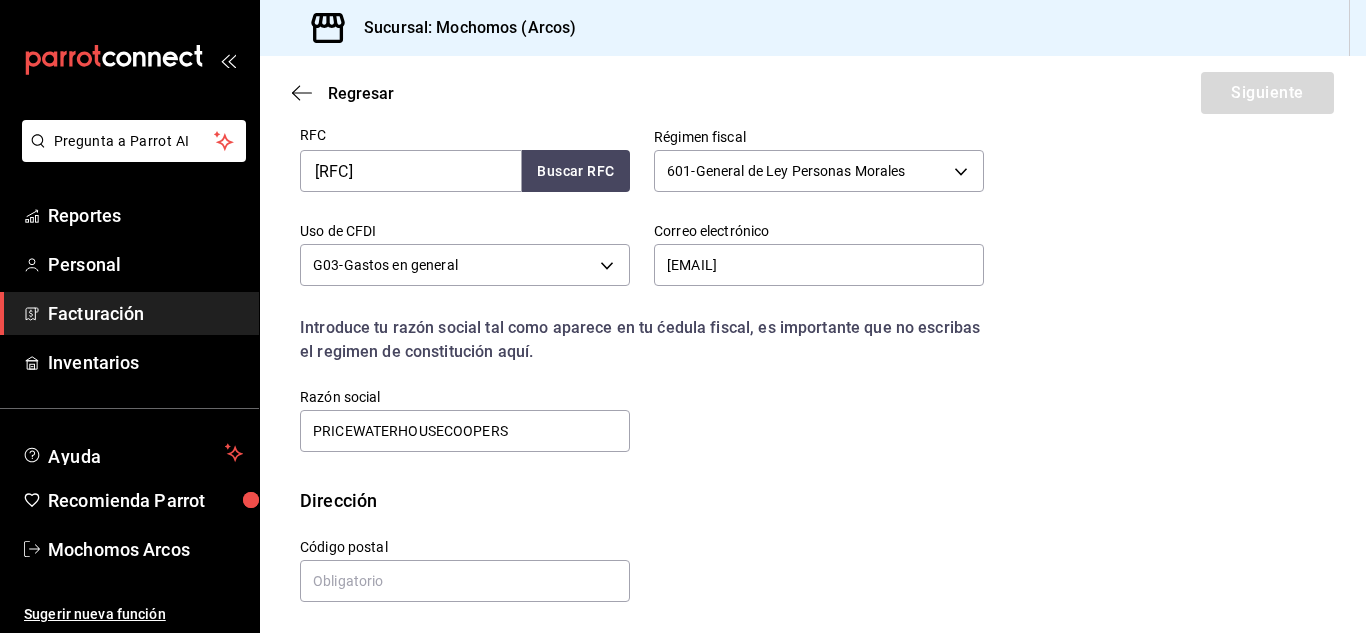 scroll, scrollTop: 403, scrollLeft: 0, axis: vertical 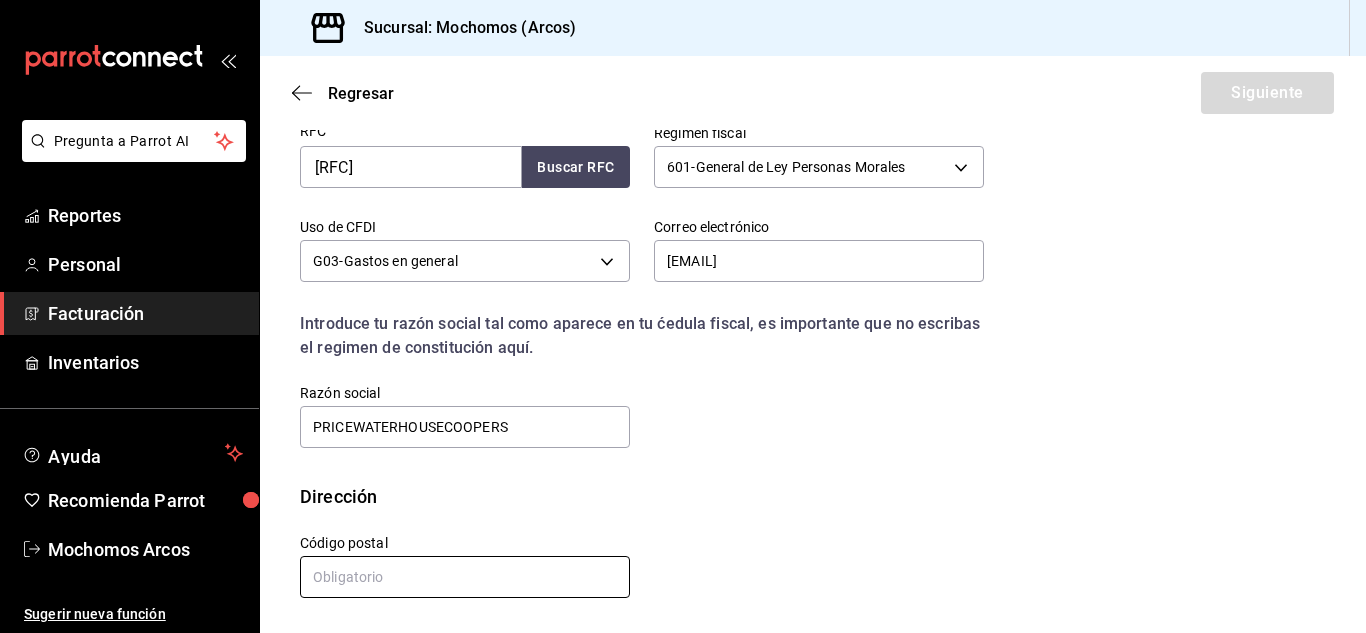 click at bounding box center [465, 577] 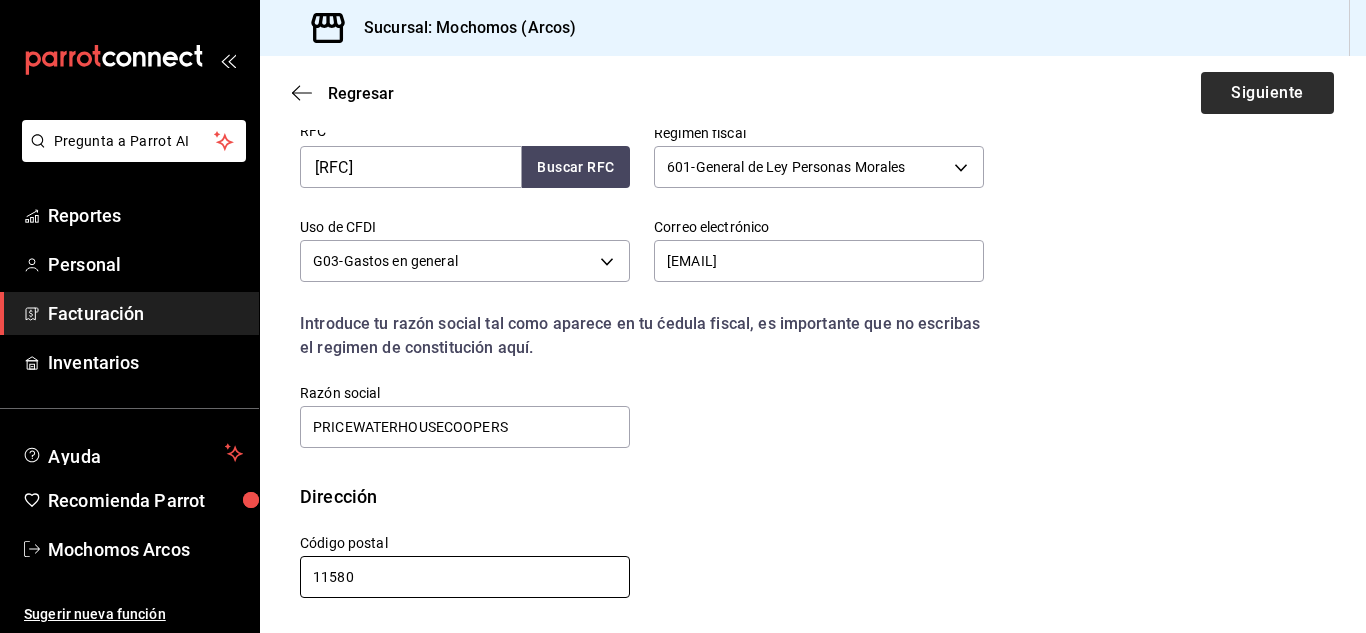 type on "11580" 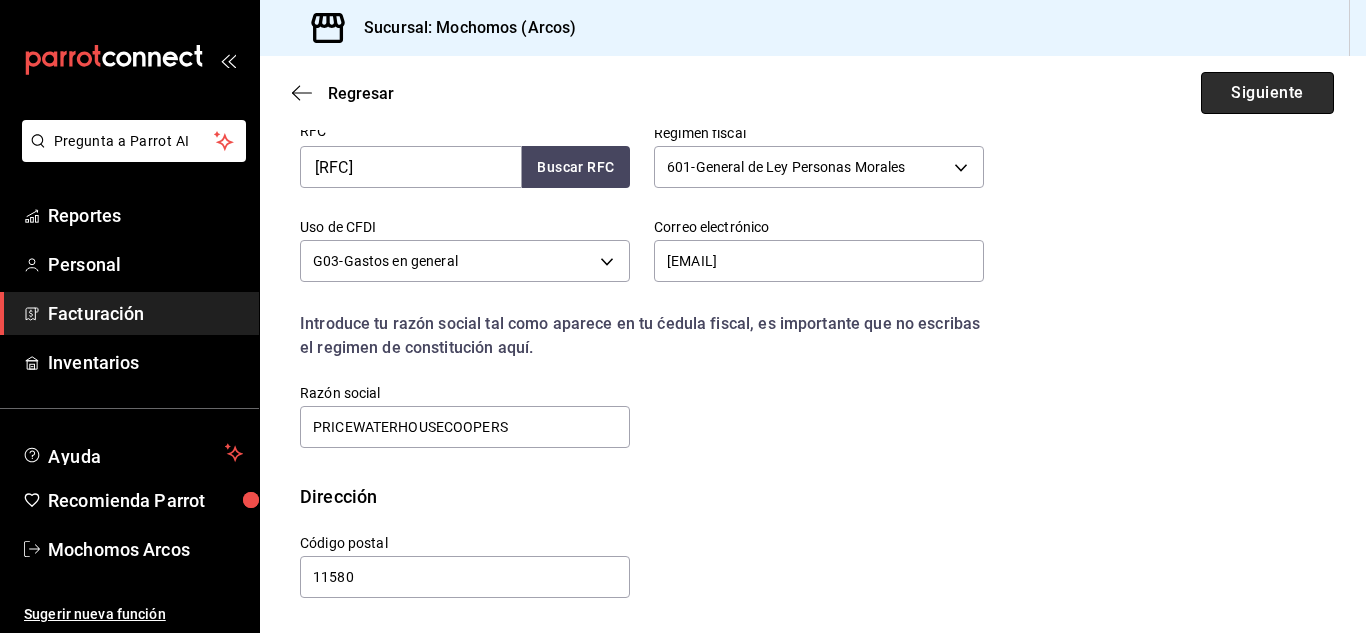 click on "Siguiente" at bounding box center (1267, 93) 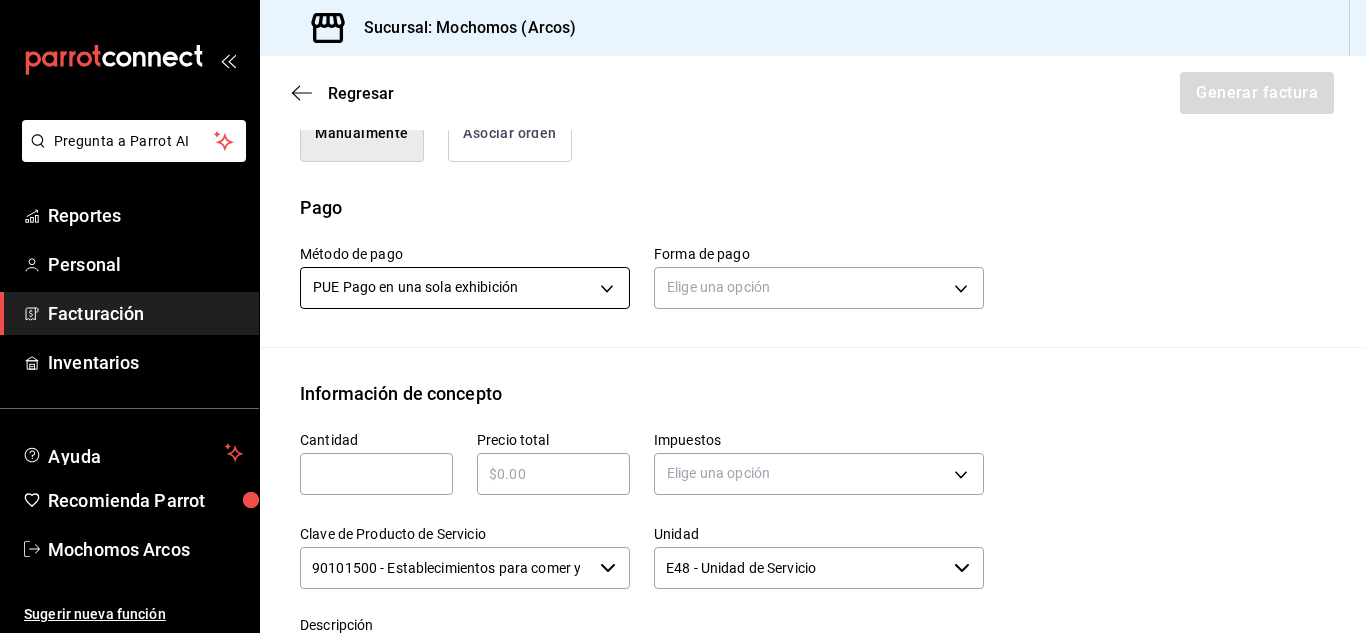 scroll, scrollTop: 703, scrollLeft: 0, axis: vertical 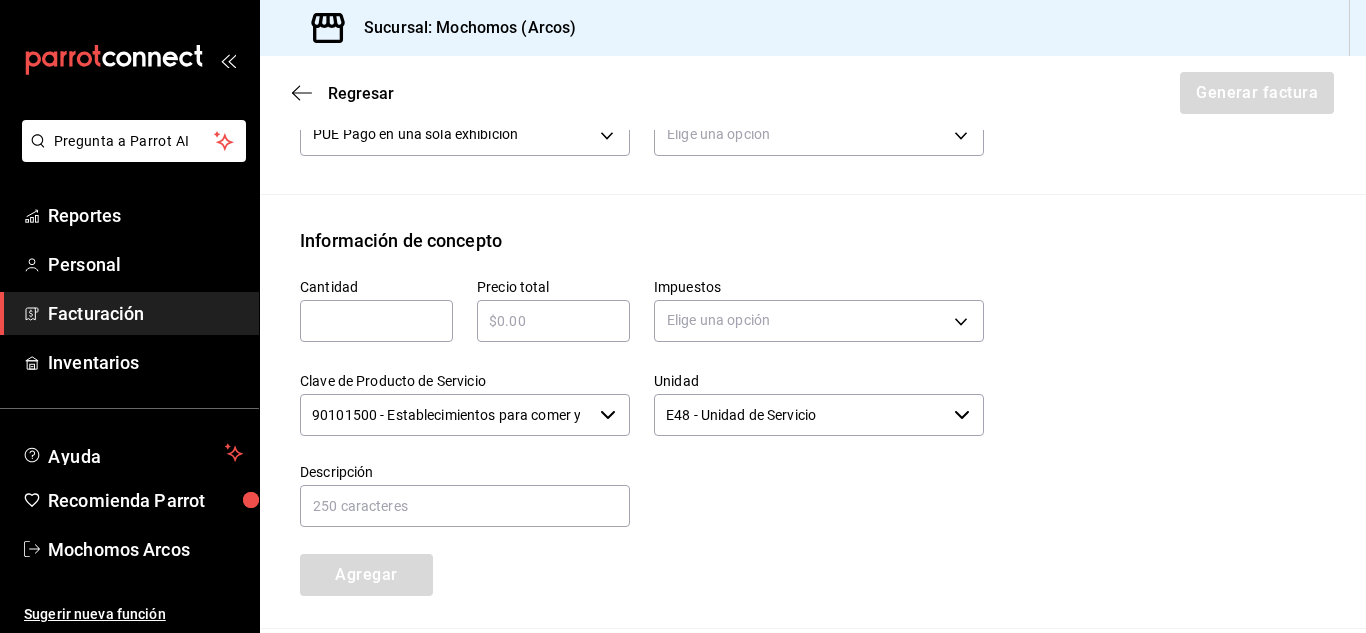 click at bounding box center [376, 321] 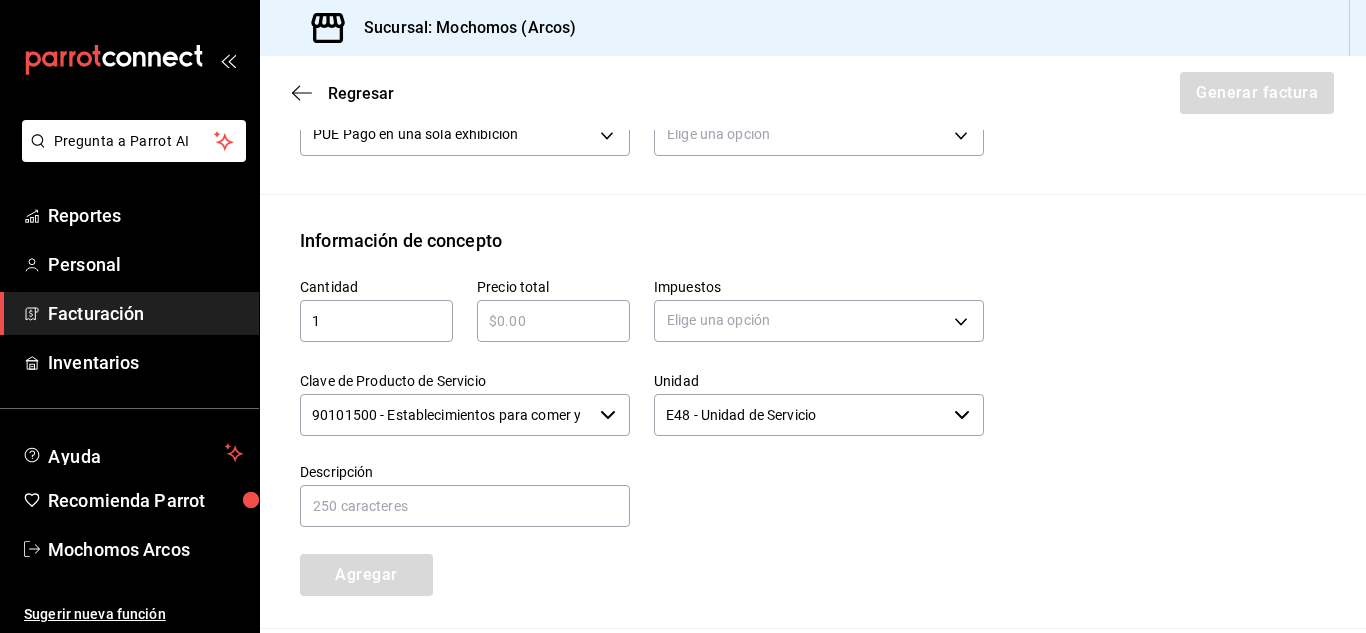 type on "1" 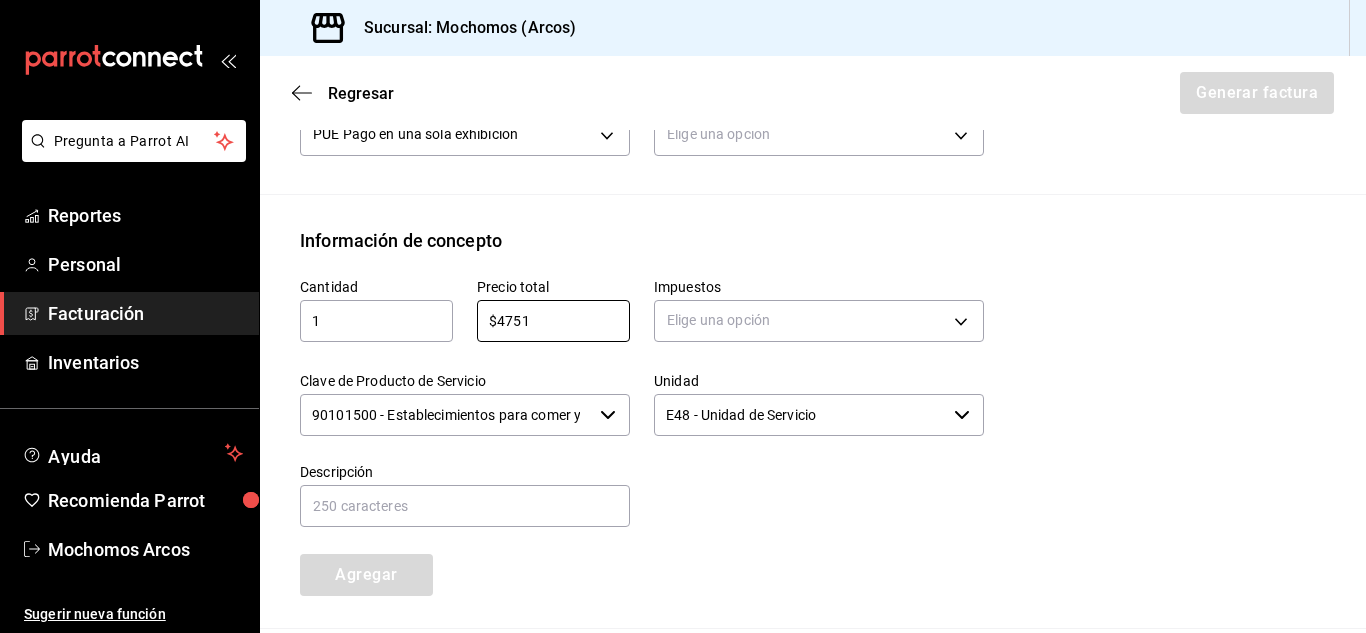 type on "$4751" 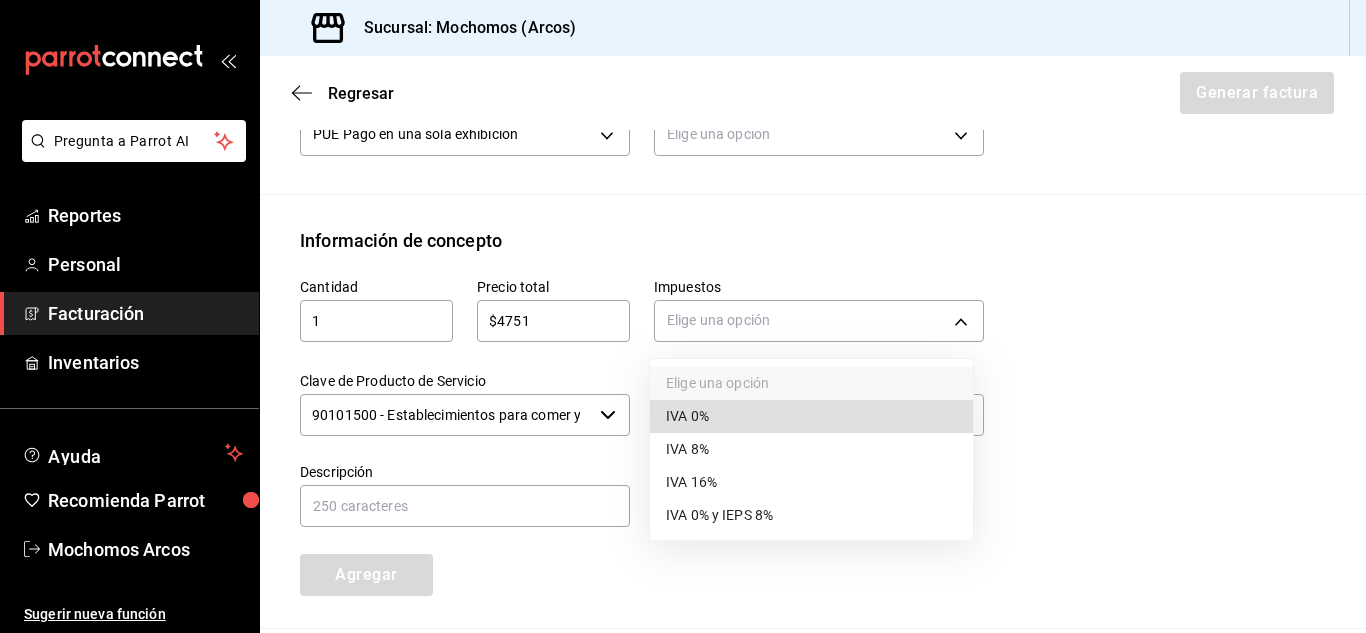 type 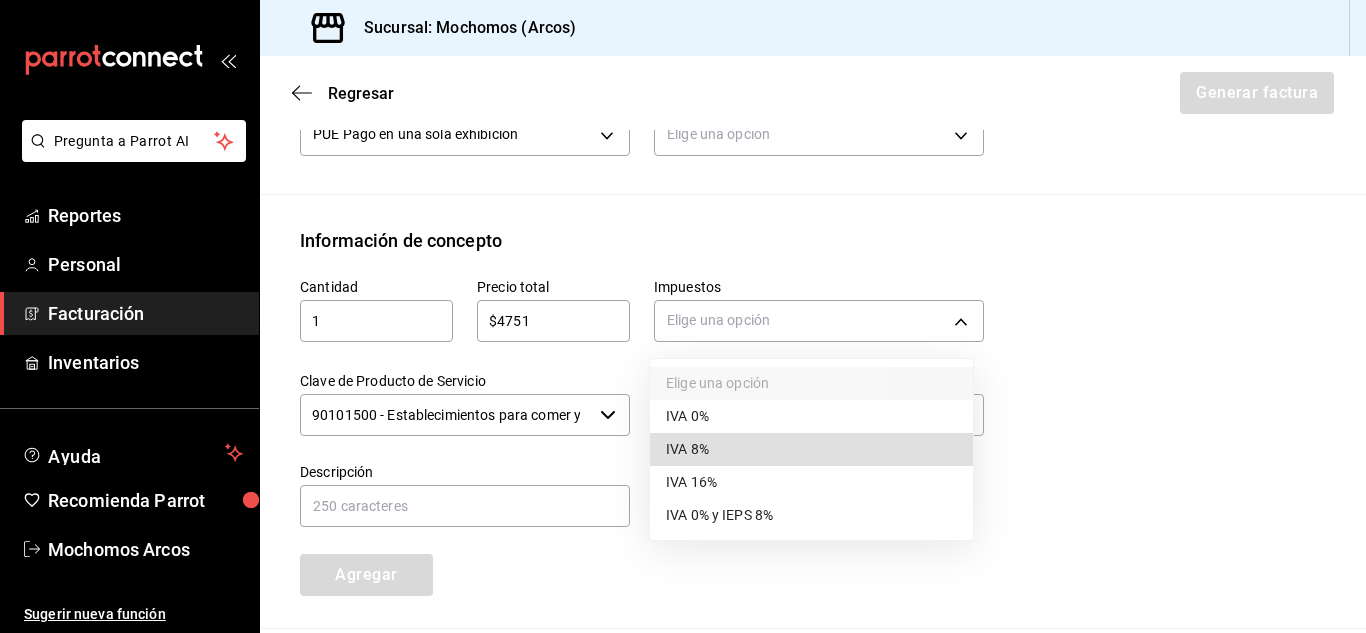 type 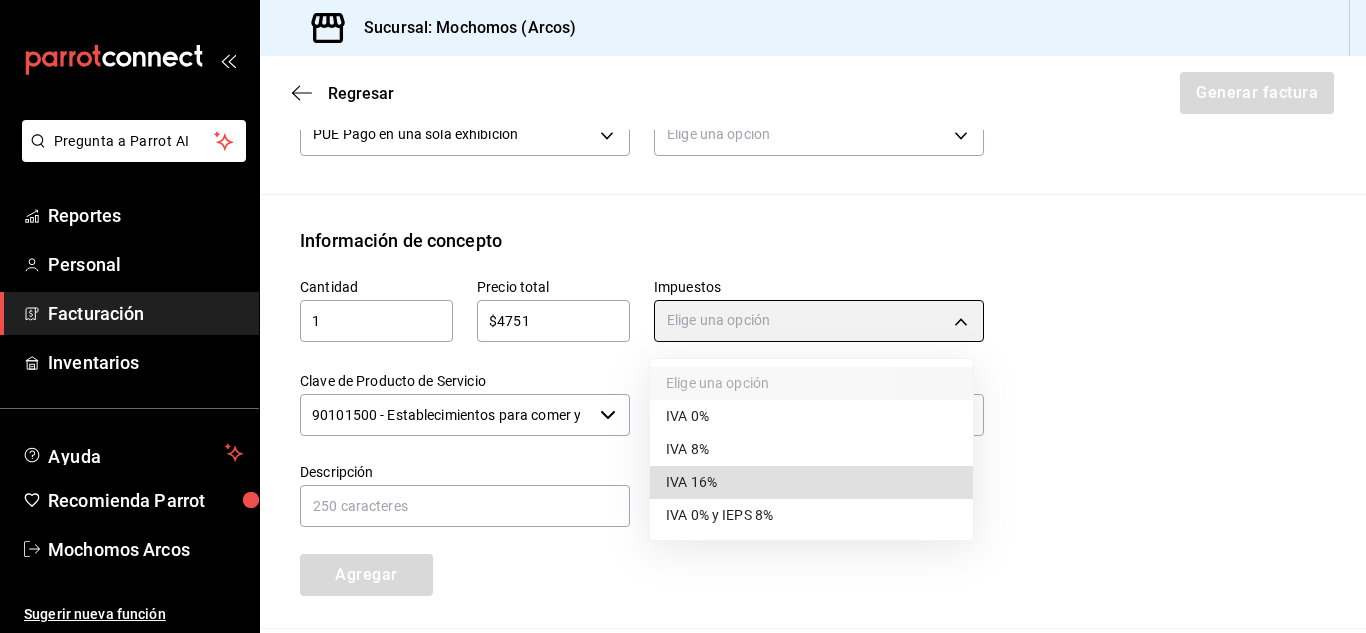 type on "IVA_16" 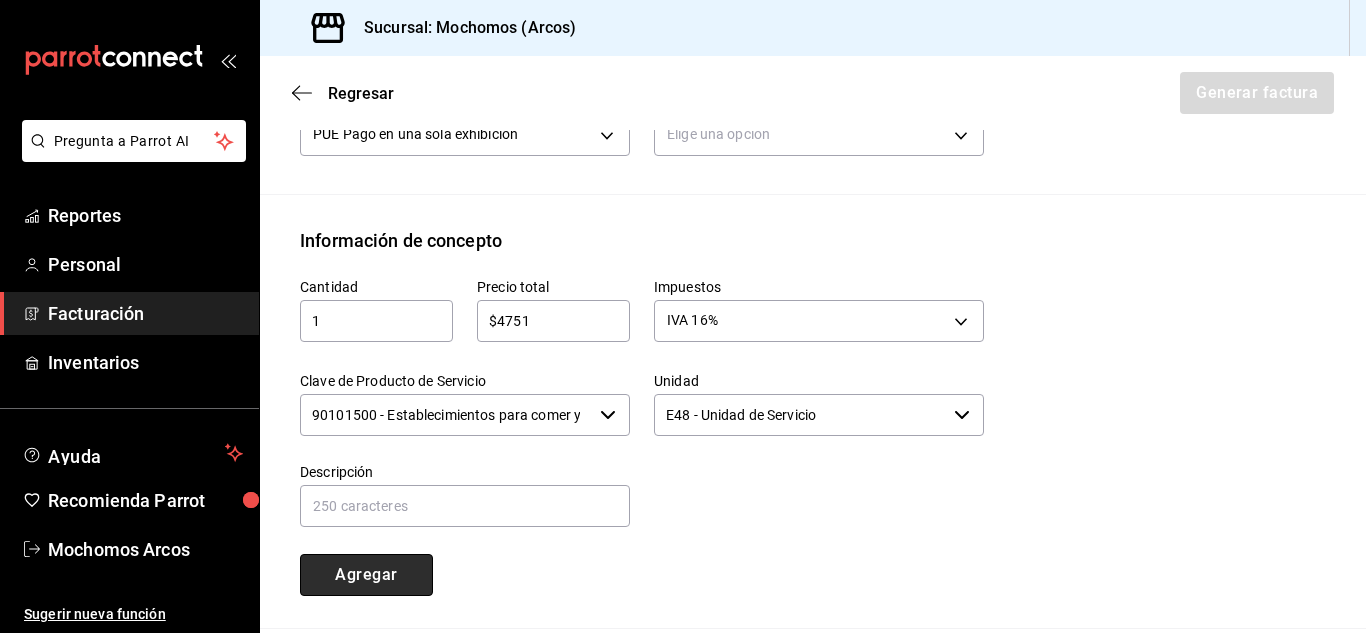 click on "Agregar" at bounding box center [366, 575] 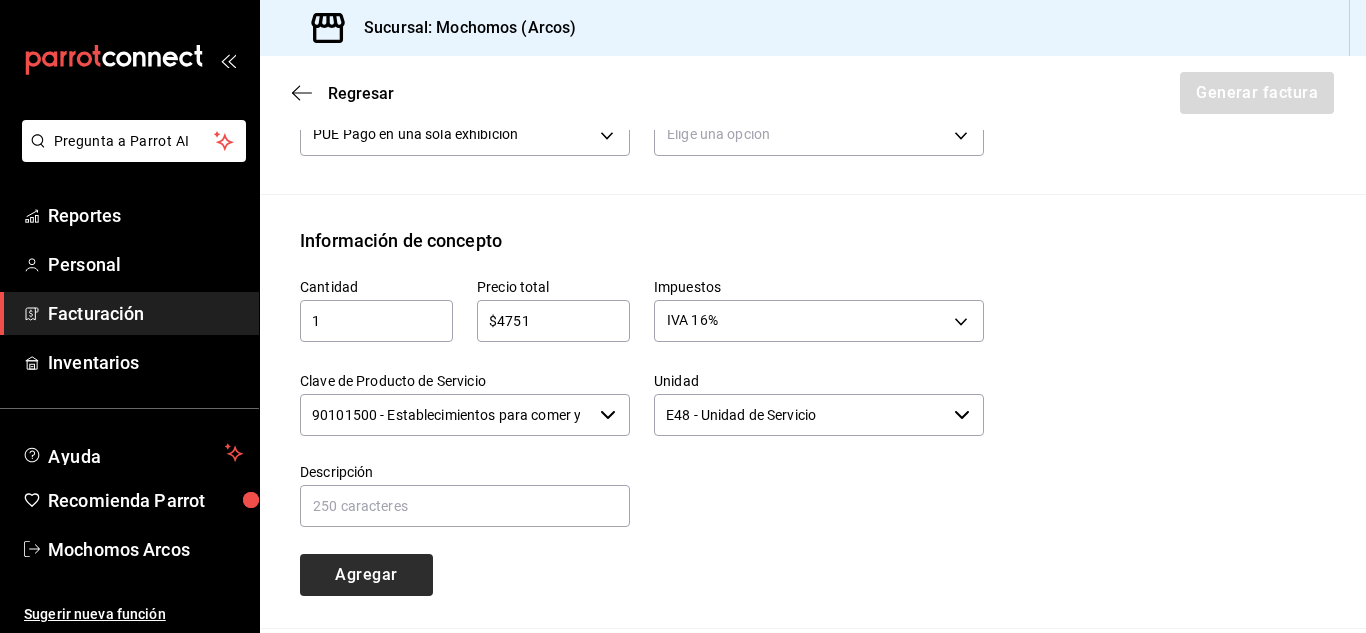 type 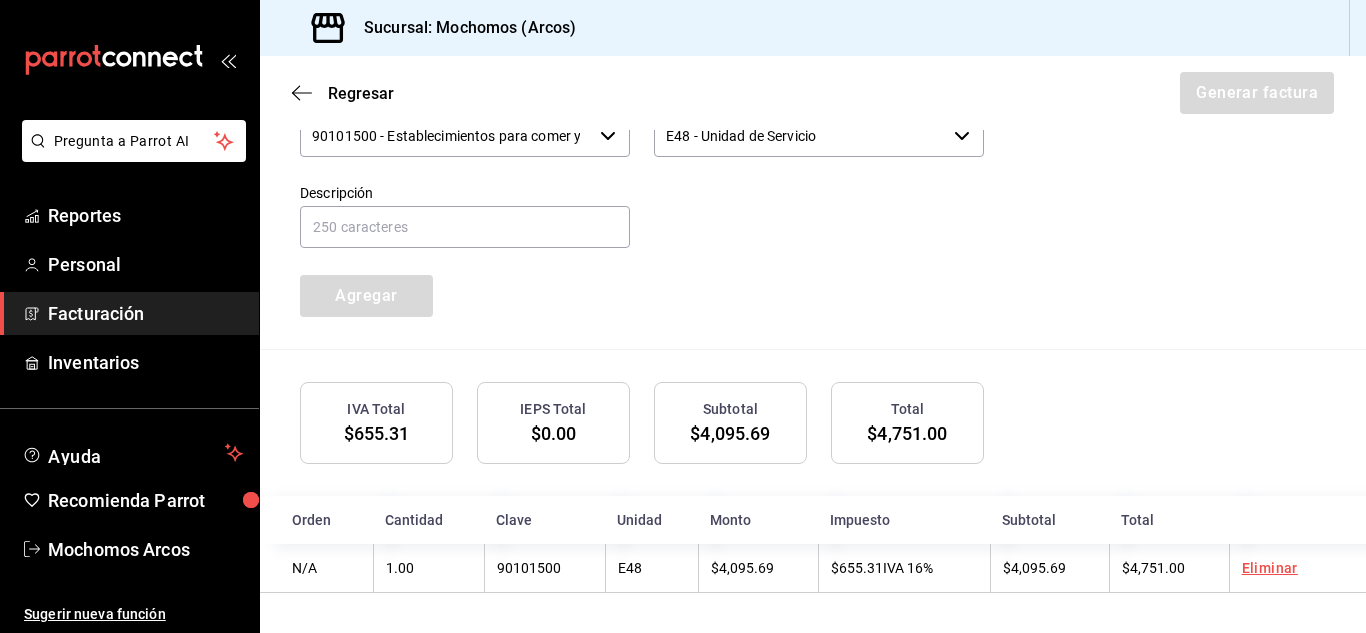 scroll, scrollTop: 984, scrollLeft: 0, axis: vertical 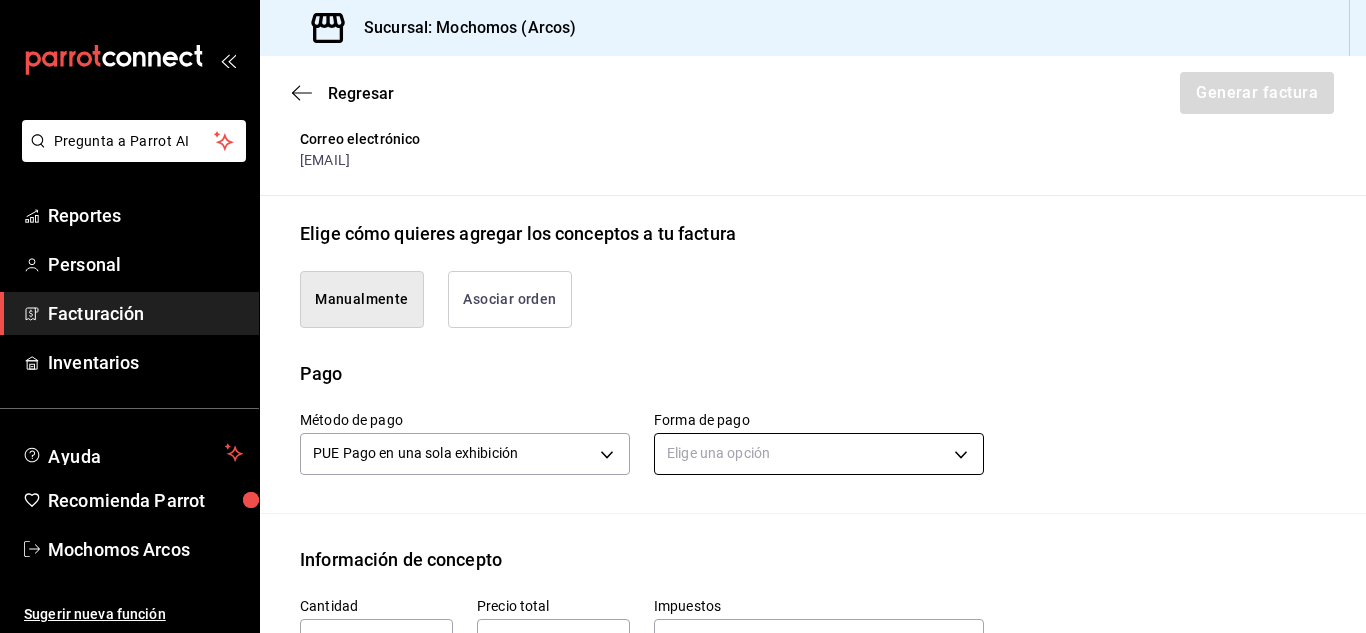 click on "Pregunta a Parrot AI Reportes   Personal   Facturación   Inventarios   Ayuda Recomienda Parrot   Mochomos Arcos   Sugerir nueva función   Sucursal: Mochomos (Arcos) Regresar Generar factura Emisor Perfil fiscal MERCADO DE EXPERIENCIAS Tipo de comprobante Ingreso Receptor Nombre / Razón social PRICEWATERHOUSECOOPERS RFC Receptor [RFC] Régimen fiscal General de Ley Personas Morales Uso de CFDI G03: Gastos en general Correo electrónico [EMAIL] Elige cómo quieres agregar los conceptos a tu factura Manualmente Asociar orden Pago Método de pago PUE   Pago en una sola exhibición PUE Forma de pago Elige una opción Información de concepto Cantidad ​ Precio total ​ Impuestos Elige una opción Clave de Producto de Servicio 90101500 - Establecimientos para comer y beber ​ Unidad E48 - Unidad de Servicio ​ Descripción Agregar IVA Total $655.31 IEPS Total $0.00 Subtotal $4,095.69 Total $4,751.00 Orden Cantidad Clave Unidad Monto Impuesto Subtotal Total N/A 1.00 90101500 E48" at bounding box center [683, 316] 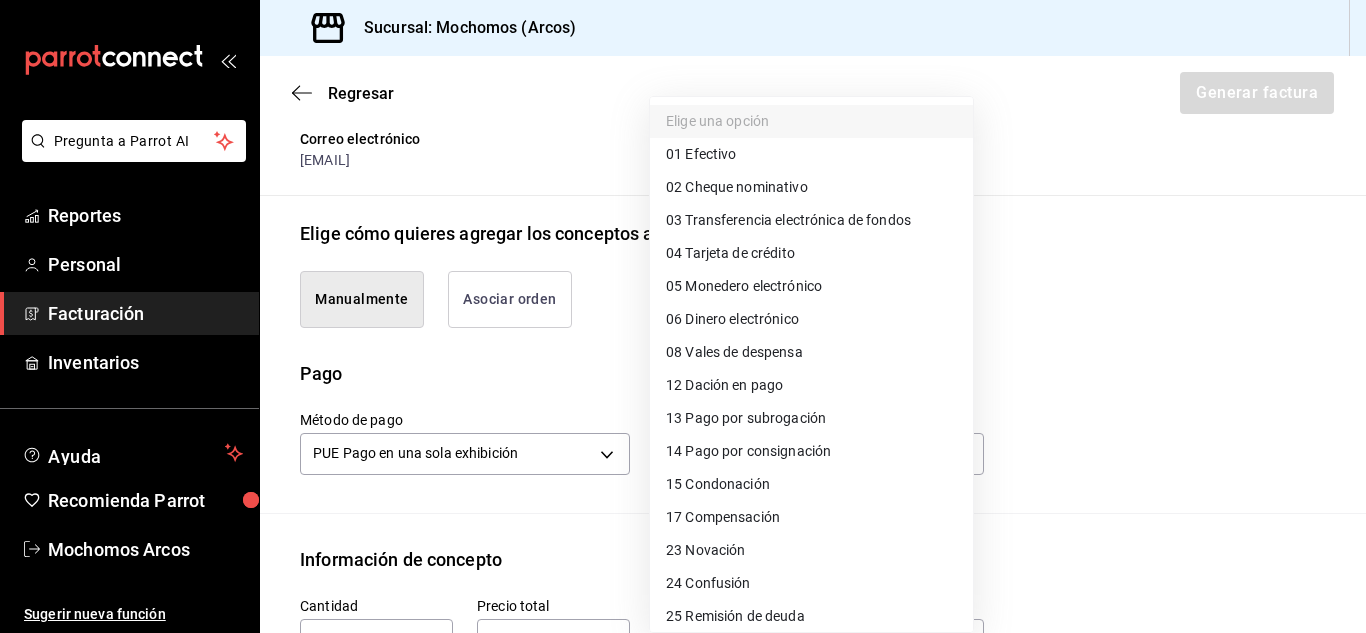 click on "04   Tarjeta de crédito" at bounding box center [730, 253] 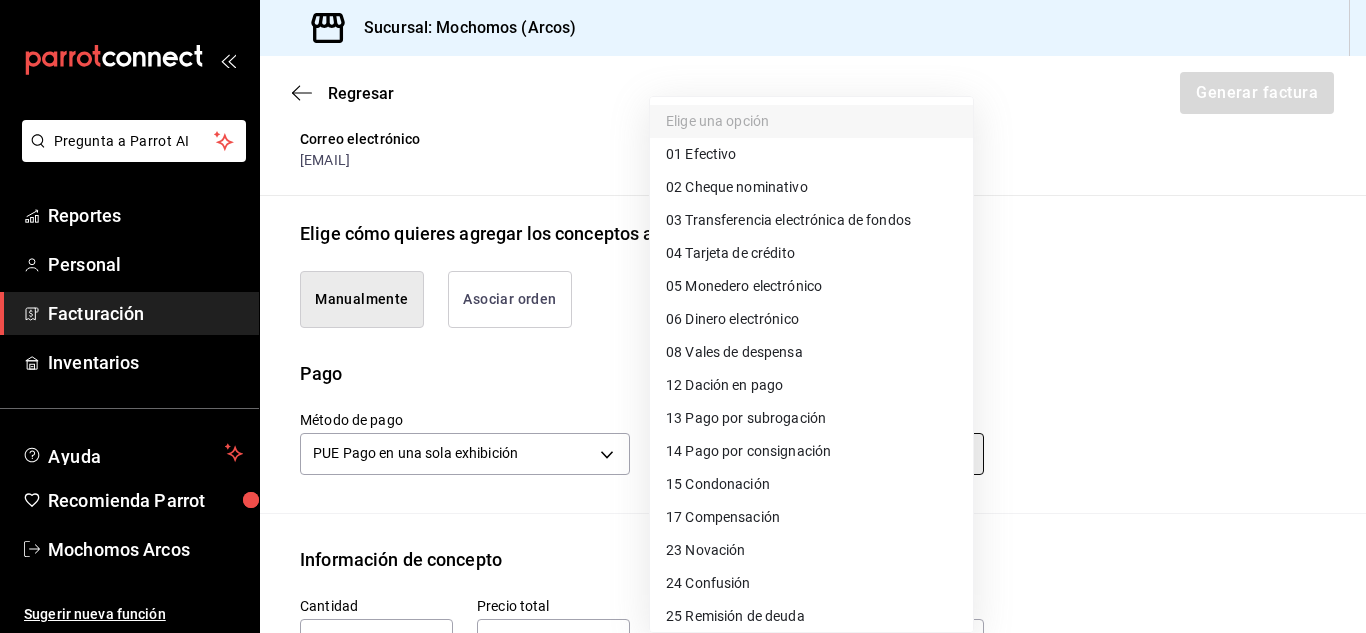 type on "04" 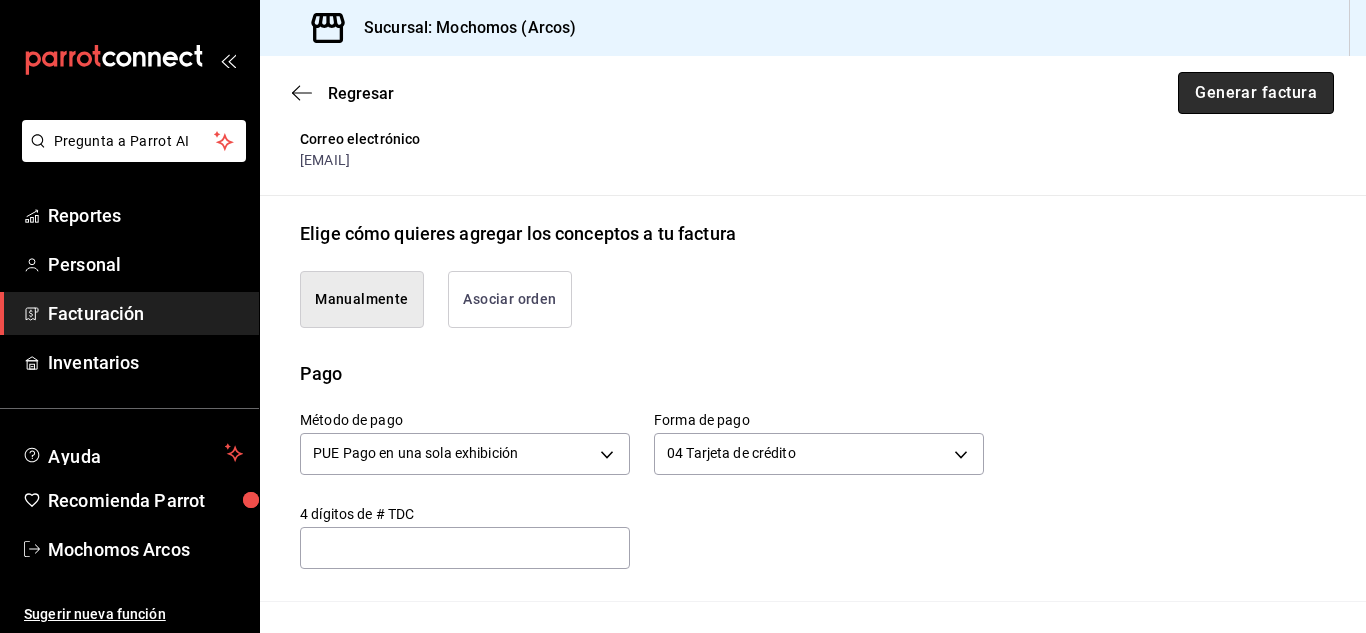 click on "Generar factura" at bounding box center [1256, 93] 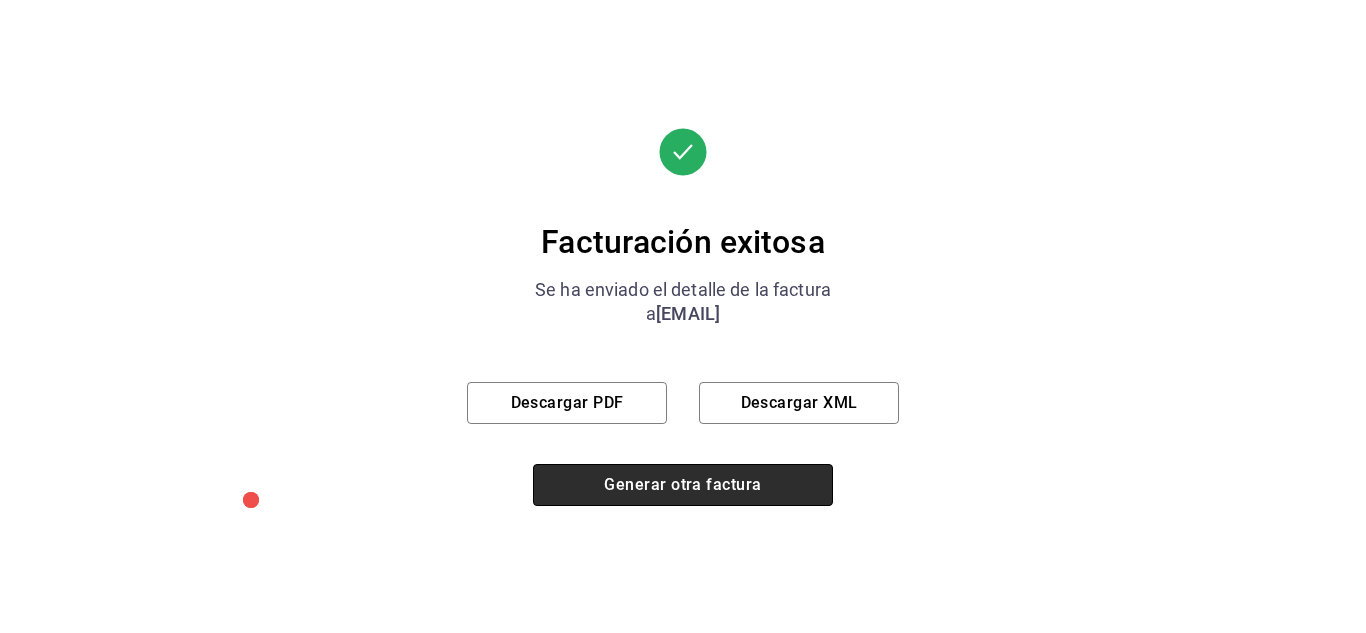 click on "Generar otra factura" at bounding box center [683, 485] 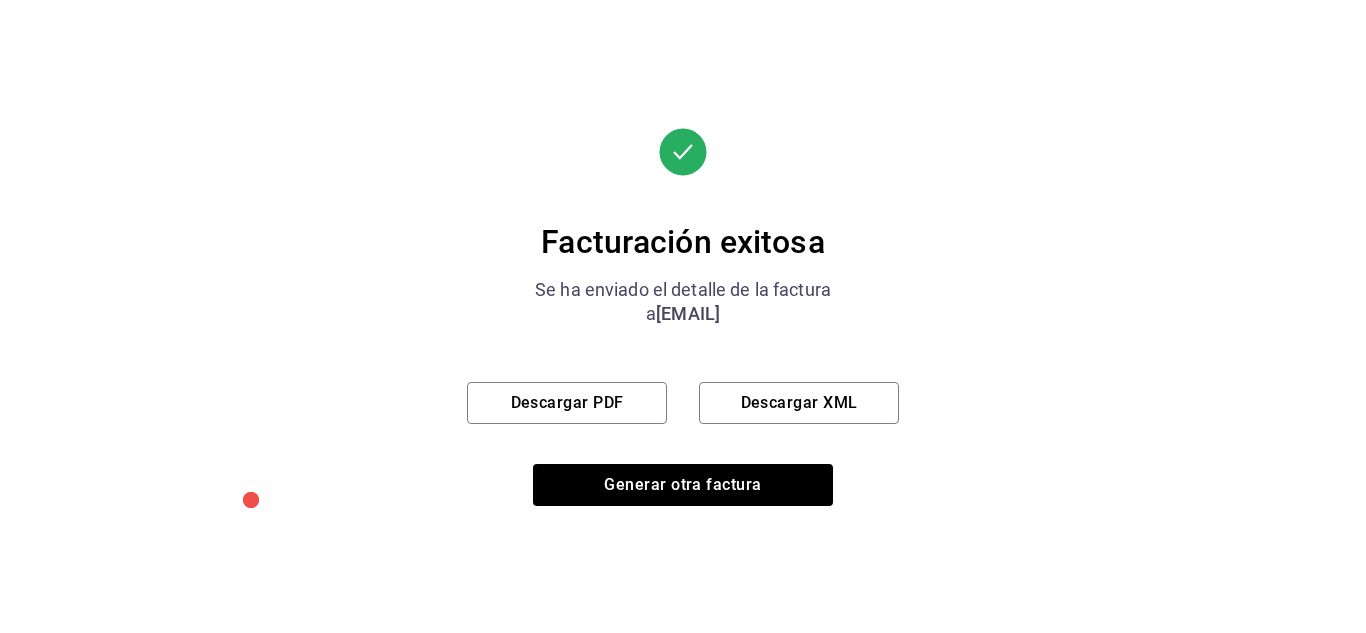 scroll, scrollTop: 240, scrollLeft: 0, axis: vertical 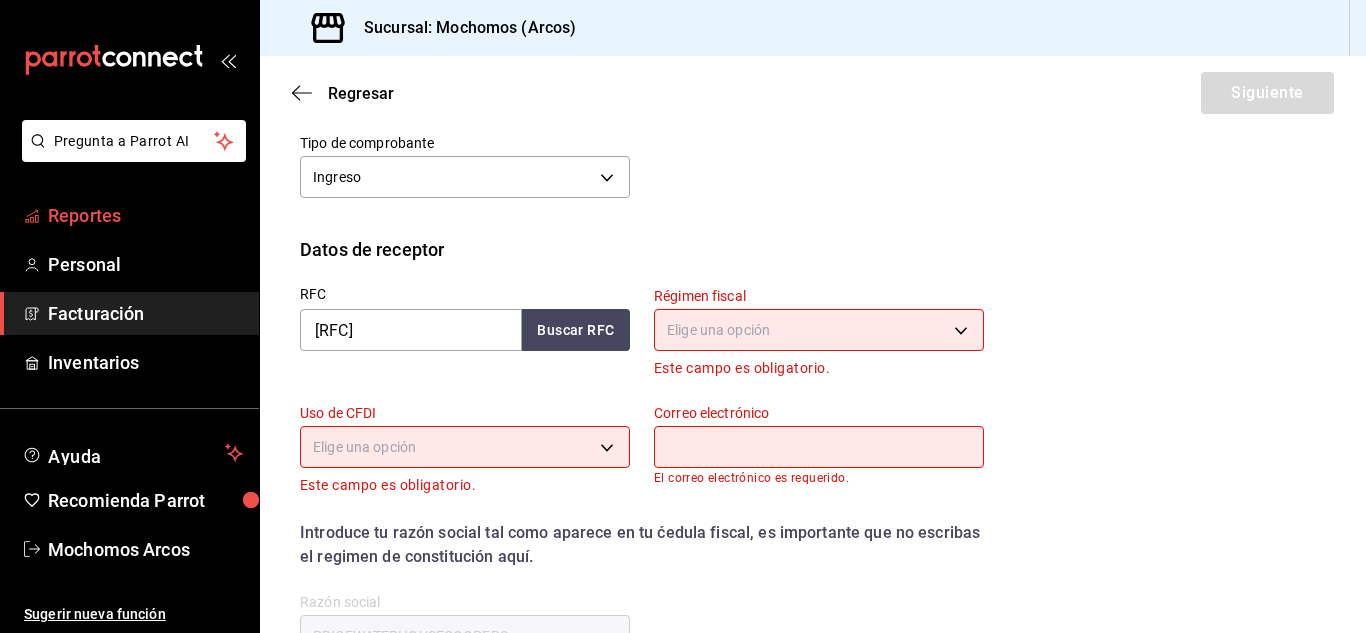 click on "Reportes" at bounding box center [145, 215] 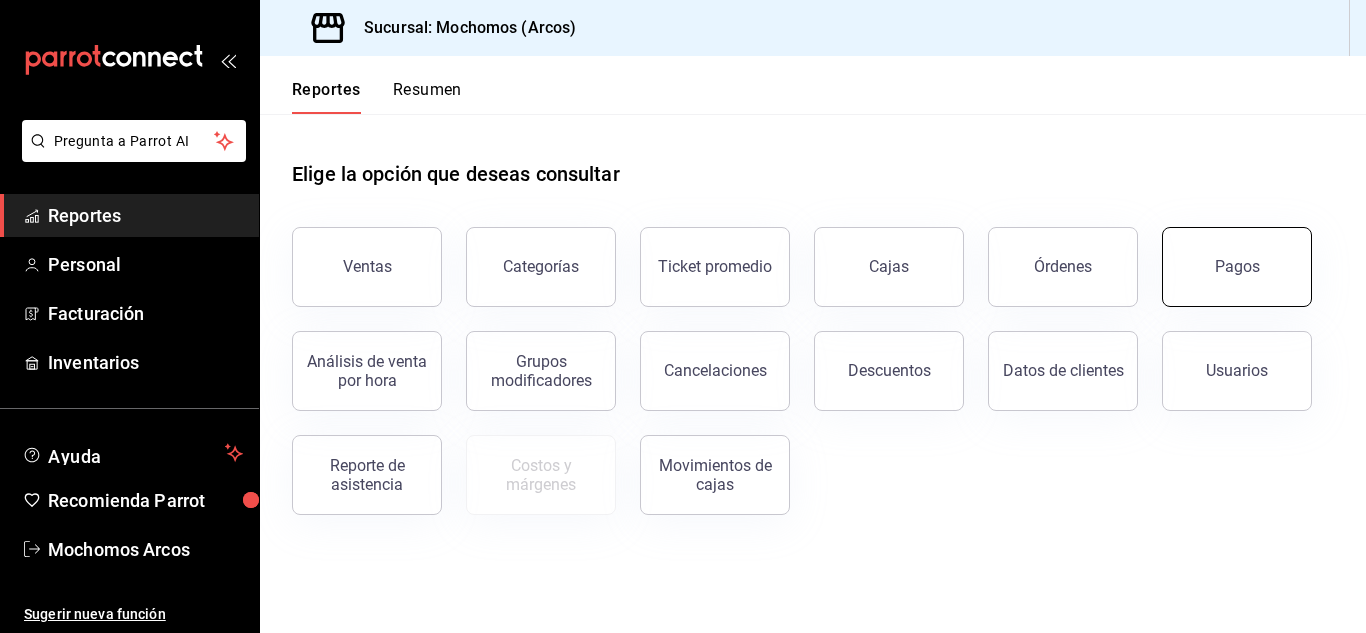 click on "Pagos" at bounding box center [1237, 267] 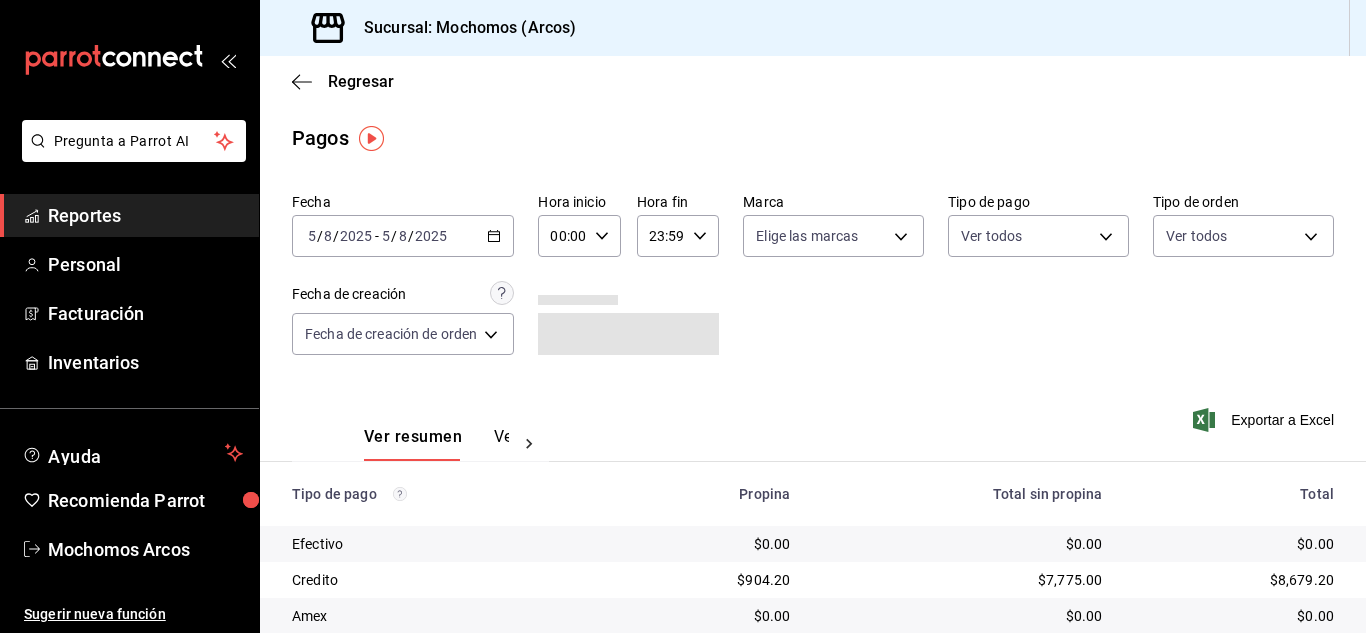 click on "Ver pagos" at bounding box center (531, 444) 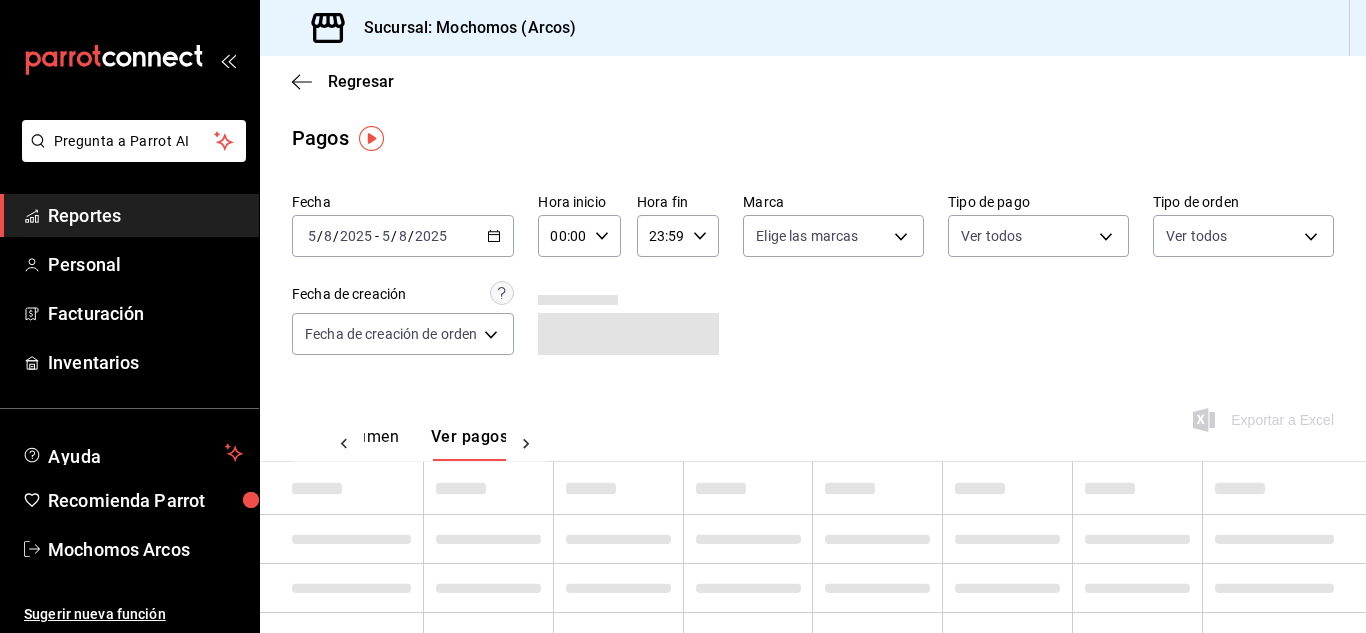 scroll, scrollTop: 0, scrollLeft: 59, axis: horizontal 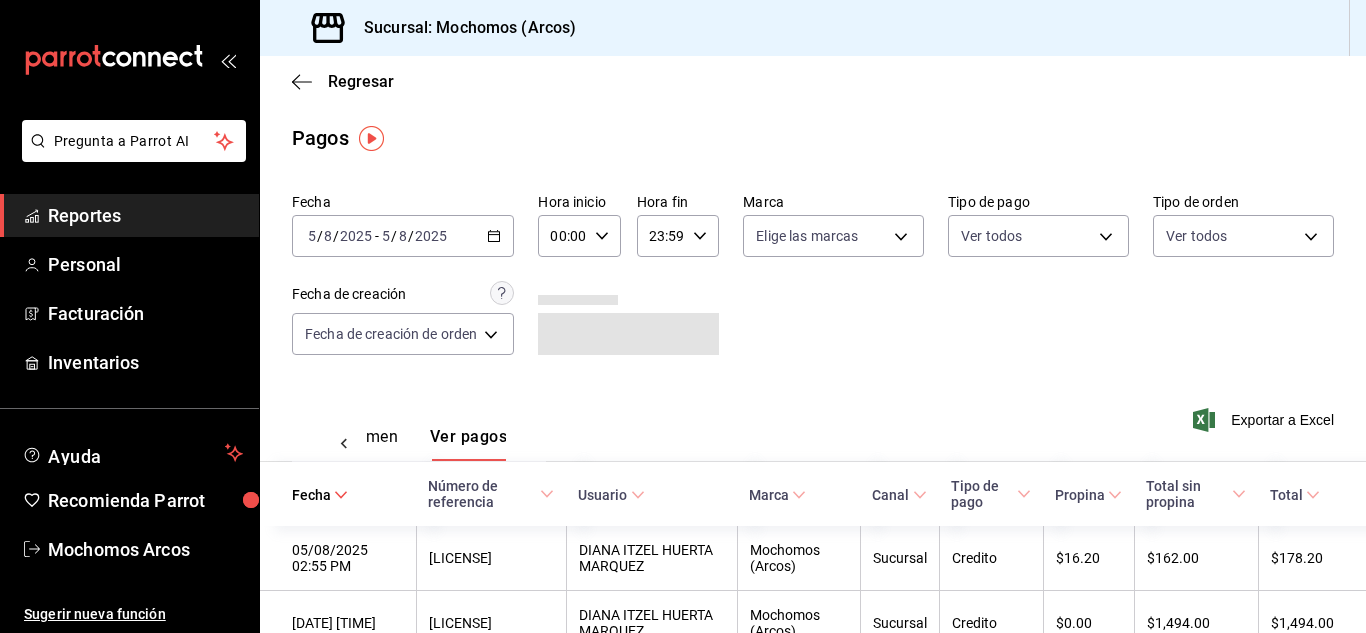 click 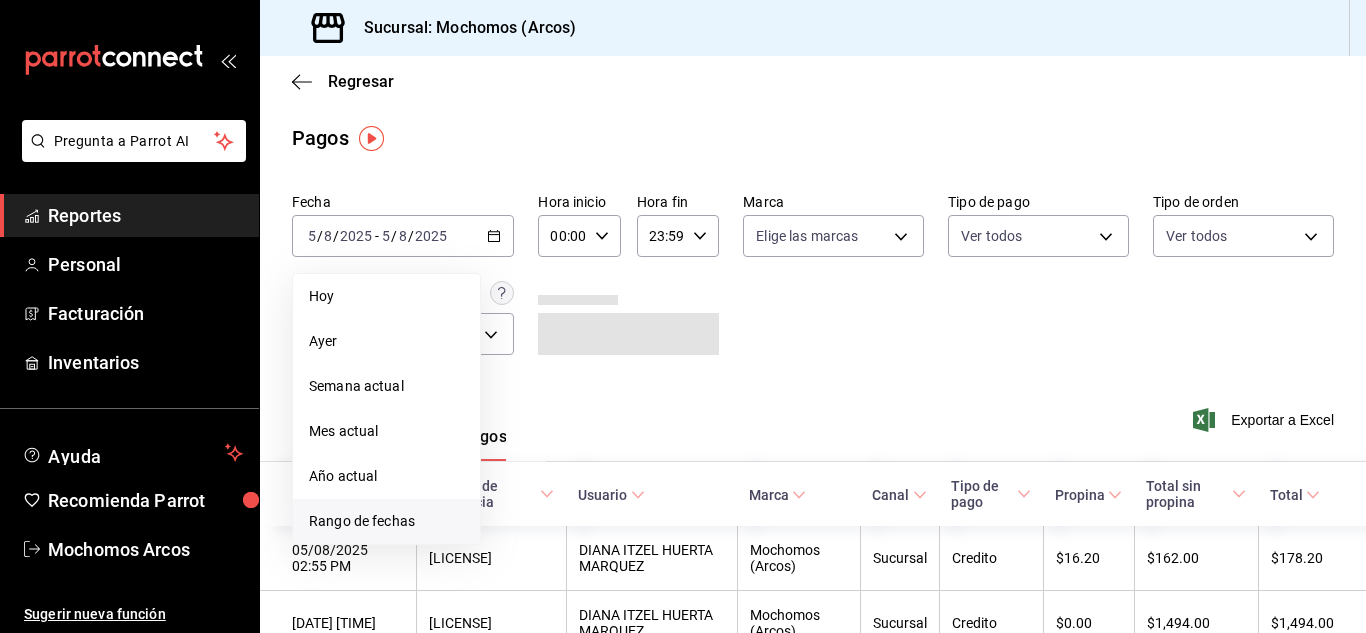 click on "Rango de fechas" at bounding box center [386, 521] 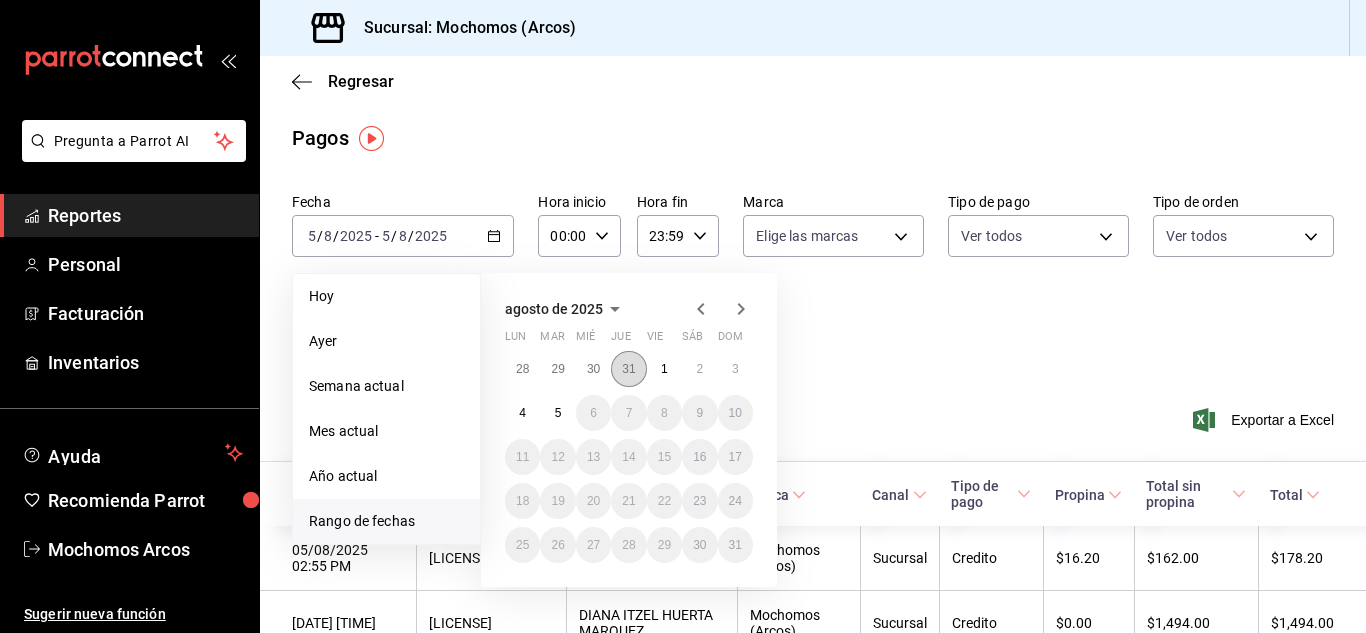 click on "31" at bounding box center [628, 369] 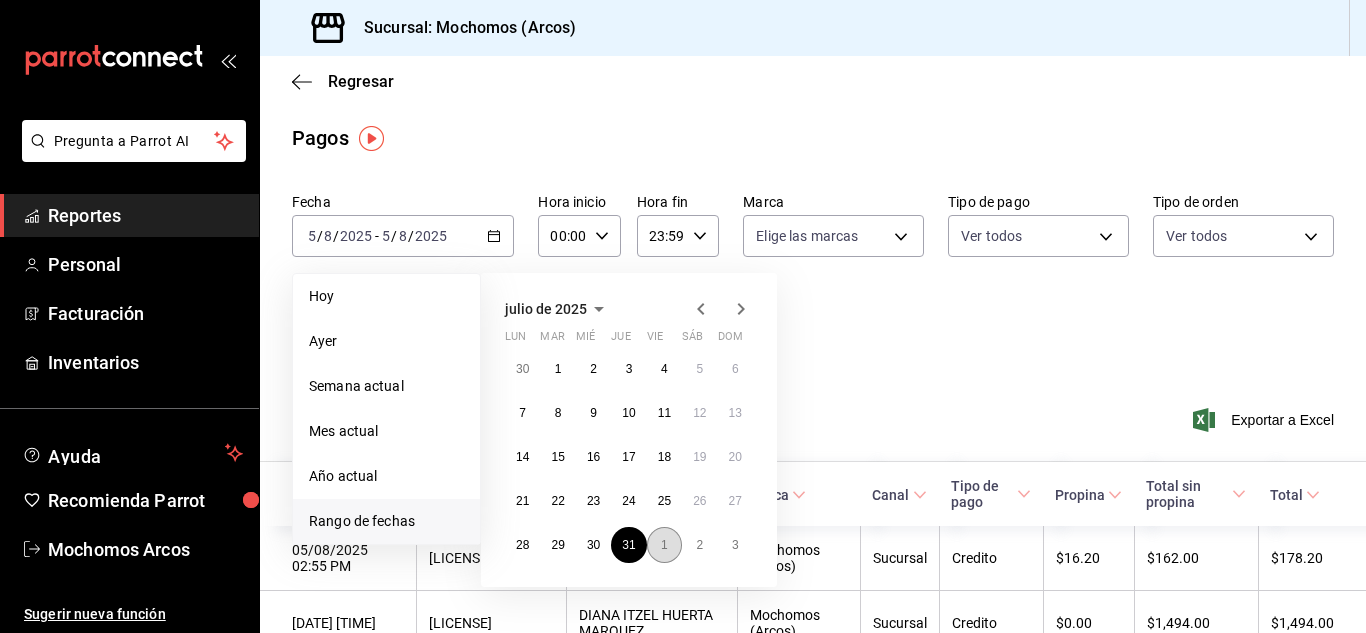 click on "1" at bounding box center [664, 545] 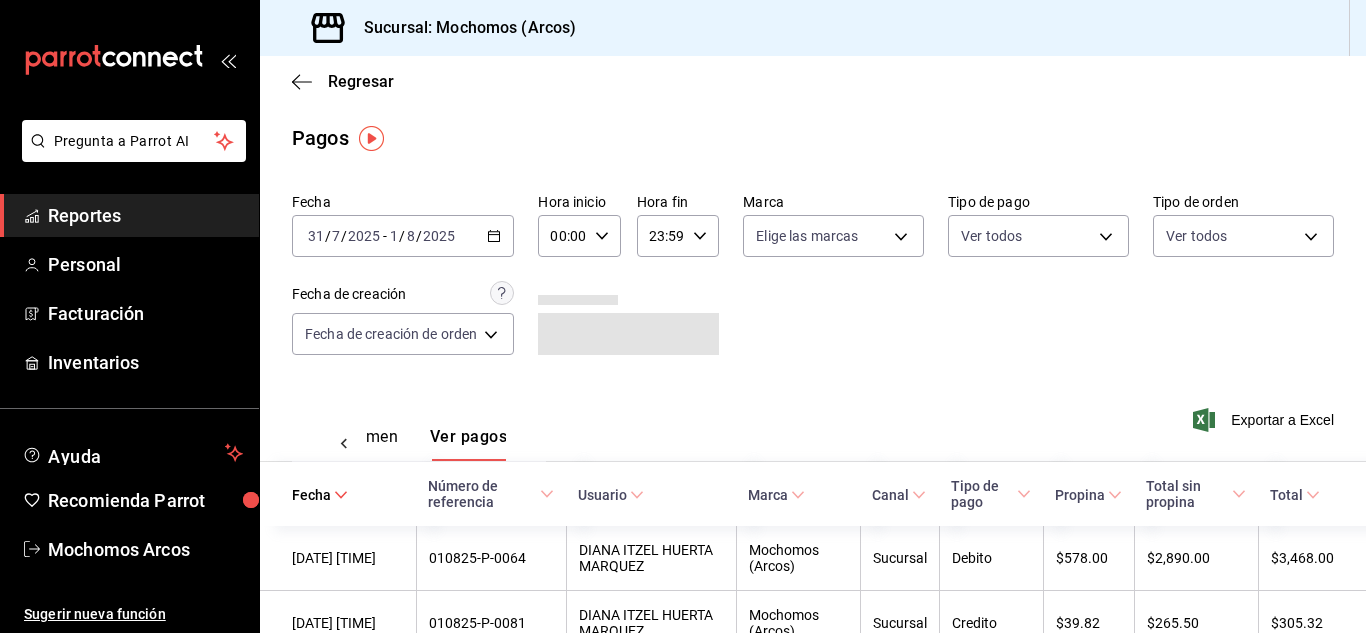click on "Total sin propina" at bounding box center [1196, 494] 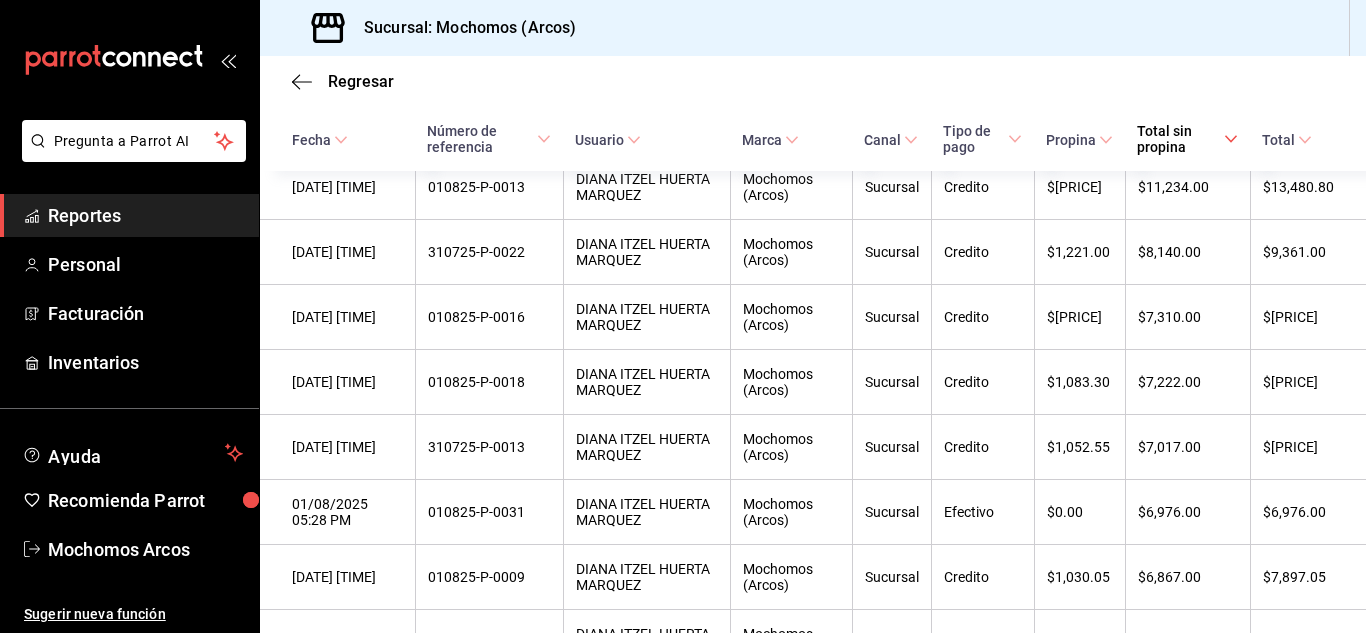 scroll, scrollTop: 500, scrollLeft: 0, axis: vertical 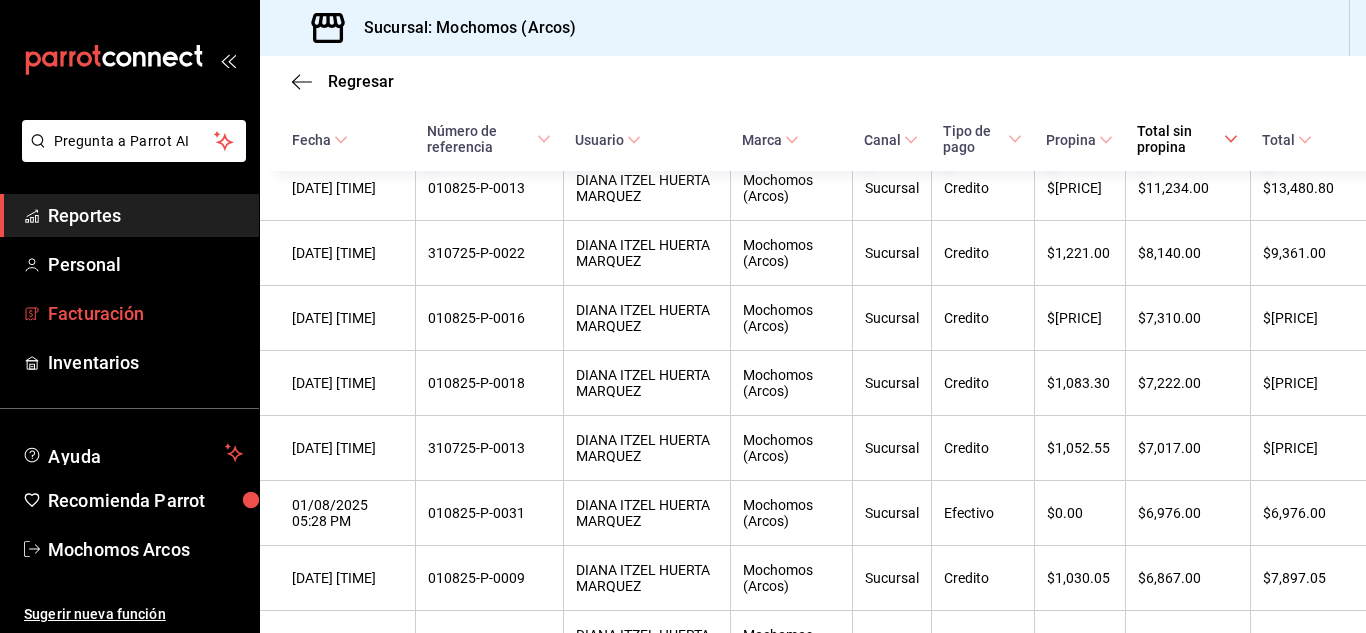 click on "Facturación" at bounding box center (145, 313) 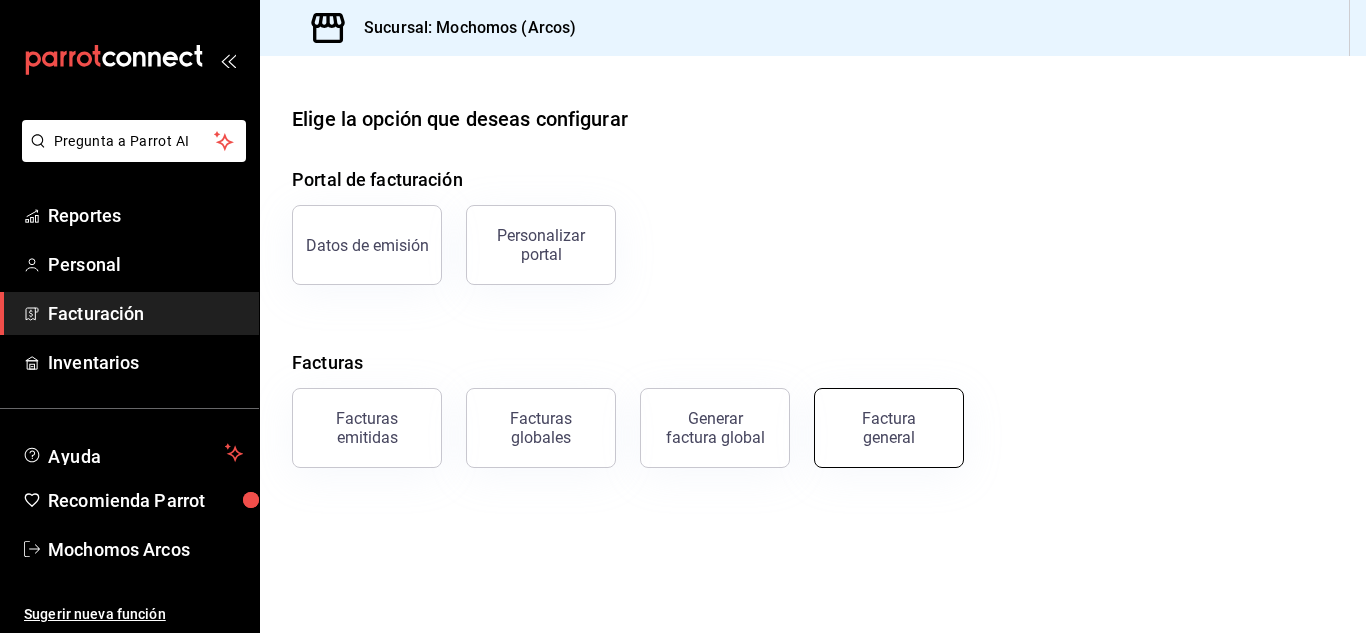 click on "Factura general" at bounding box center (889, 428) 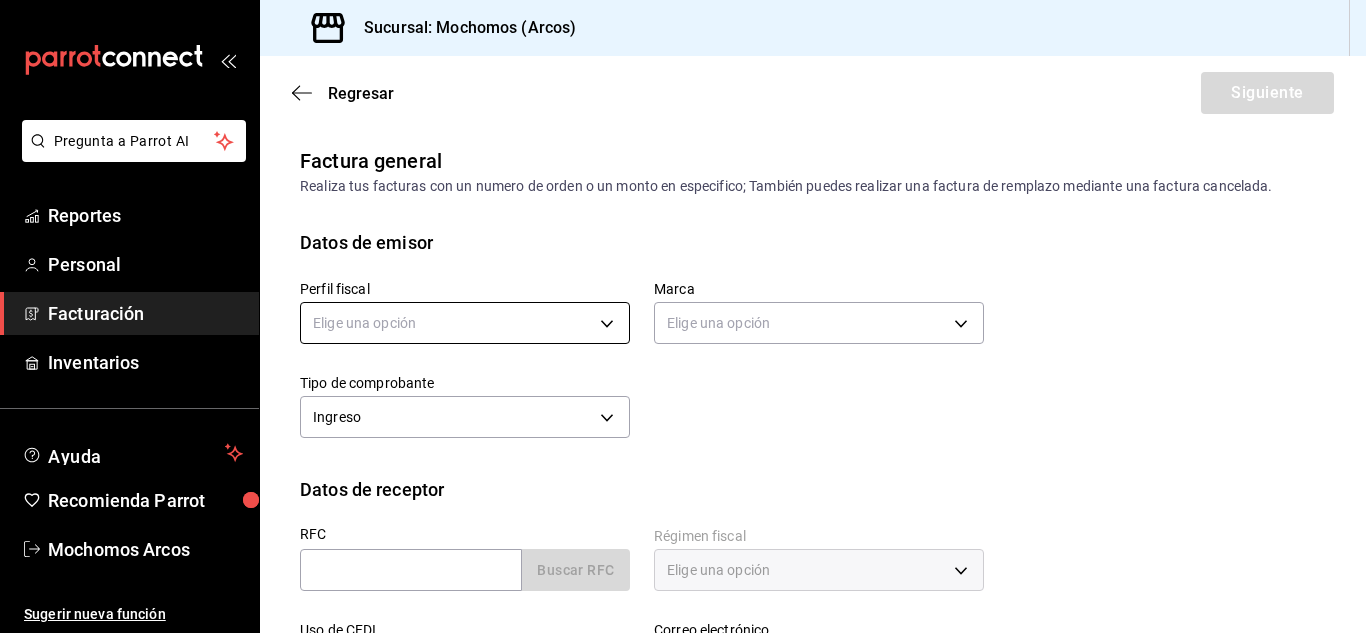 click on "Pregunta a Parrot AI Reportes   Personal   Facturación   Inventarios   Ayuda Recomienda Parrot   Mochomos Arcos   Sugerir nueva función   Sucursal: Mochomos (Arcos) Regresar Siguiente Factura general Realiza tus facturas con un numero de orden o un monto en especifico; También puedes realizar una factura de remplazo mediante una factura cancelada. Datos de emisor Perfil fiscal Elige una opción Marca Elige una opción Tipo de comprobante Ingreso I Datos de receptor RFC Buscar RFC Régimen fiscal Elige una opción Uso de CFDI Elige una opción Correo electrónico Dirección Calle # exterior # interior Código postal Estado ​ Municipio ​ Colonia ​ GANA 1 MES GRATIS EN TU SUSCRIPCIÓN AQUÍ ¿Recuerdas cómo empezó tu restaurante?
Hoy puedes ayudar a un colega a tener el mismo cambio que tú viviste.
Recomienda Parrot directamente desde tu Portal Administrador.
Es fácil y rápido.
🎁 Por cada restaurante que se una, ganas 1 mes gratis. Ver video tutorial Ir a video Pregunta a Parrot AI Reportes" at bounding box center (683, 316) 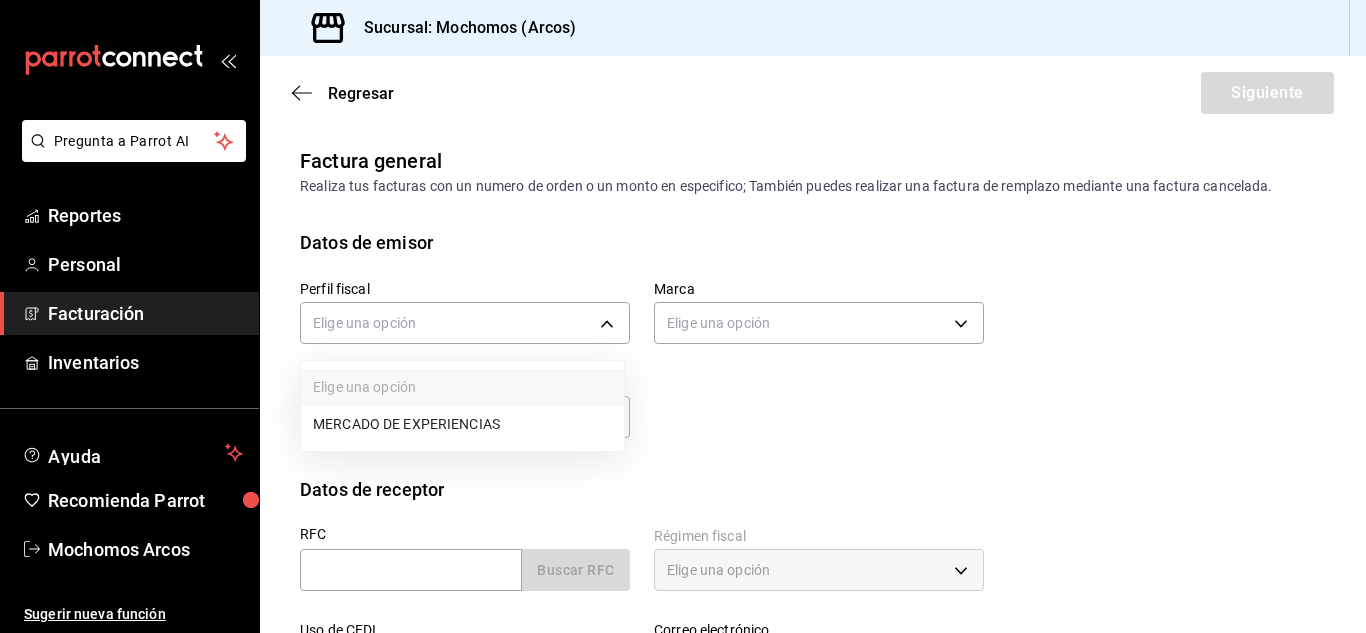 click on "MERCADO DE EXPERIENCIAS" at bounding box center (462, 424) 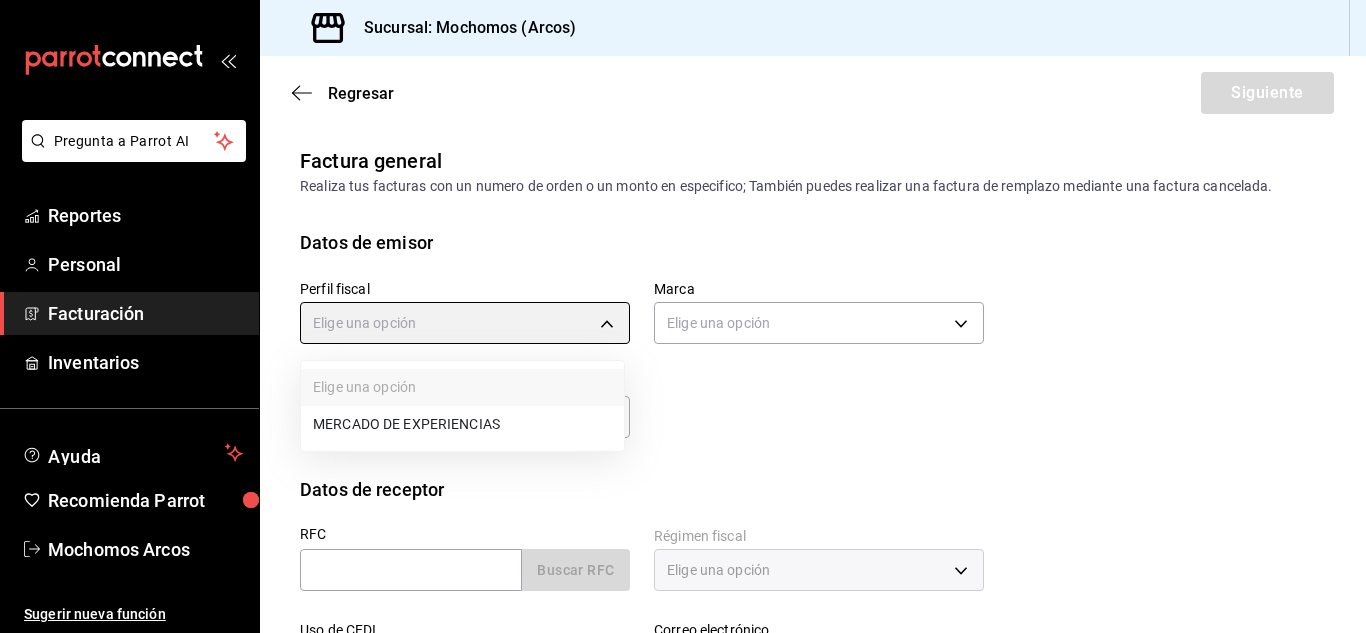 type on "0d9729ad-d774-4c6b-aaed-48863b9fa049" 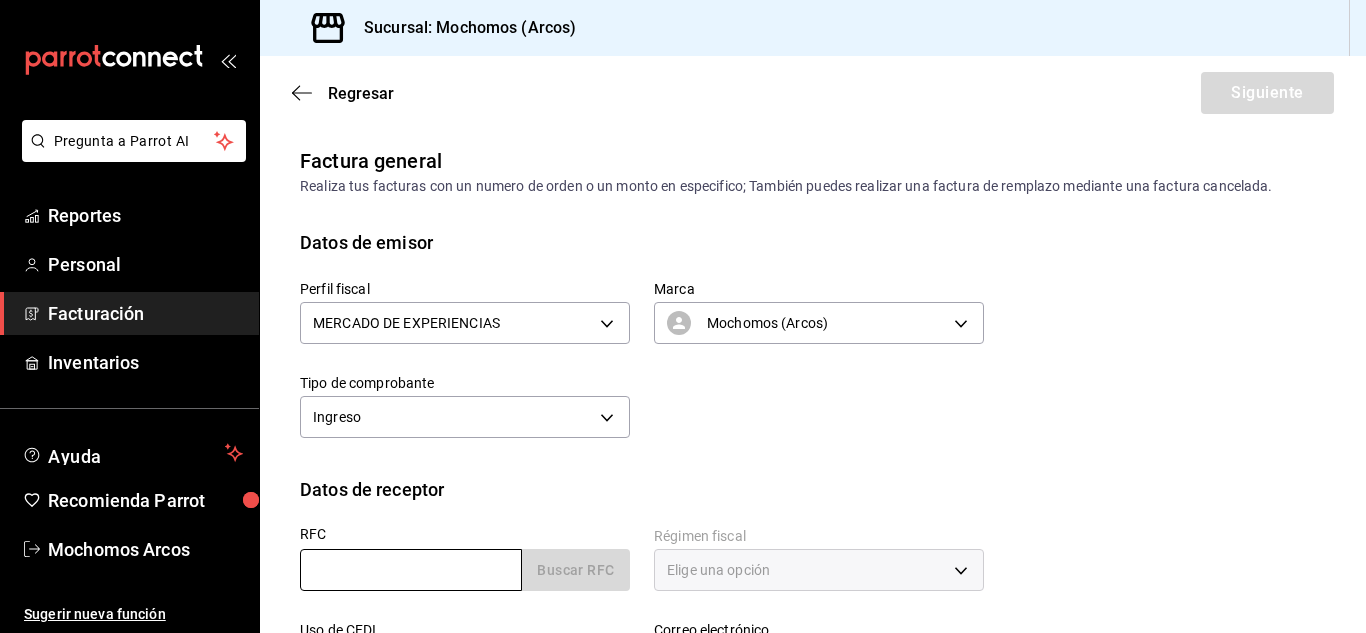 paste on "[RFC]" 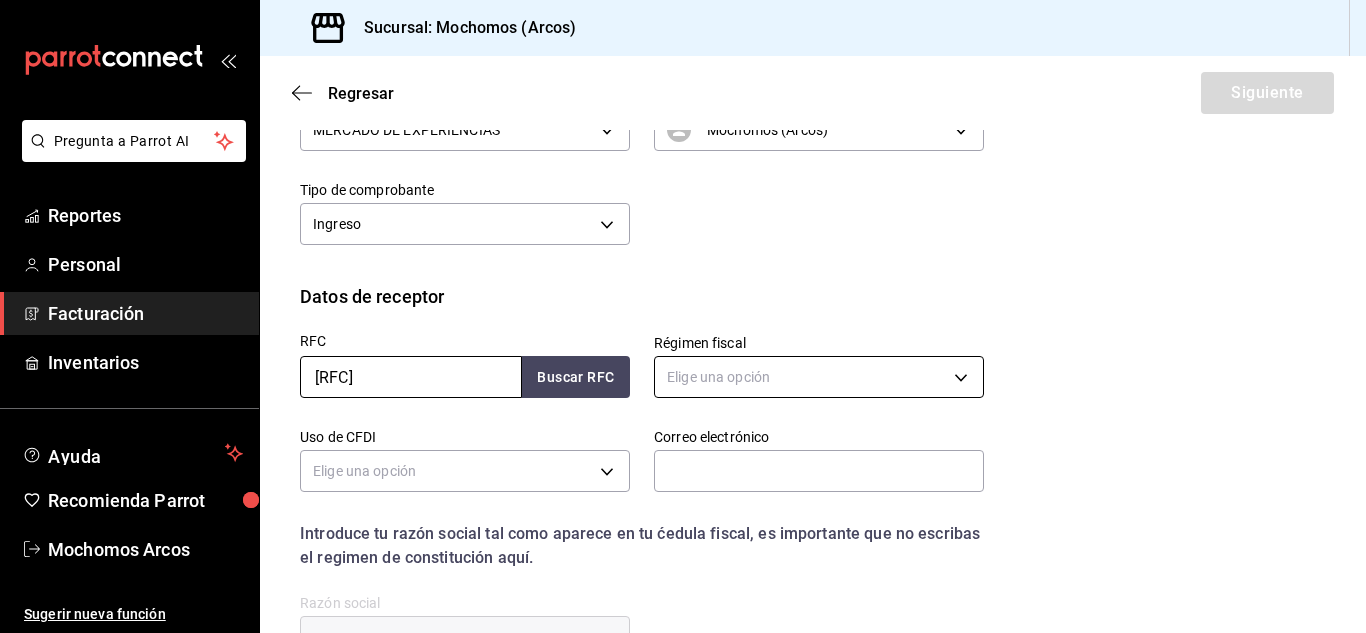 scroll, scrollTop: 200, scrollLeft: 0, axis: vertical 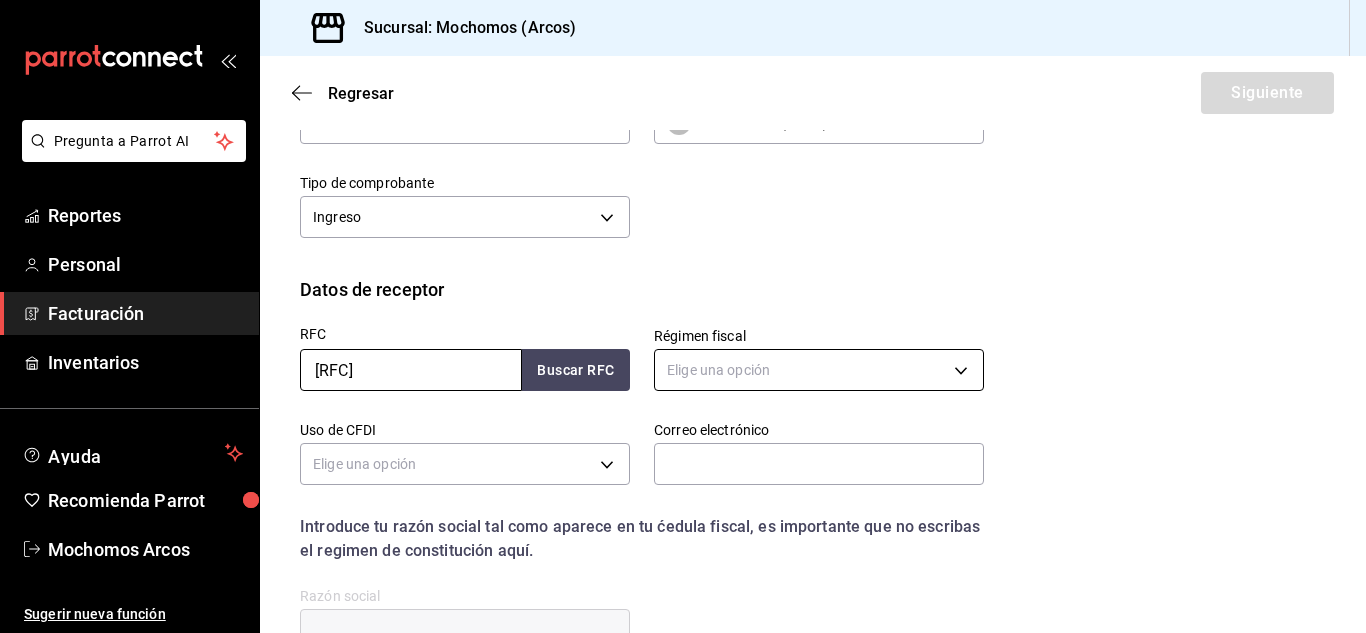 type on "[RFC]" 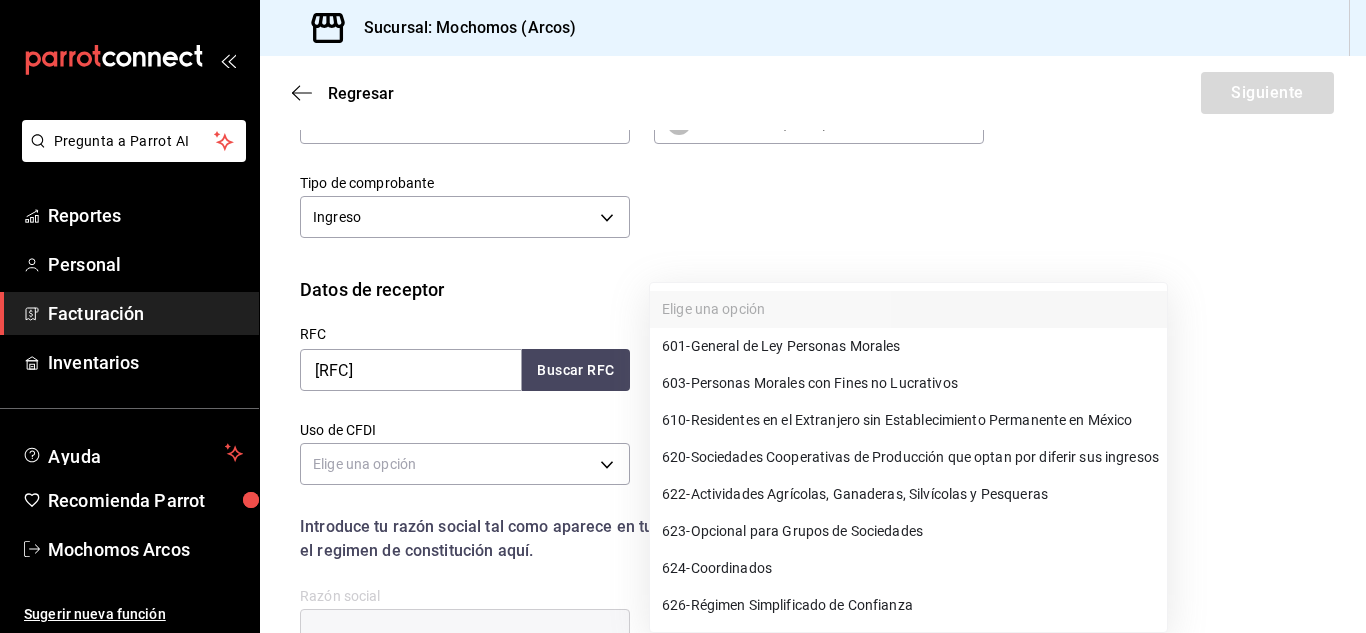click on "Pregunta a Parrot AI Reportes   Personal   Facturación   Inventarios   Ayuda Recomienda Parrot   Mochomos Arcos   Sugerir nueva función   Sucursal: Mochomos (Arcos) Regresar Siguiente Factura general Realiza tus facturas con un numero de orden o un monto en especifico; También puedes realizar una factura de remplazo mediante una factura cancelada. Datos de emisor Perfil fiscal MERCADO DE EXPERIENCIAS [UUID] Marca Mochomos (Arcos) [UUID] Tipo de comprobante Ingreso I Datos de receptor RFC [RFC] Buscar RFC Régimen fiscal Elige una opción Uso de CFDI Elige una opción Correo electrónico Introduce tu razón social tal como aparece en tu ćedula fiscal, es importante que no escribas el regimen de constitución aquí. company Razón social Dirección Calle # exterior # interior Código postal Estado ​ Municipio ​ Colonia ​ GANA 1 MES GRATIS EN TU SUSCRIPCIÓN AQUÍ Pregunta a Parrot AI Reportes   Personal   Facturación   Inventarios" at bounding box center (683, 316) 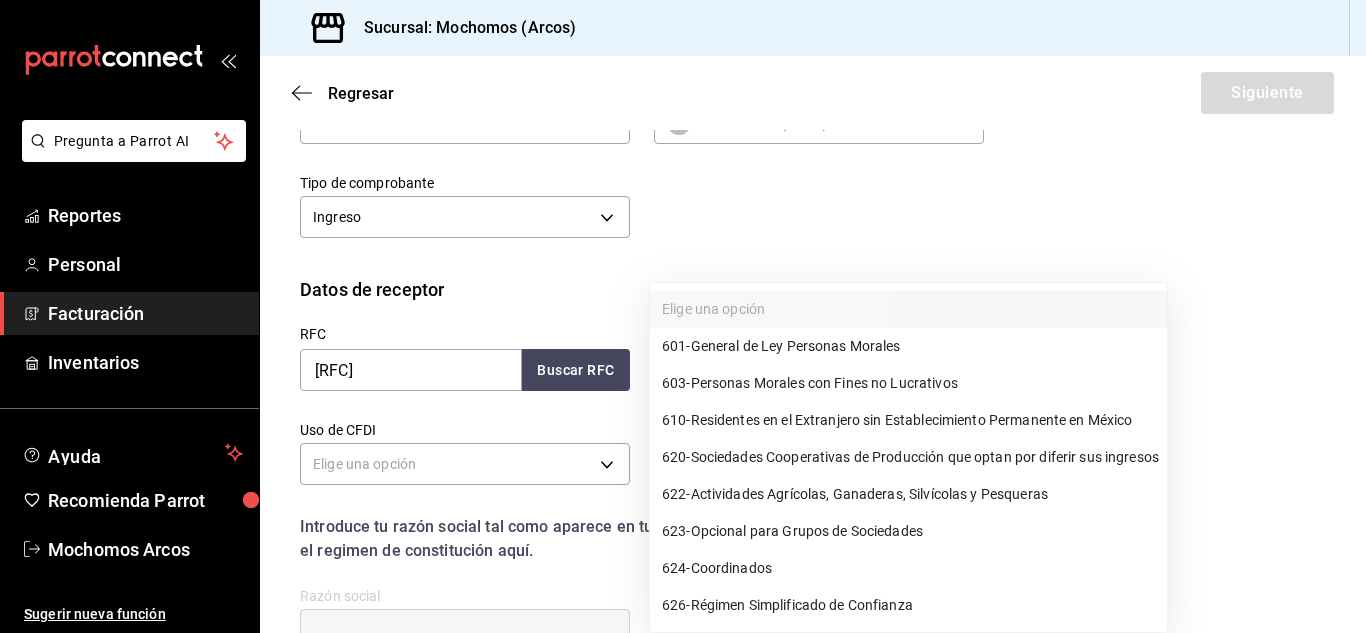 click on "601  -  General de Ley Personas Morales" at bounding box center [781, 346] 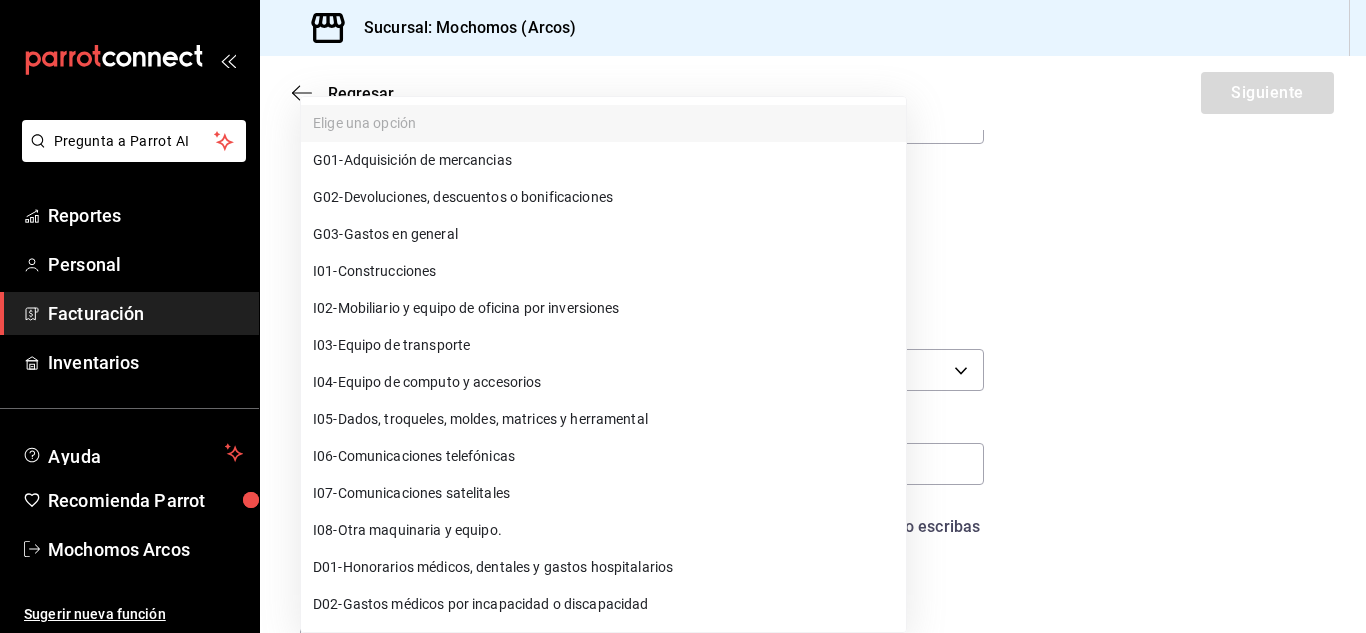 click on "Pregunta a Parrot AI Reportes   Personal   Facturación   Inventarios   Ayuda Recomienda Parrot   Mochomos Arcos   Sugerir nueva función   Sucursal: Mochomos (Arcos) Regresar Siguiente Factura general Realiza tus facturas con un numero de orden o un monto en especifico; También puedes realizar una factura de remplazo mediante una factura cancelada. Datos de emisor Perfil fiscal MERCADO DE EXPERIENCIAS [ID] Marca Mochomos (Arcos) [ID] Tipo de comprobante Ingreso I Datos de receptor RFC [RFC] Buscar RFC Régimen fiscal 601  -  General de Ley Personas Morales 601 Uso de CFDI Elige una opción Correo electrónico Introduce tu razón social tal como aparece en tu ćedula fiscal, es importante que no escribas el regimen de constitución aquí. company Razón social Dirección Calle # exterior # interior Código postal Estado ​ Municipio ​ Colonia ​ GANA 1 MES GRATIS EN TU SUSCRIPCIÓN AQUÍ Pregunta a Parrot AI Reportes   Personal" at bounding box center (683, 316) 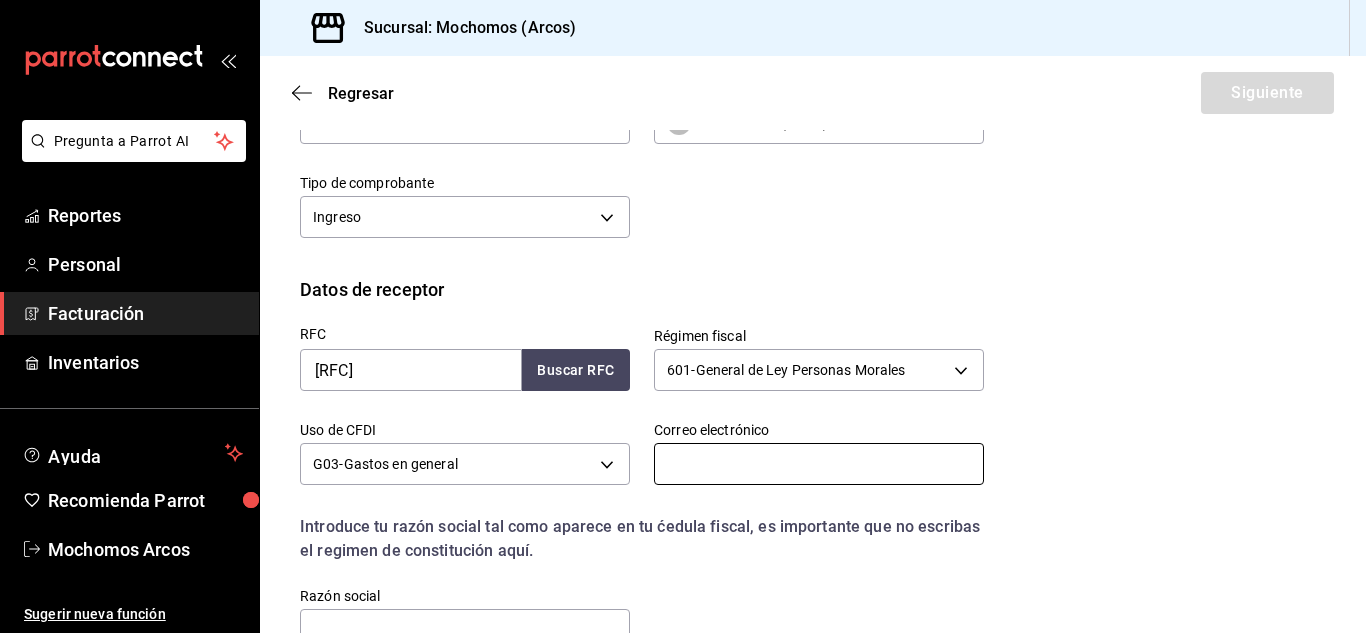 paste on "[FIRST] [LAST] [LAST] <[EMAIL]>" 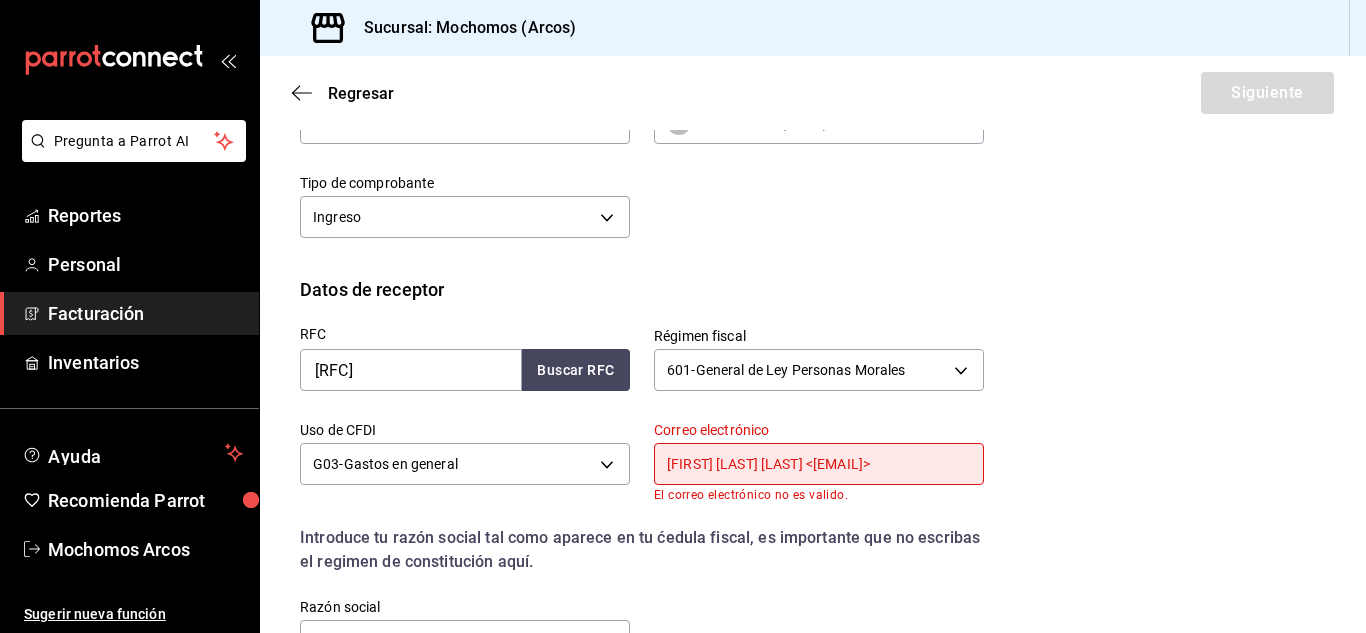 scroll, scrollTop: 0, scrollLeft: 59, axis: horizontal 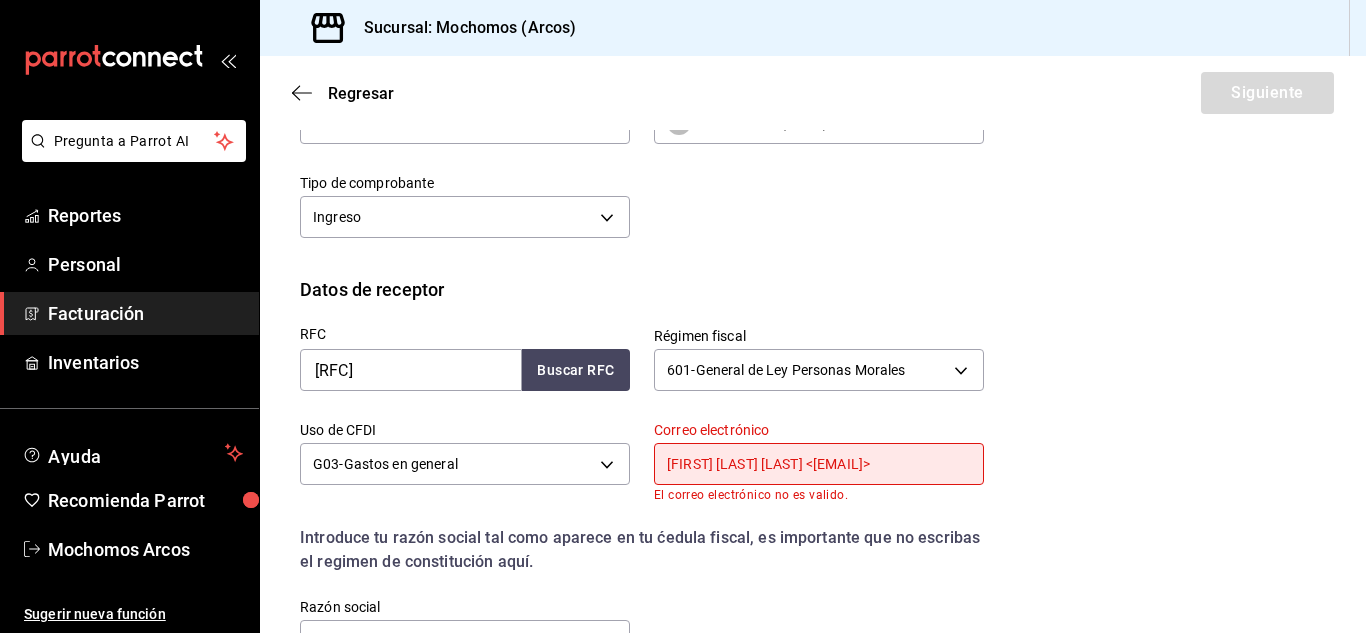 click on "[FIRST] [LAST] [LAST] <[EMAIL]>" at bounding box center [819, 464] 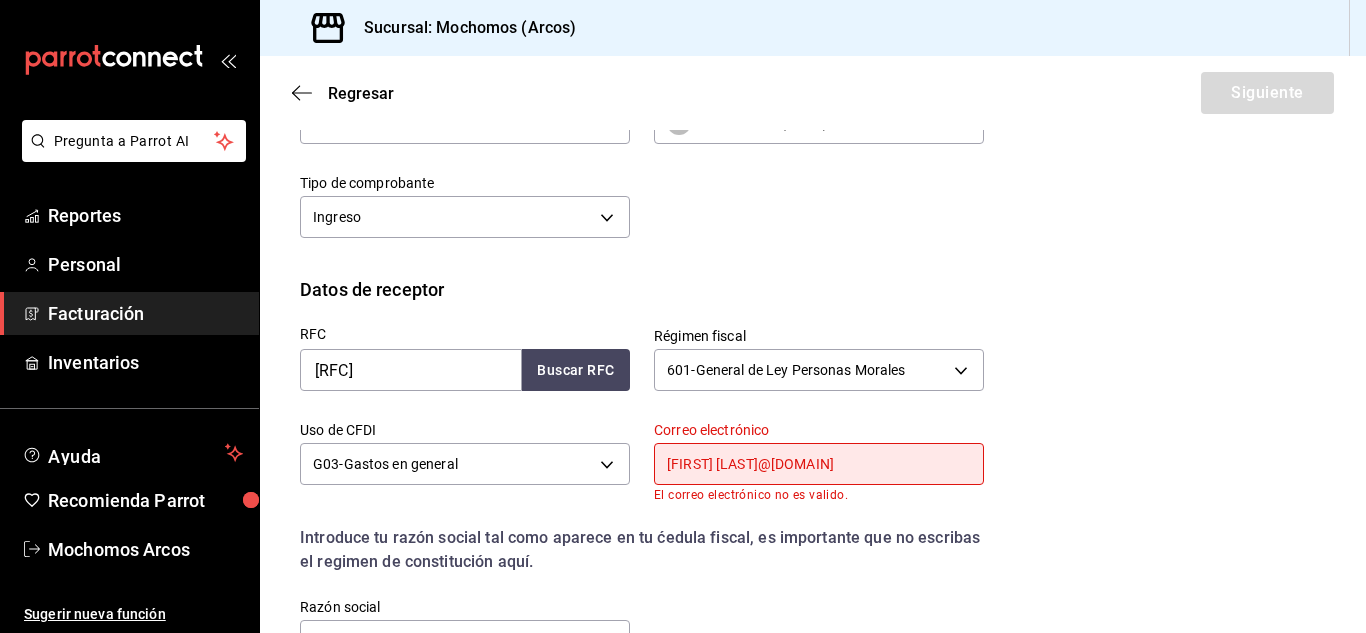 scroll, scrollTop: 0, scrollLeft: 0, axis: both 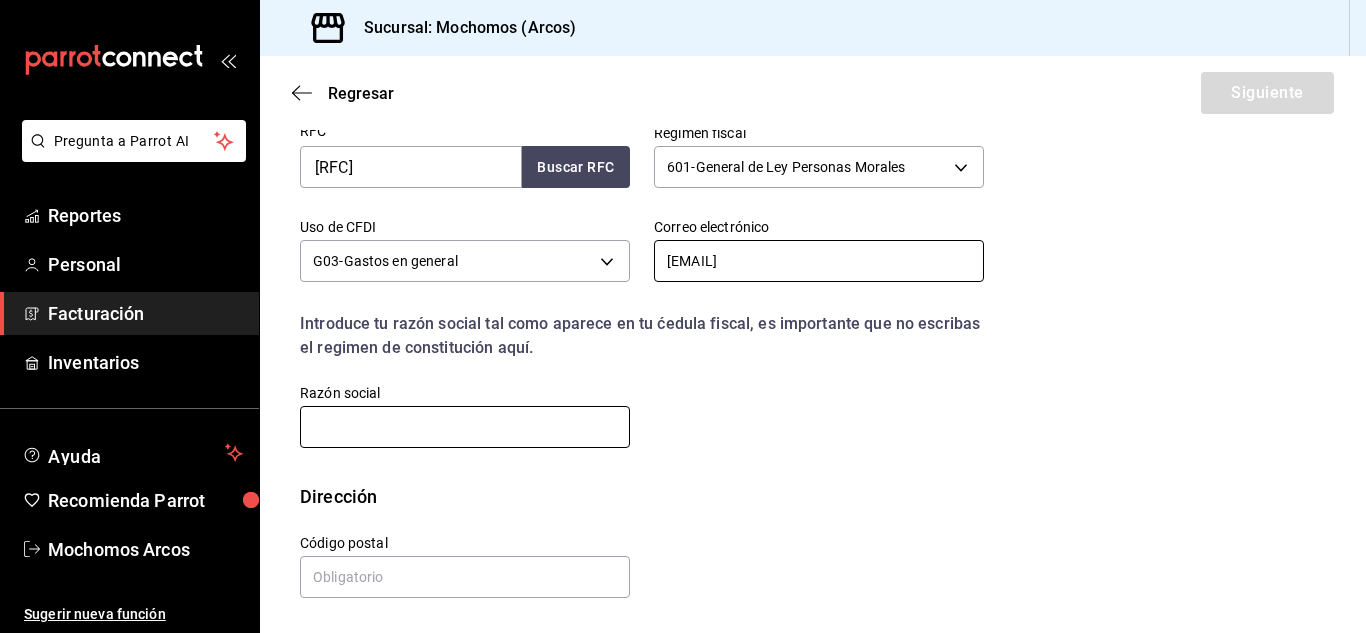 type on "[EMAIL]" 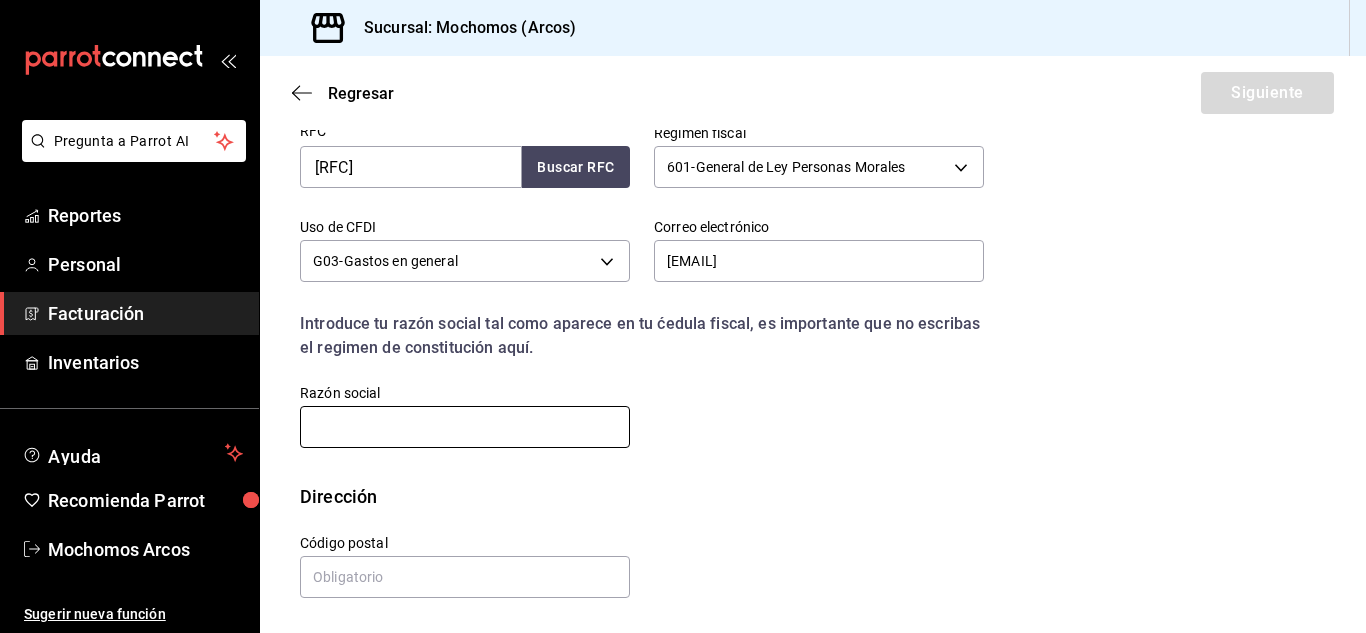 click at bounding box center (465, 427) 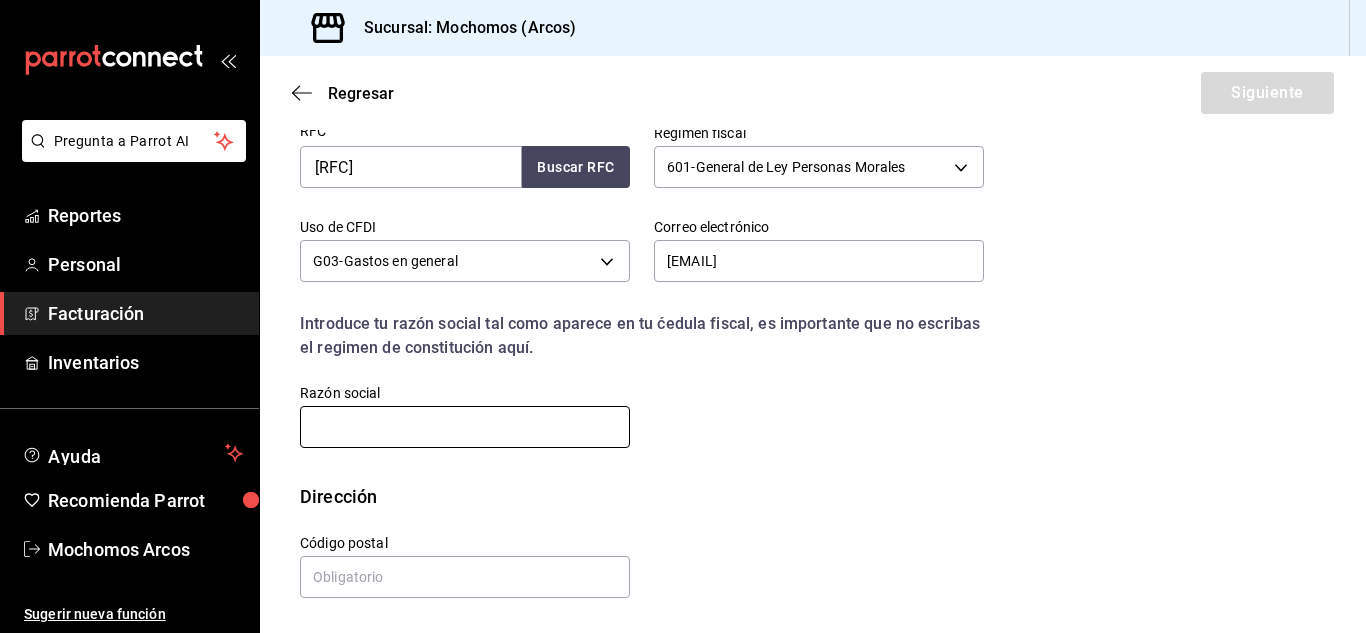 paste on "[COMPANY]" 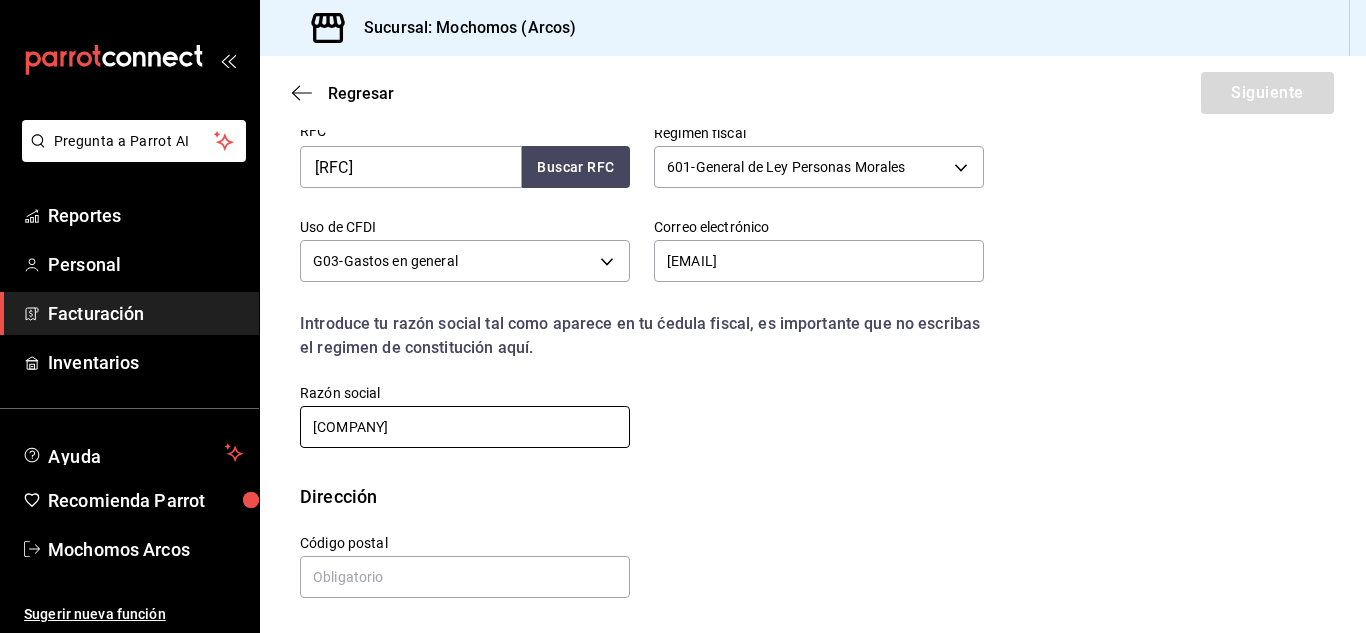 type on "[COMPANY]" 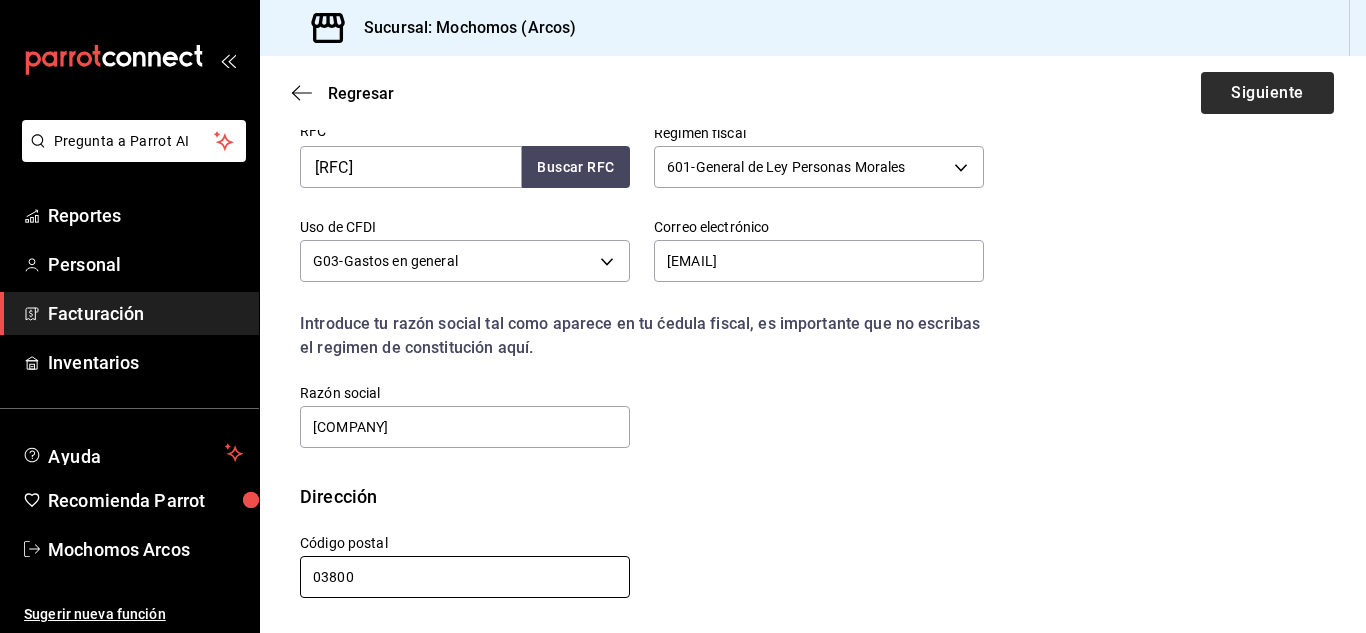 type on "03800" 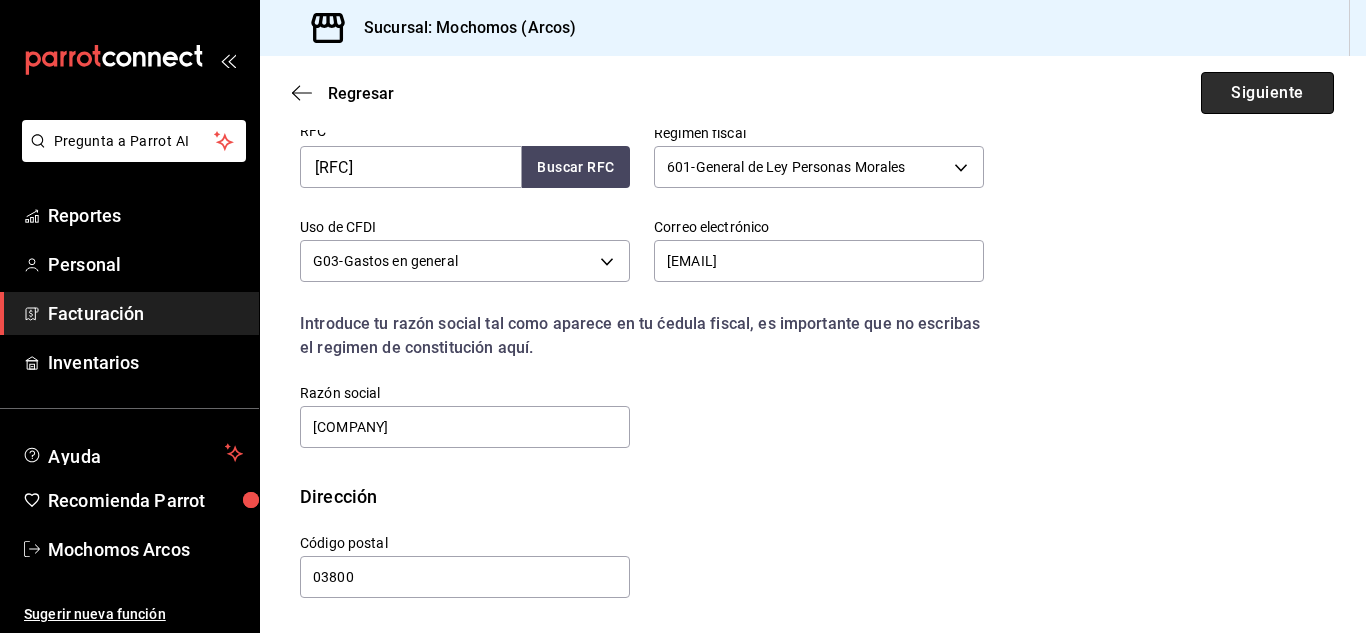 click on "Siguiente" at bounding box center [1267, 93] 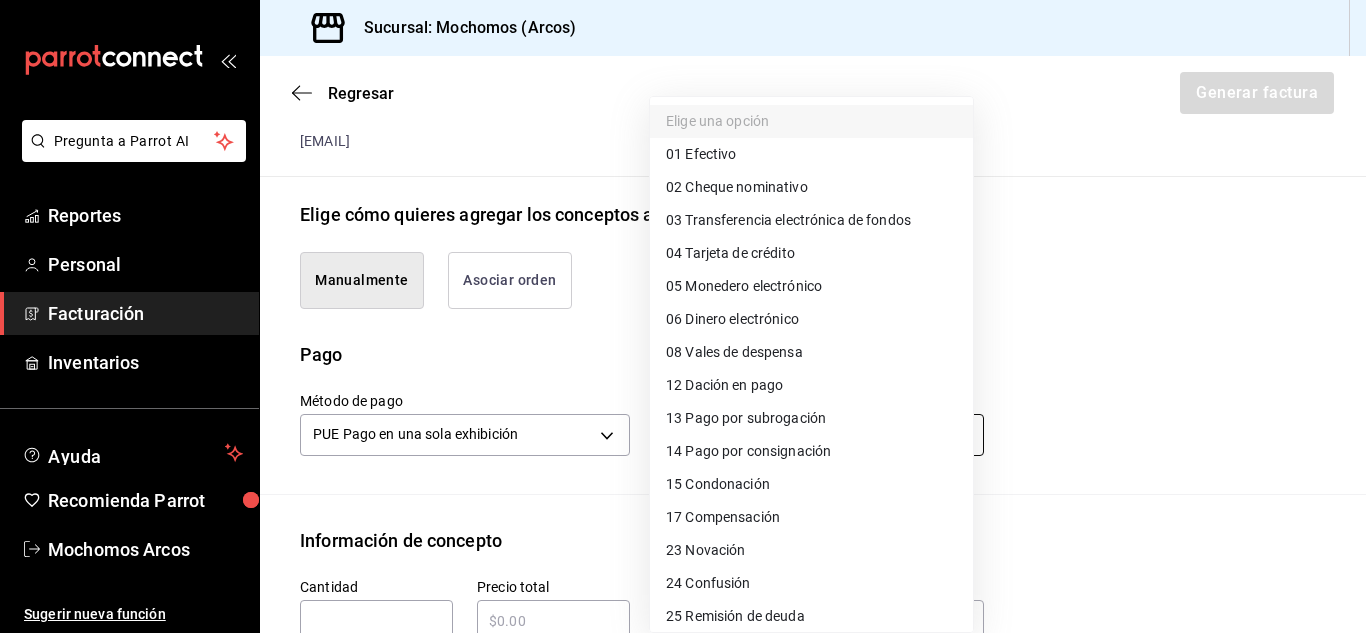 click on "Pregunta a Parrot AI Reportes   Personal   Facturación   Inventarios   Ayuda Recomienda Parrot   Mochomos Arcos   Sugerir nueva función   Sucursal: Mochomos (Arcos) Regresar Generar factura Emisor Perfil fiscal MERCADO DE EXPERIENCIAS Tipo de comprobante Ingreso Receptor Nombre / Razón social [COMPANY] RFC Receptor [RFC] Régimen fiscal General de Ley Personas Morales Uso de CFDI G03: Gastos en general Correo electrónico [EMAIL] Elige cómo quieres agregar los conceptos a tu factura Manualmente Asociar orden Pago Método de pago PUE   Pago en una sola exhibición PUE Forma de pago Elige una opción Información de concepto Cantidad ​ Precio total ​ Impuestos Elige una opción Clave de Producto de Servicio 90101500 - Establecimientos para comer y beber ​ Unidad E48 - Unidad de Servicio ​ Descripción Agregar IVA Total $0.00 IEPS Total $0.00 Subtotal $0.00 Total $0.00 Orden Cantidad Clave Unidad Monto Impuesto Subtotal Total Pregunta a Parrot AI Reportes" at bounding box center (683, 316) 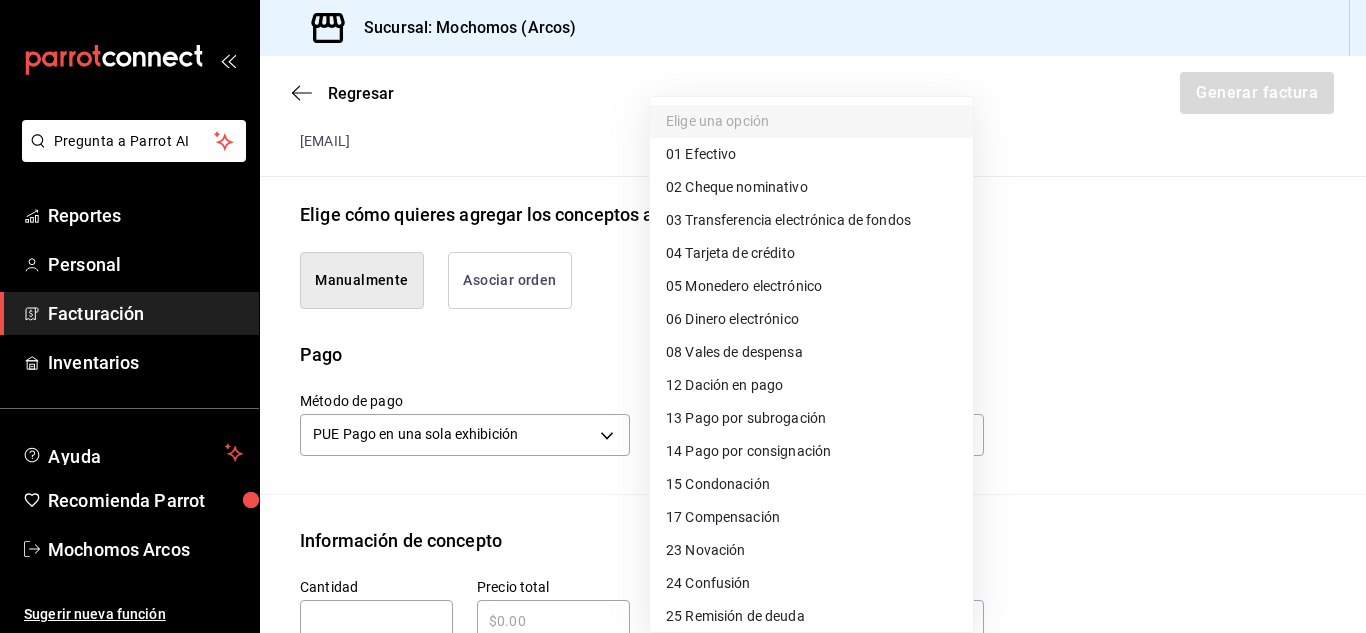 click on "04   Tarjeta de crédito" at bounding box center (730, 253) 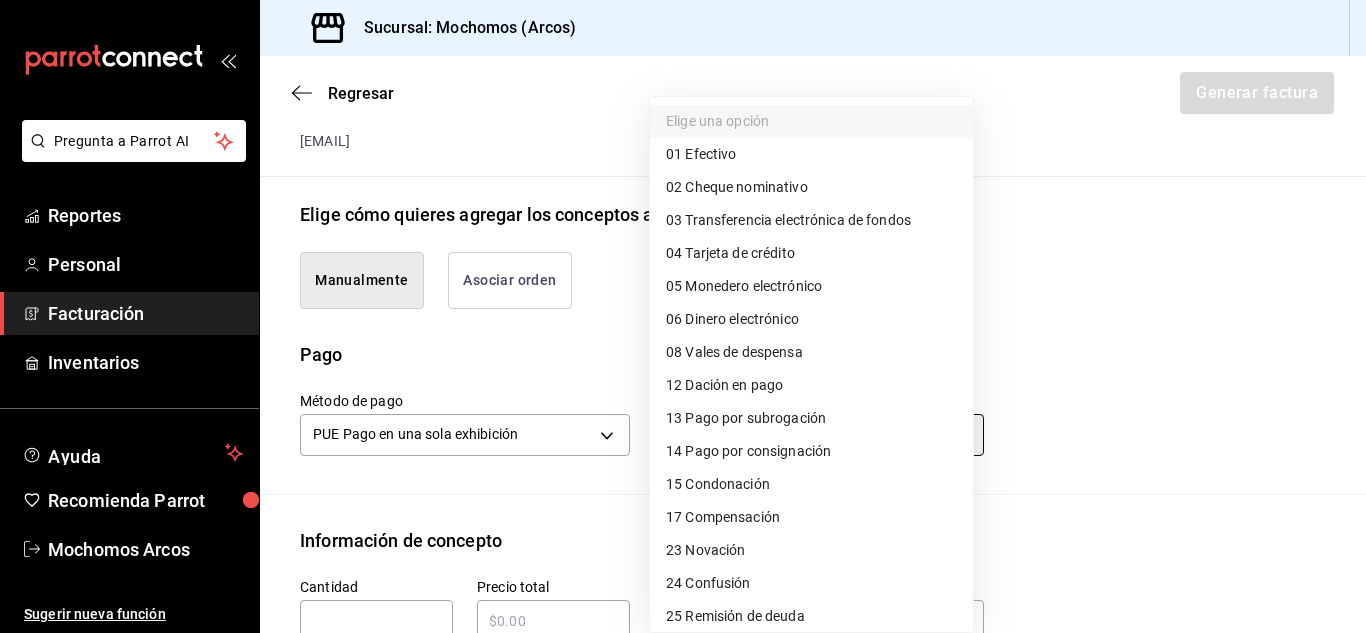 type on "04" 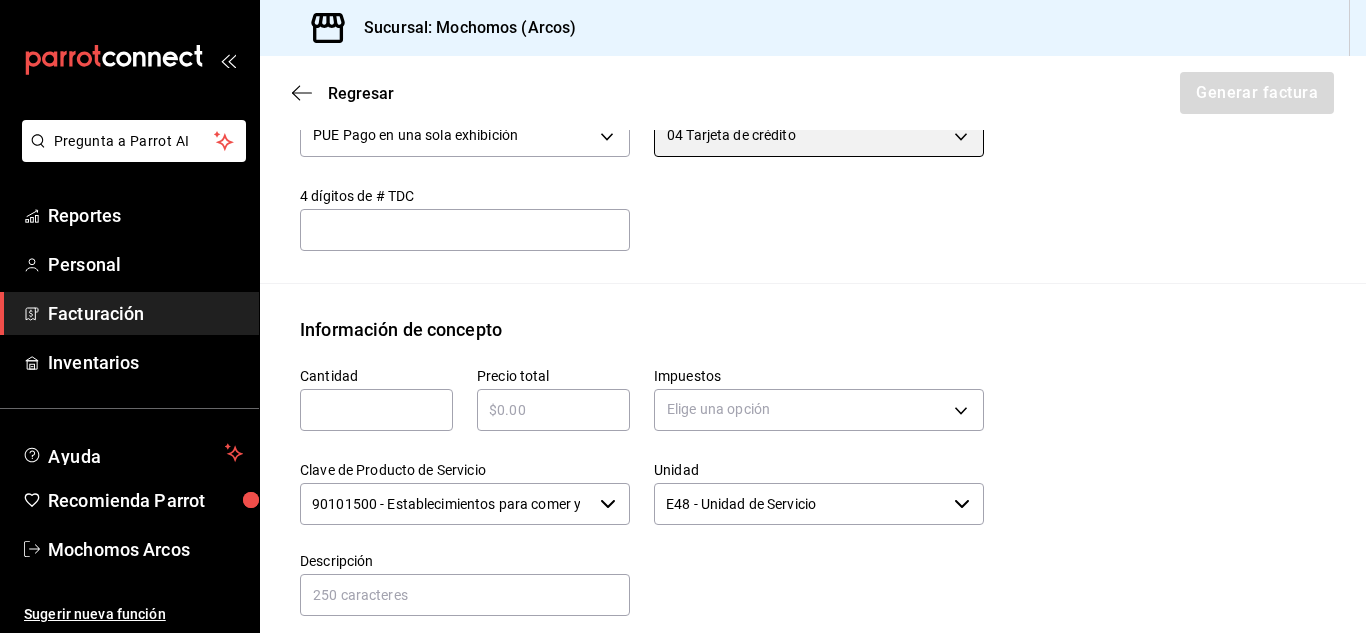 scroll, scrollTop: 703, scrollLeft: 0, axis: vertical 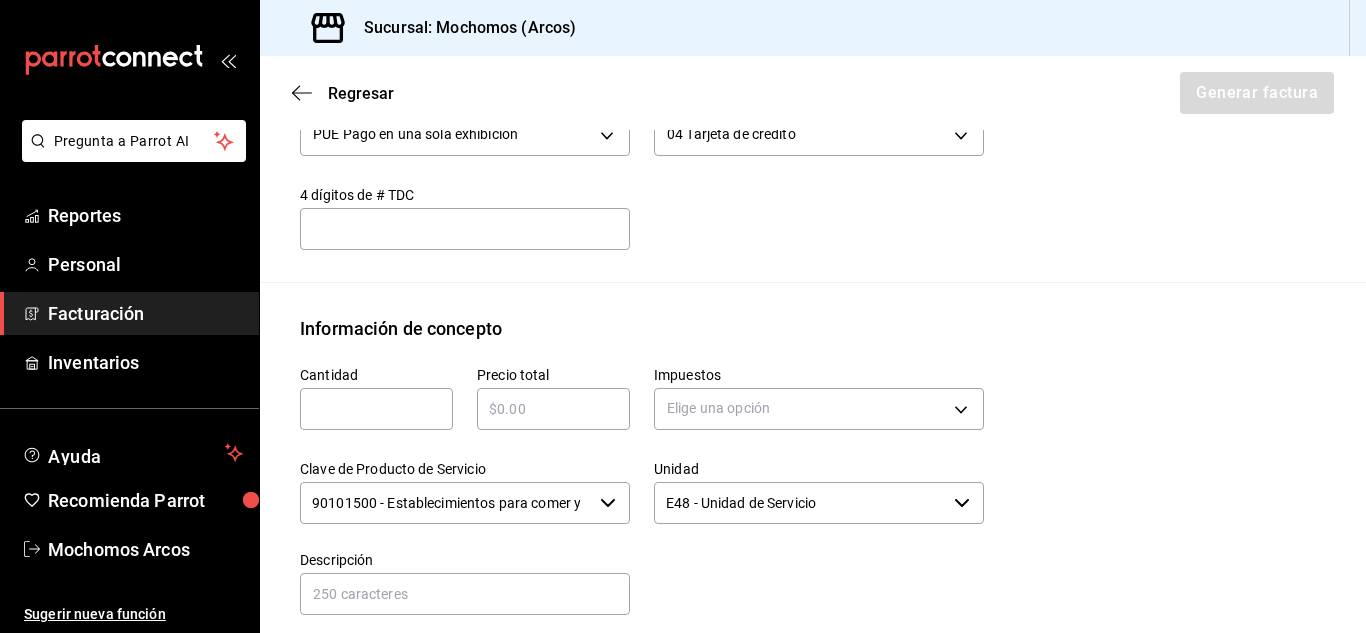 click at bounding box center [376, 409] 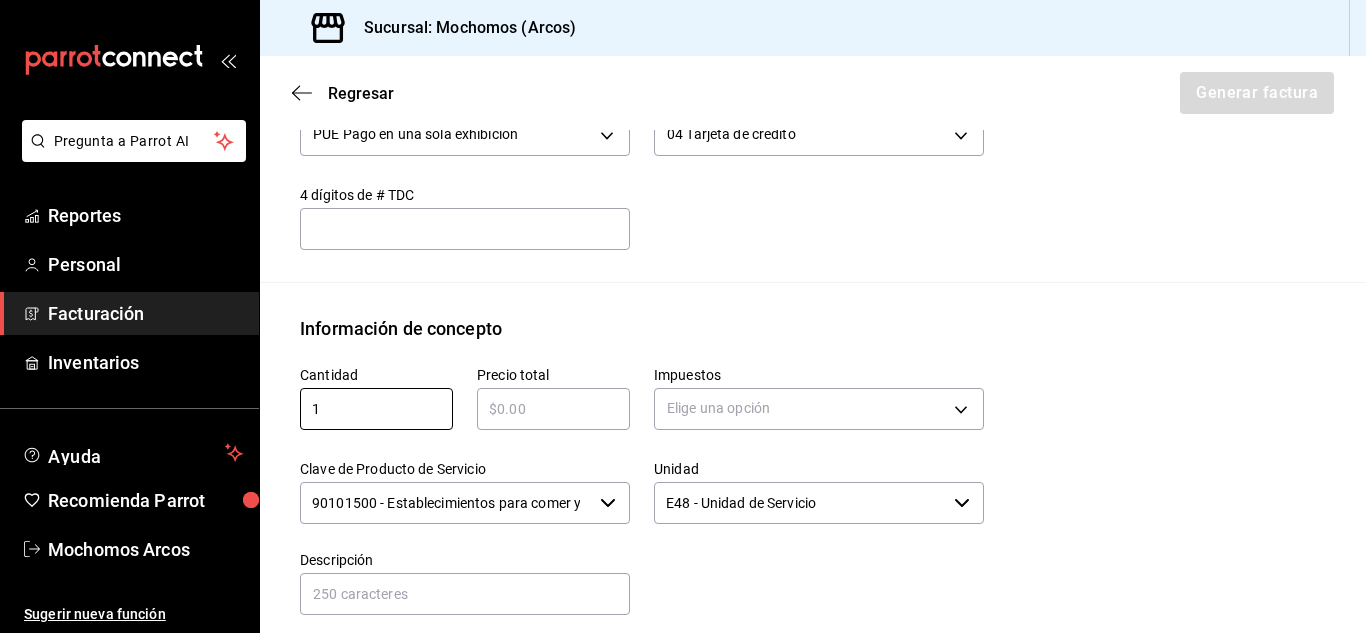 type on "1" 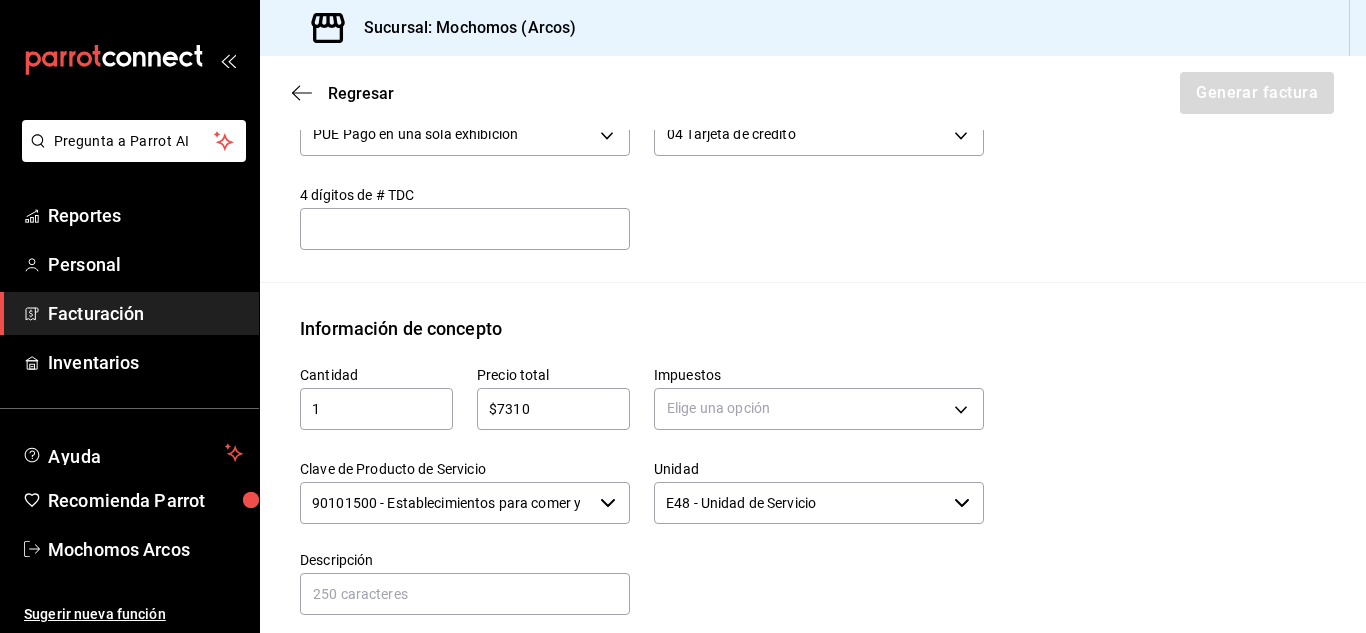 type on "$7310" 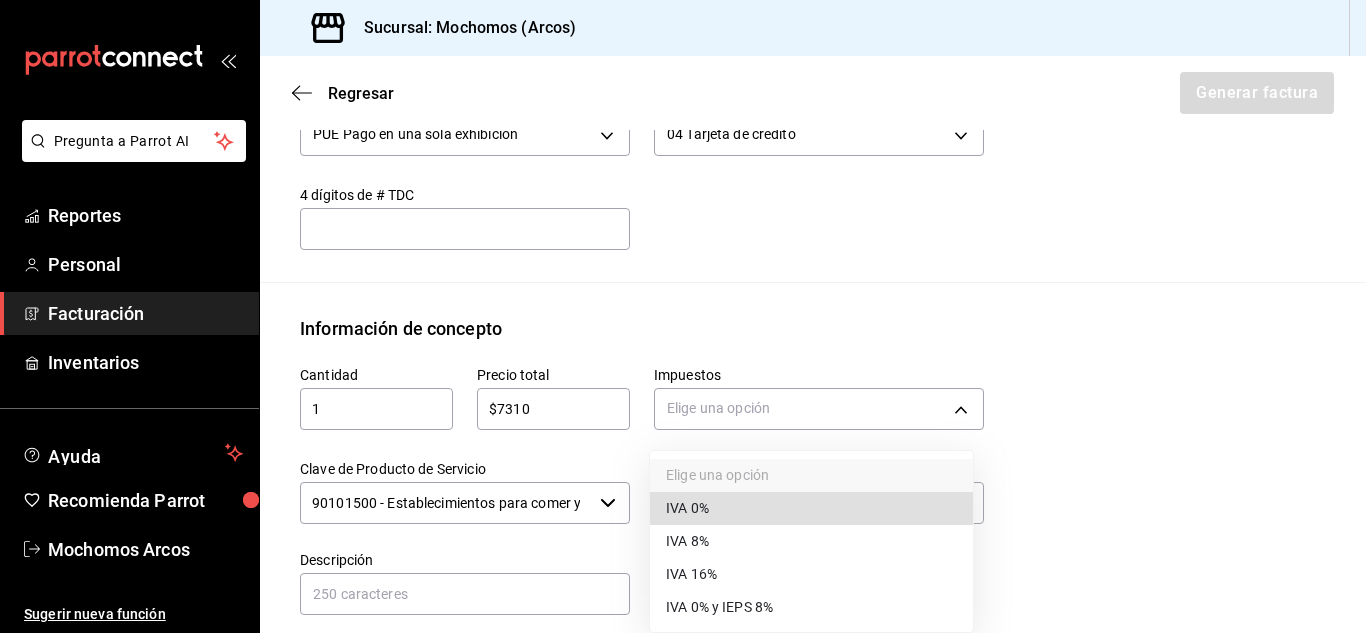 type 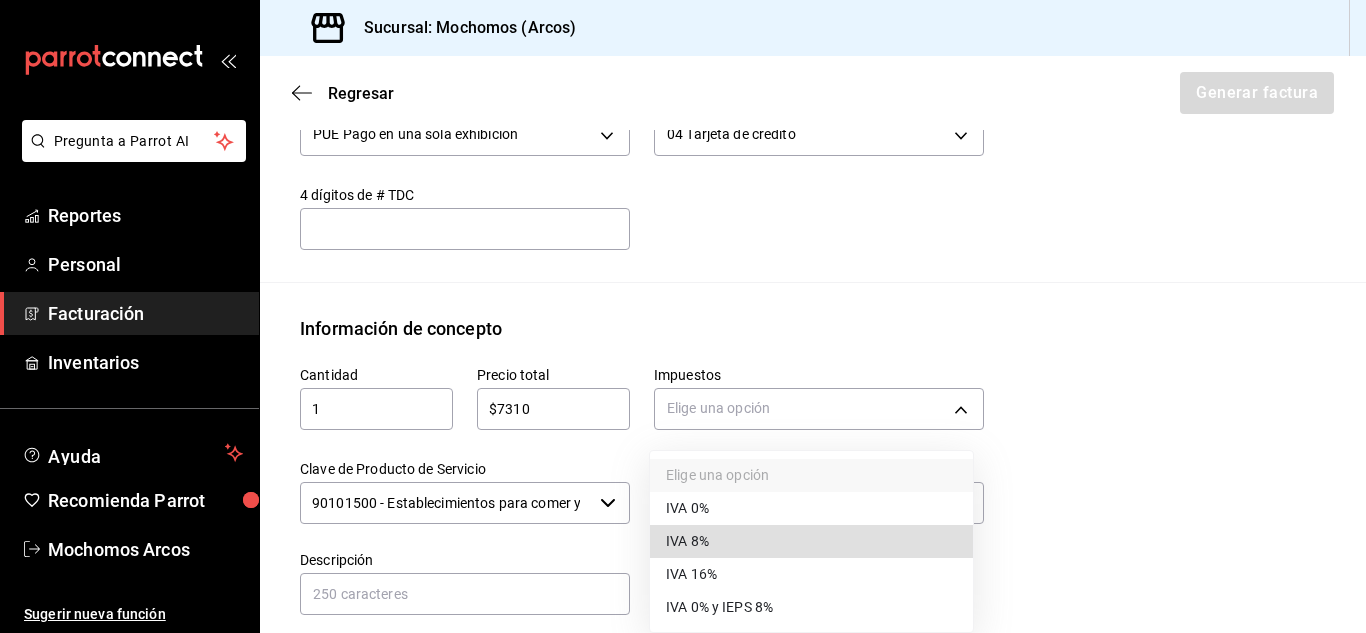 type 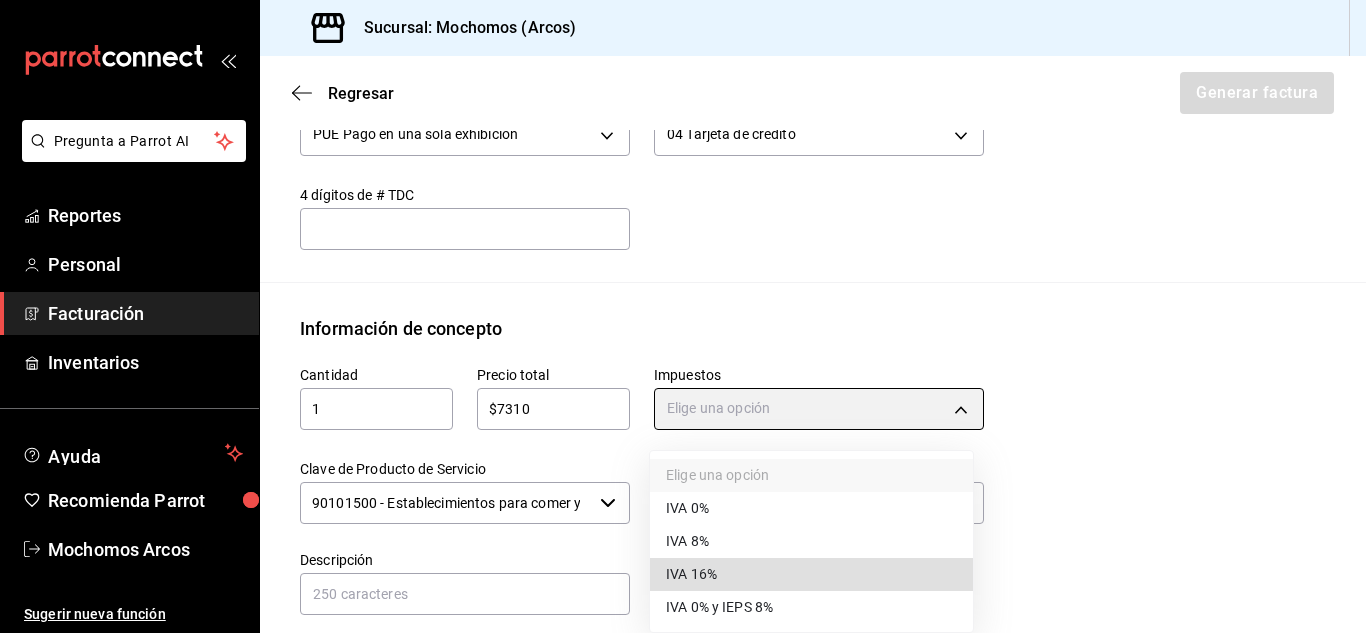 type on "IVA_16" 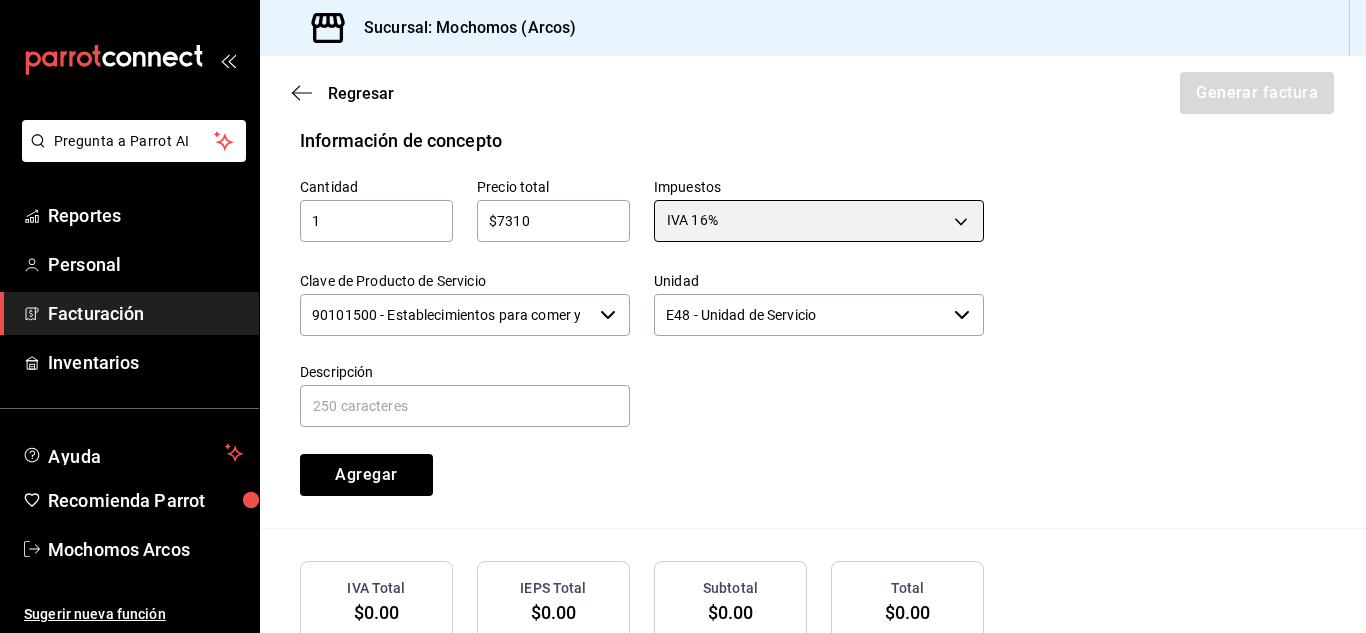 scroll, scrollTop: 903, scrollLeft: 0, axis: vertical 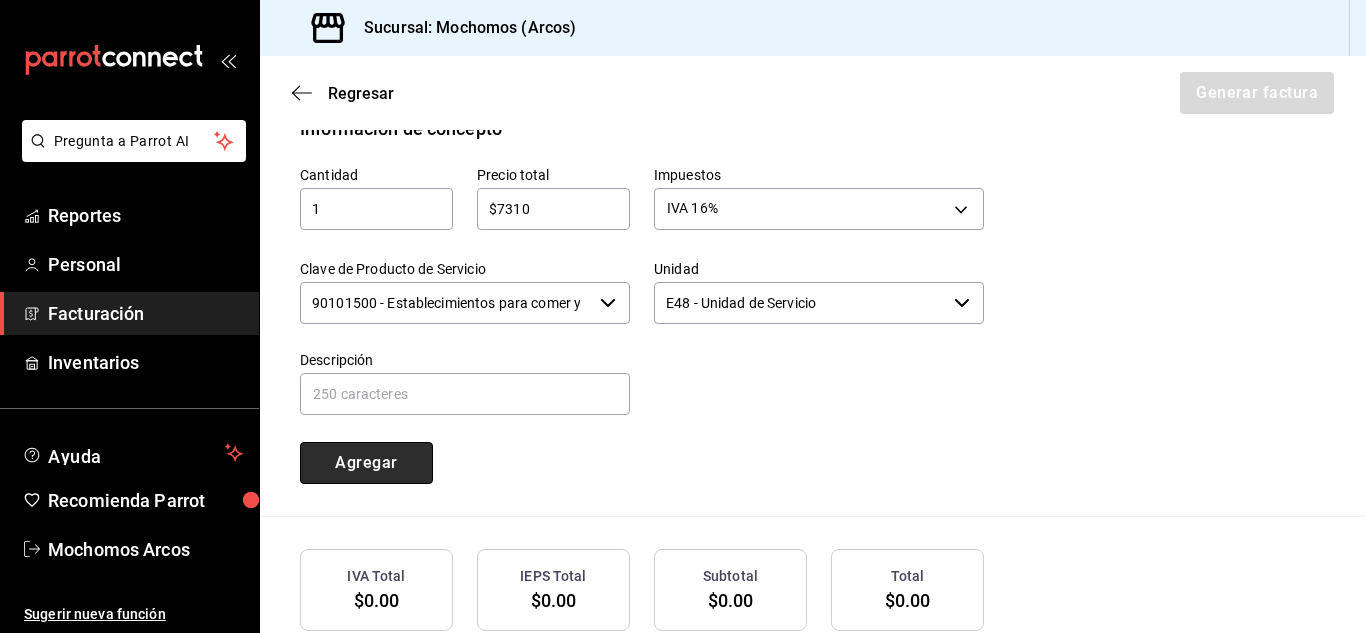 click on "Agregar" at bounding box center (366, 463) 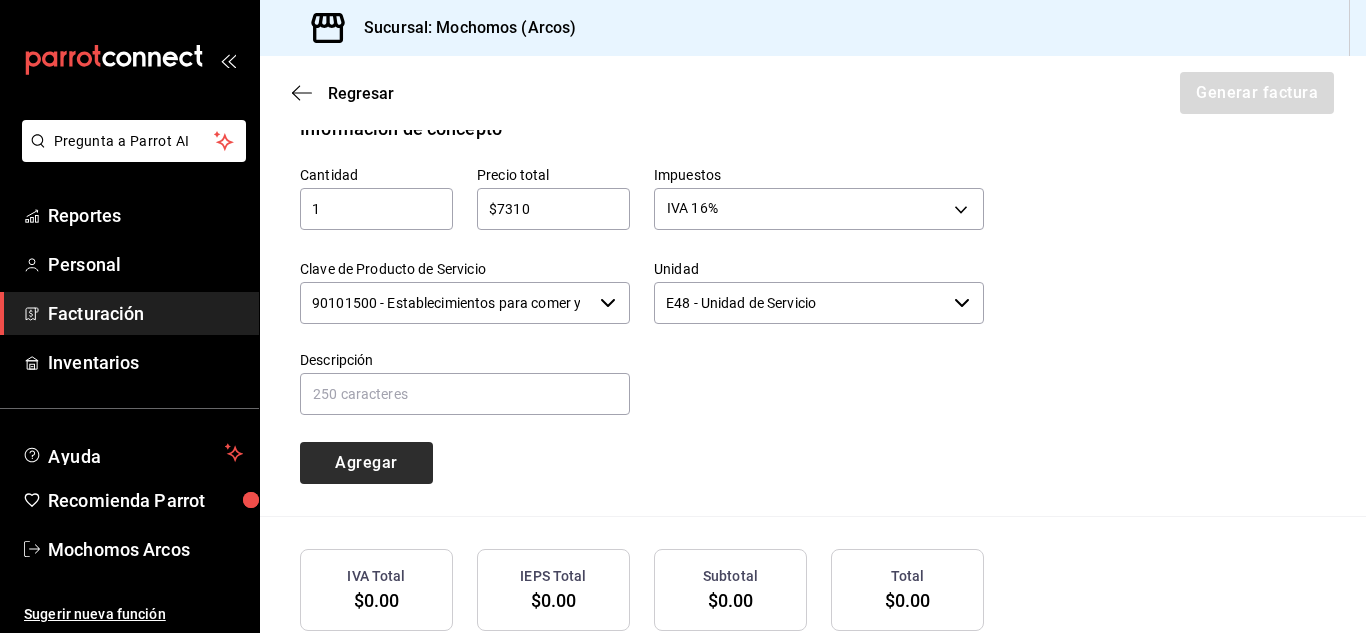 type 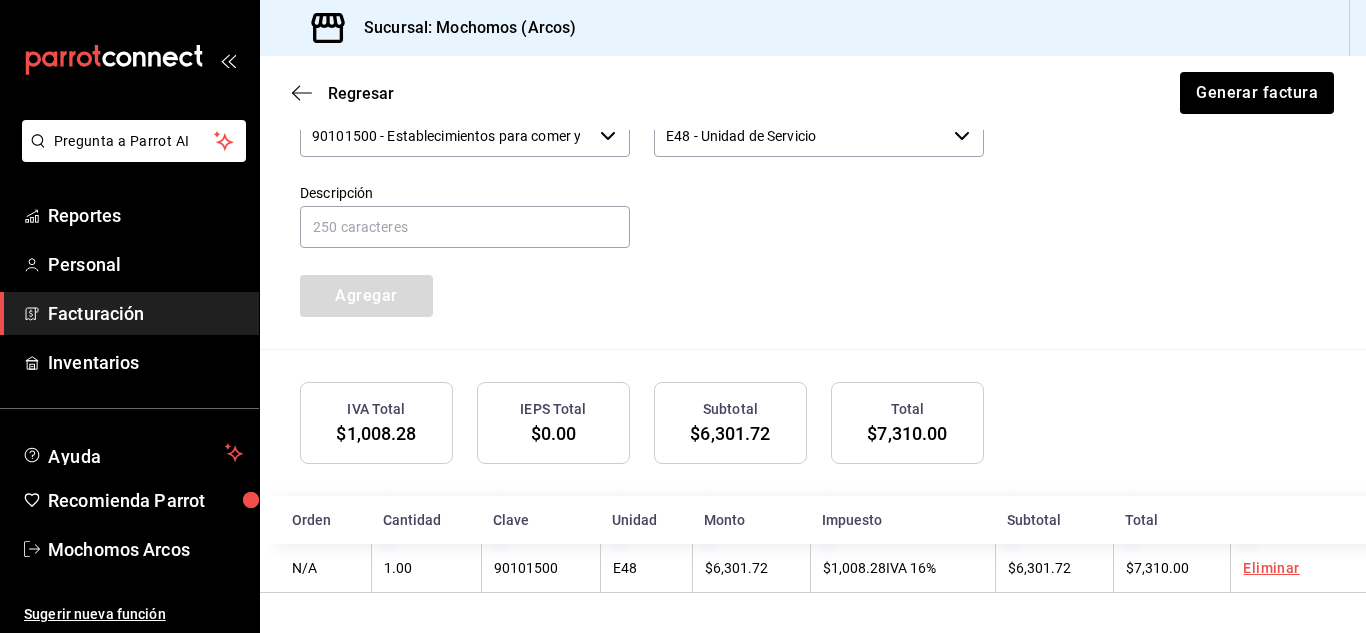 scroll, scrollTop: 1093, scrollLeft: 0, axis: vertical 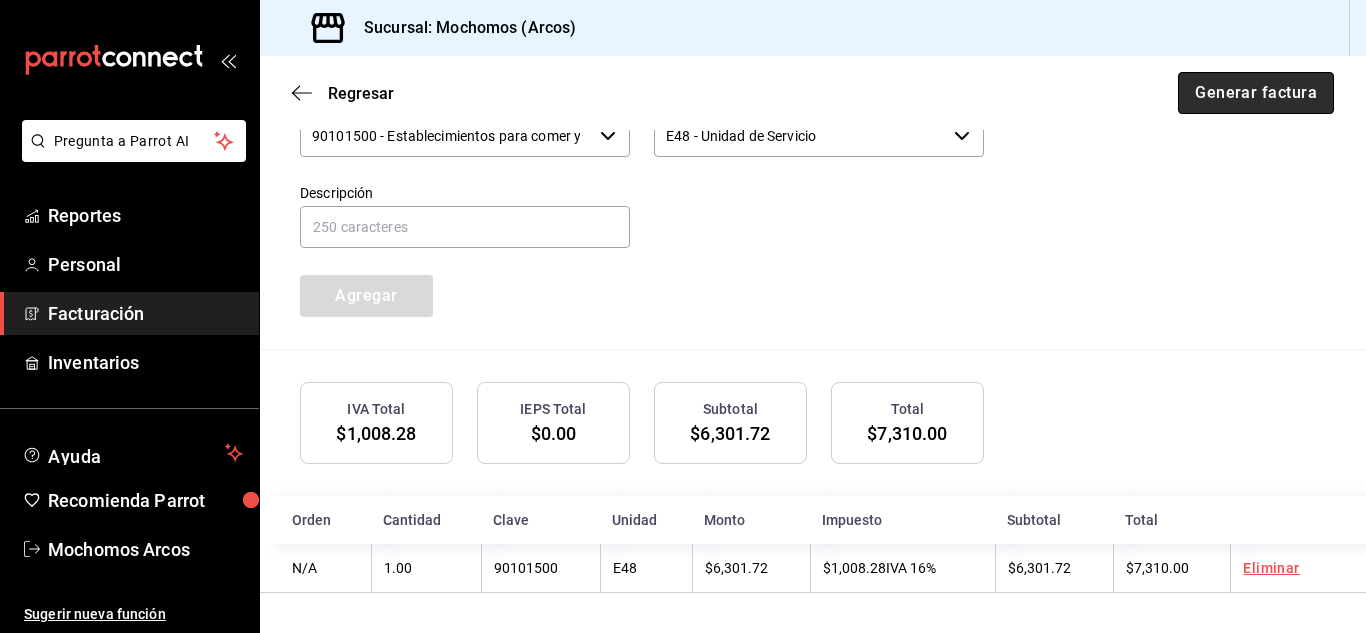 click on "Generar factura" at bounding box center (1256, 93) 